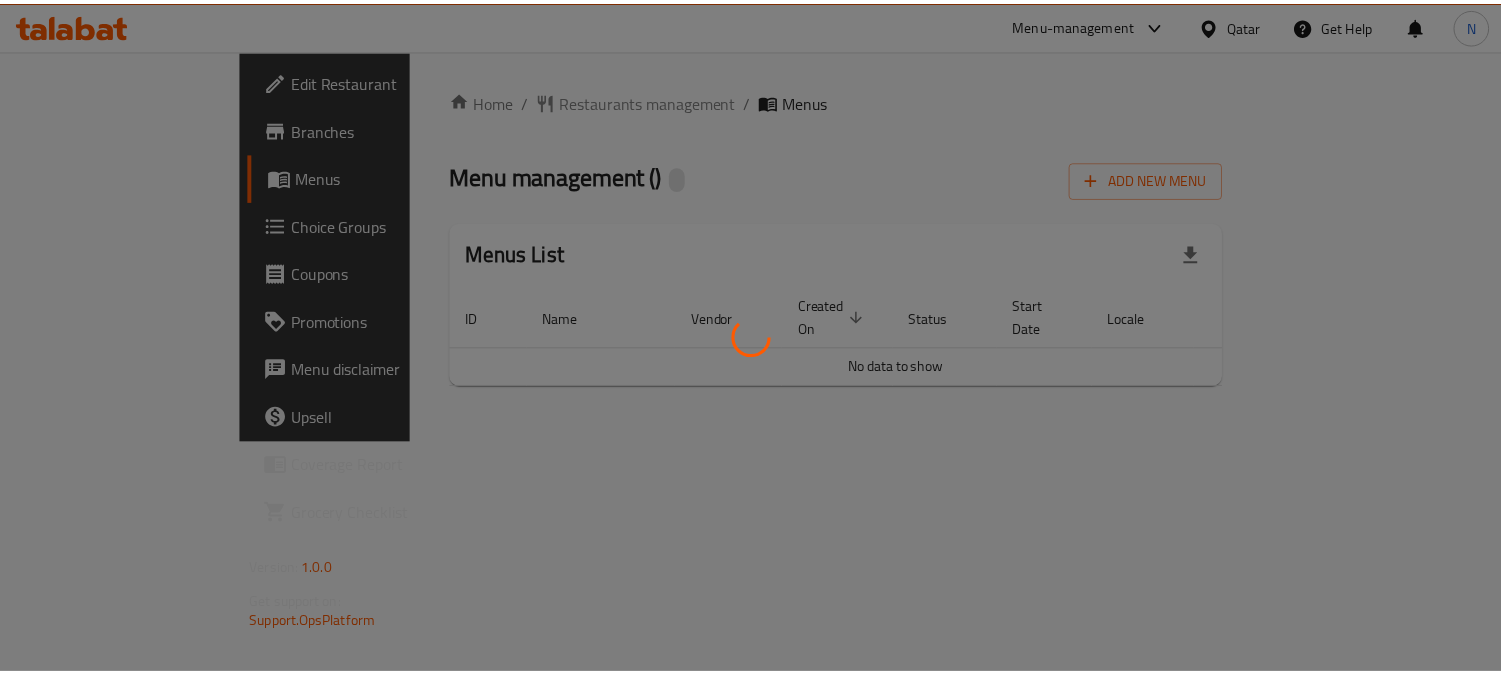 scroll, scrollTop: 0, scrollLeft: 0, axis: both 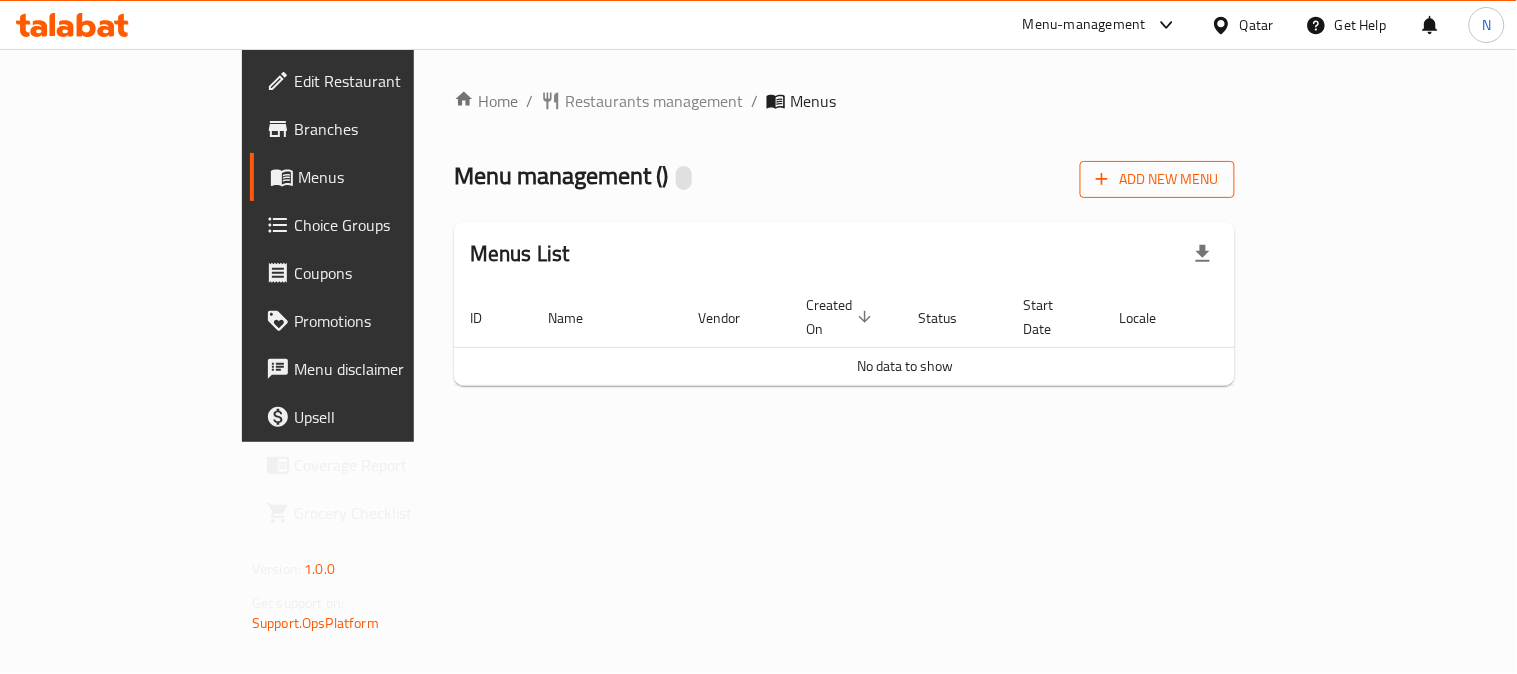 click on "Add New Menu" at bounding box center (1157, 179) 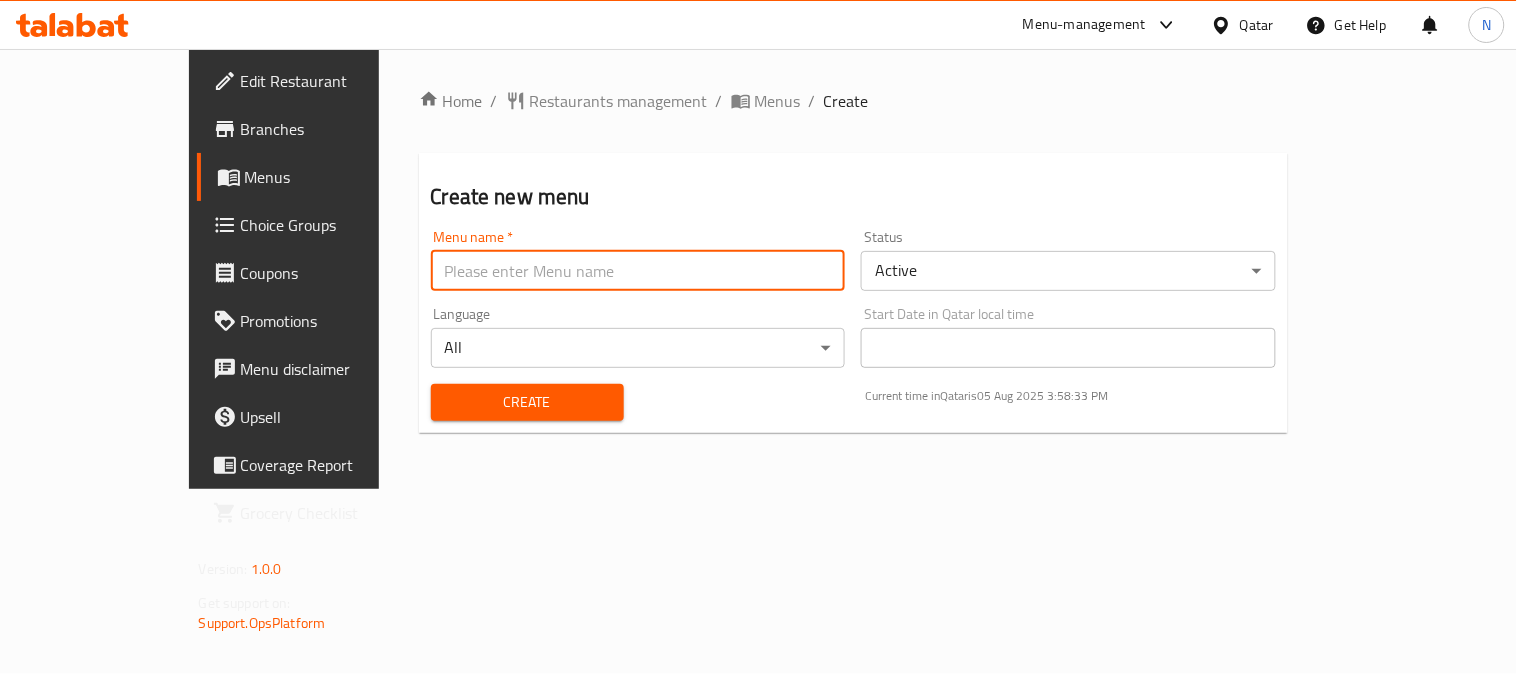 click at bounding box center (638, 271) 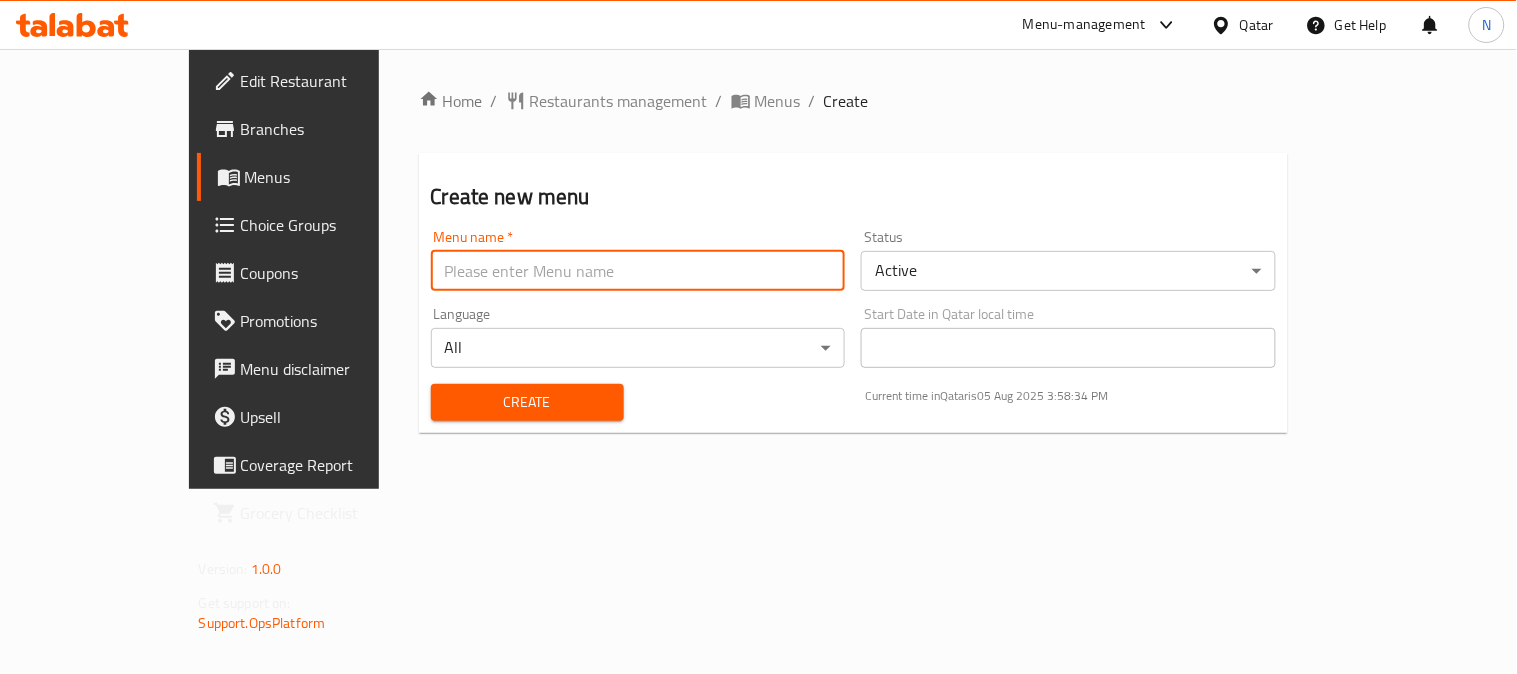 type on "menu" 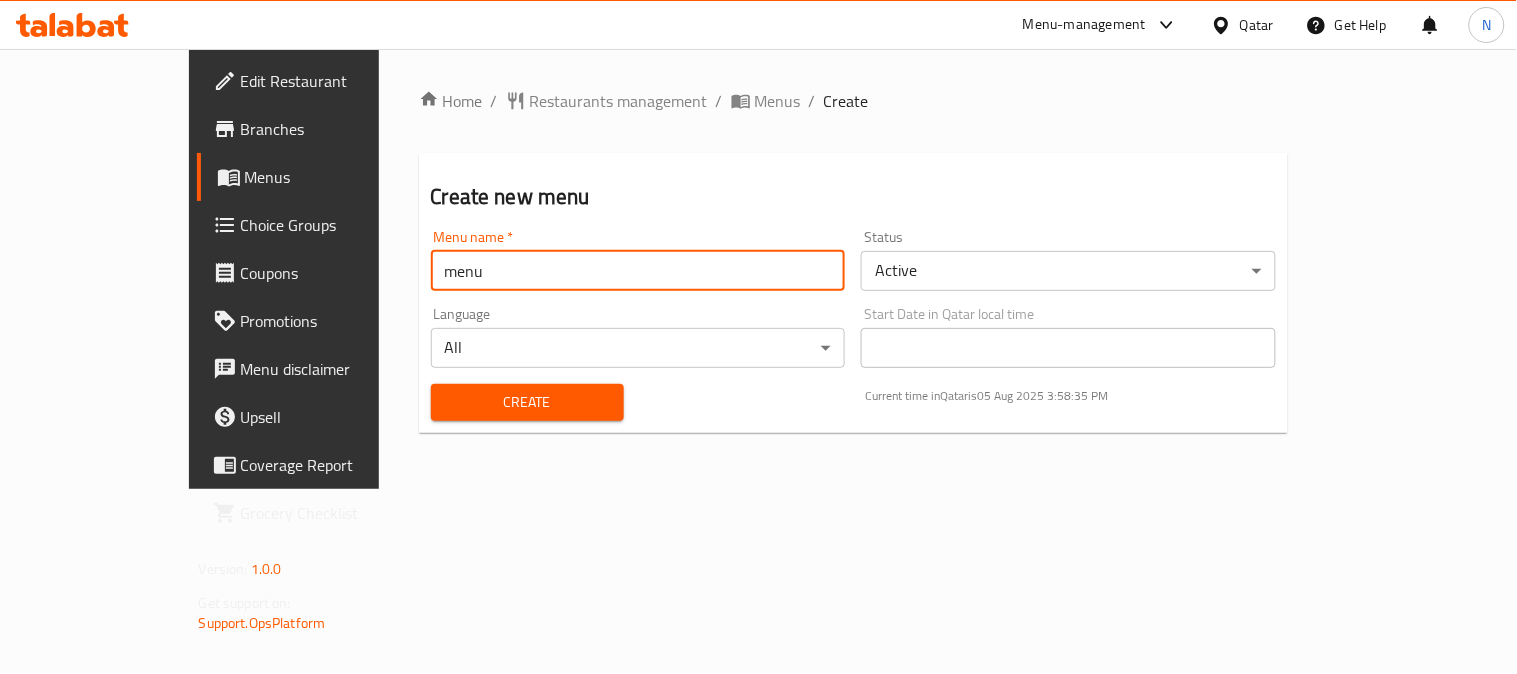 click on "Create" at bounding box center [527, 402] 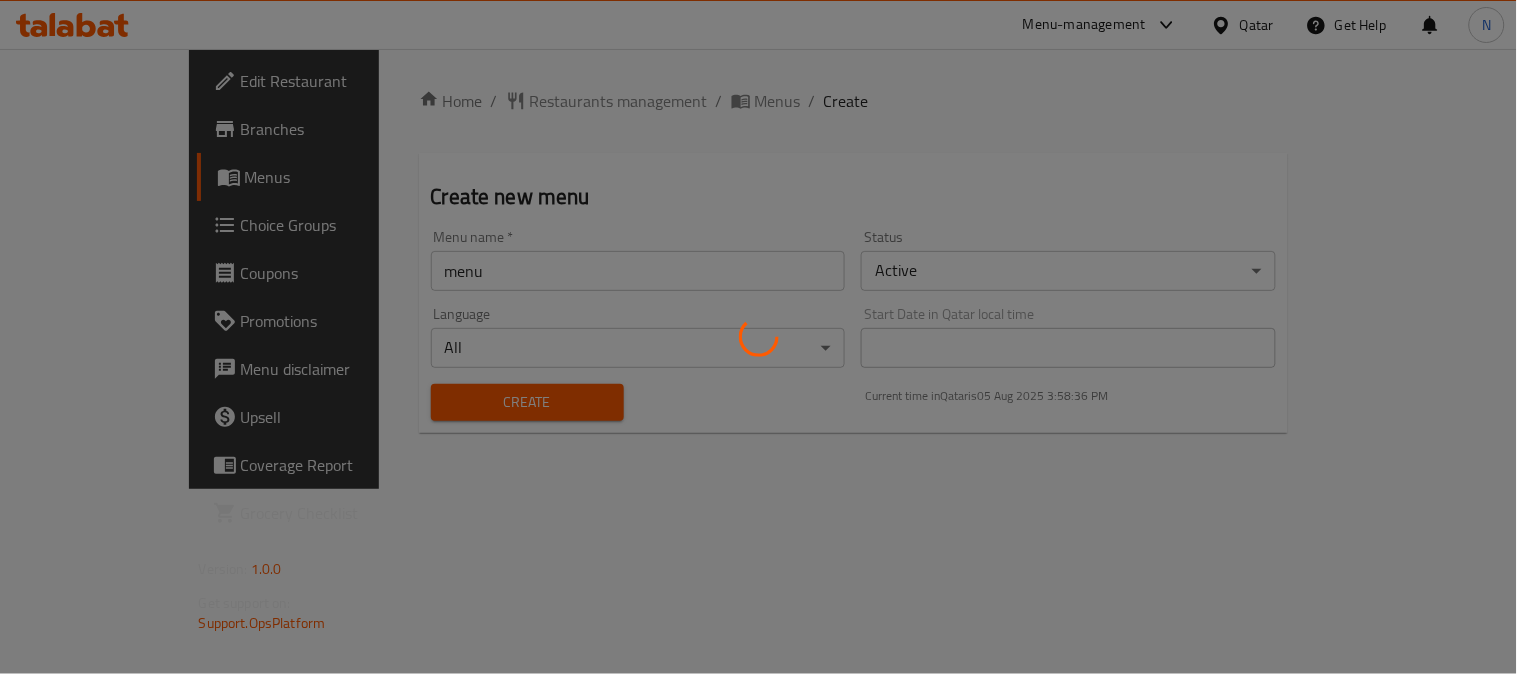 type 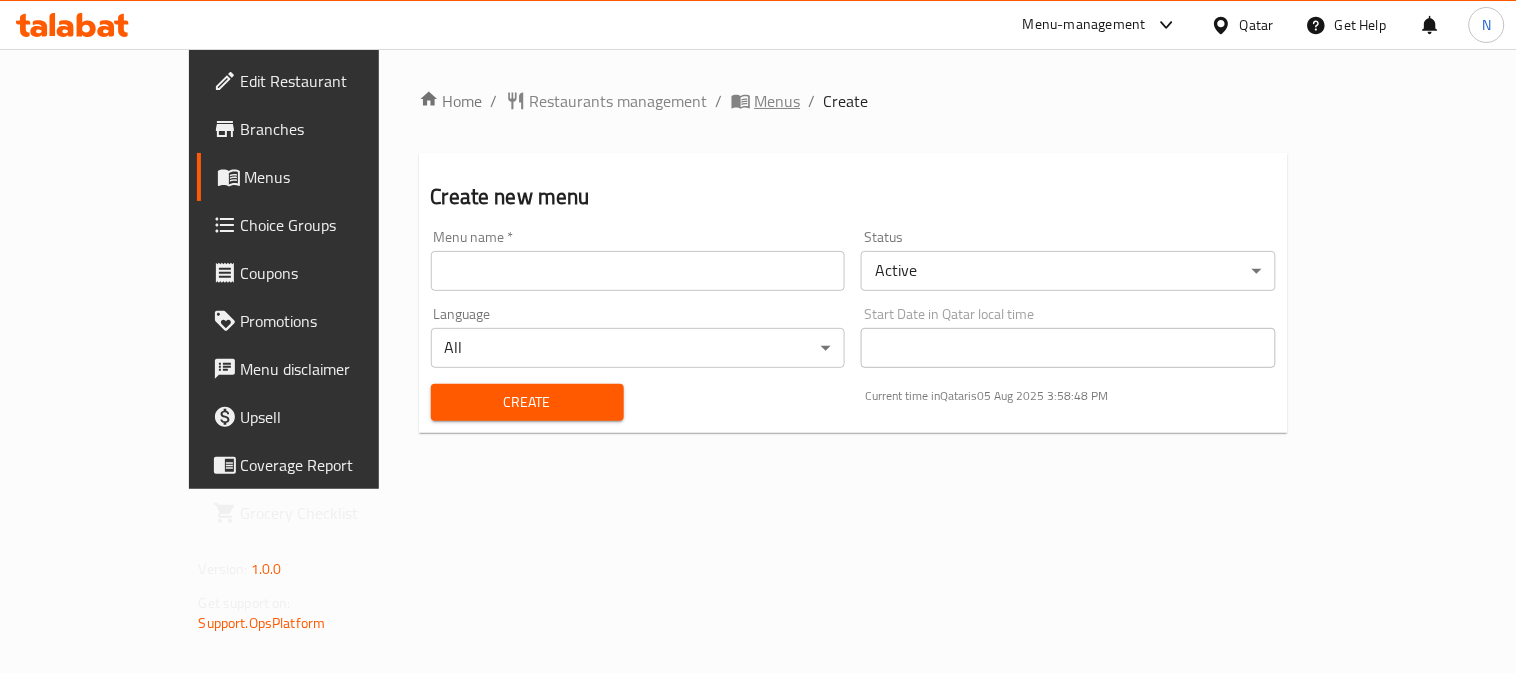 click on "Menus" at bounding box center [778, 101] 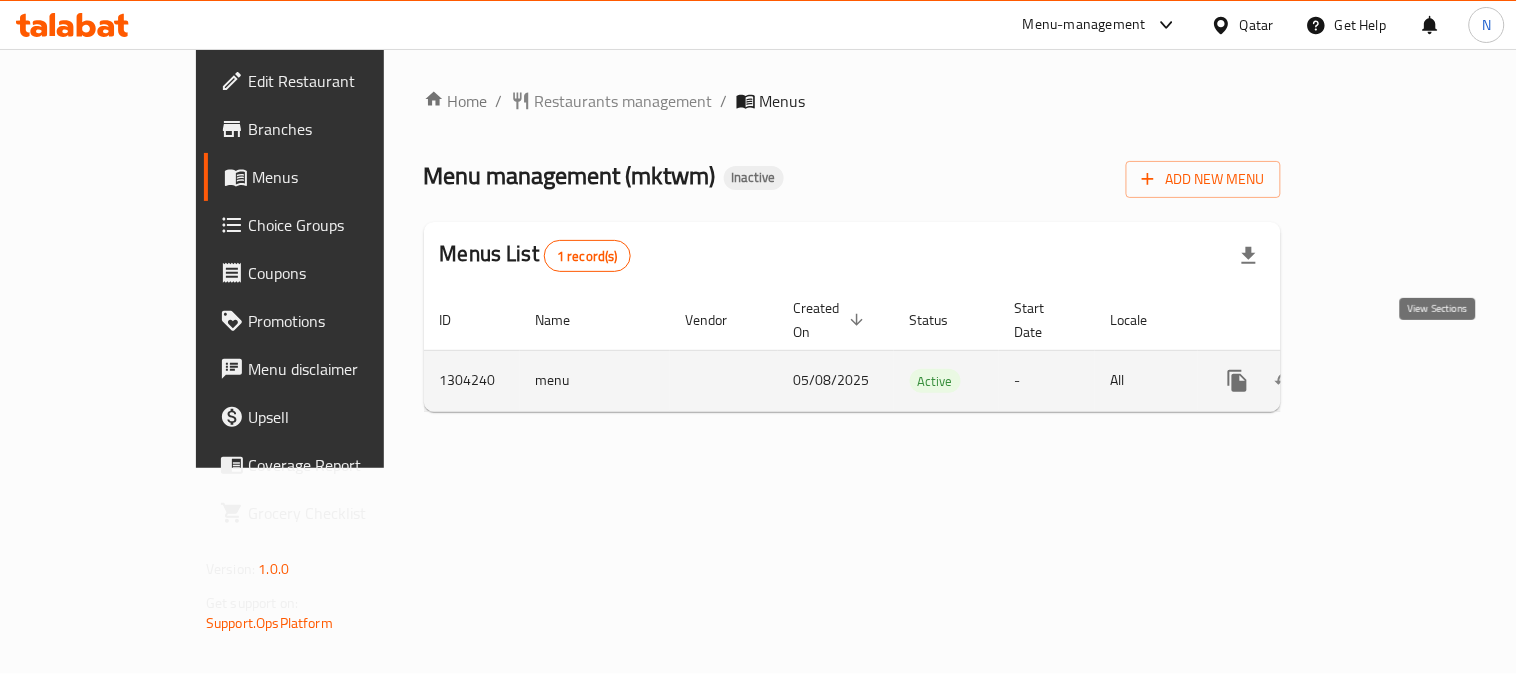 click 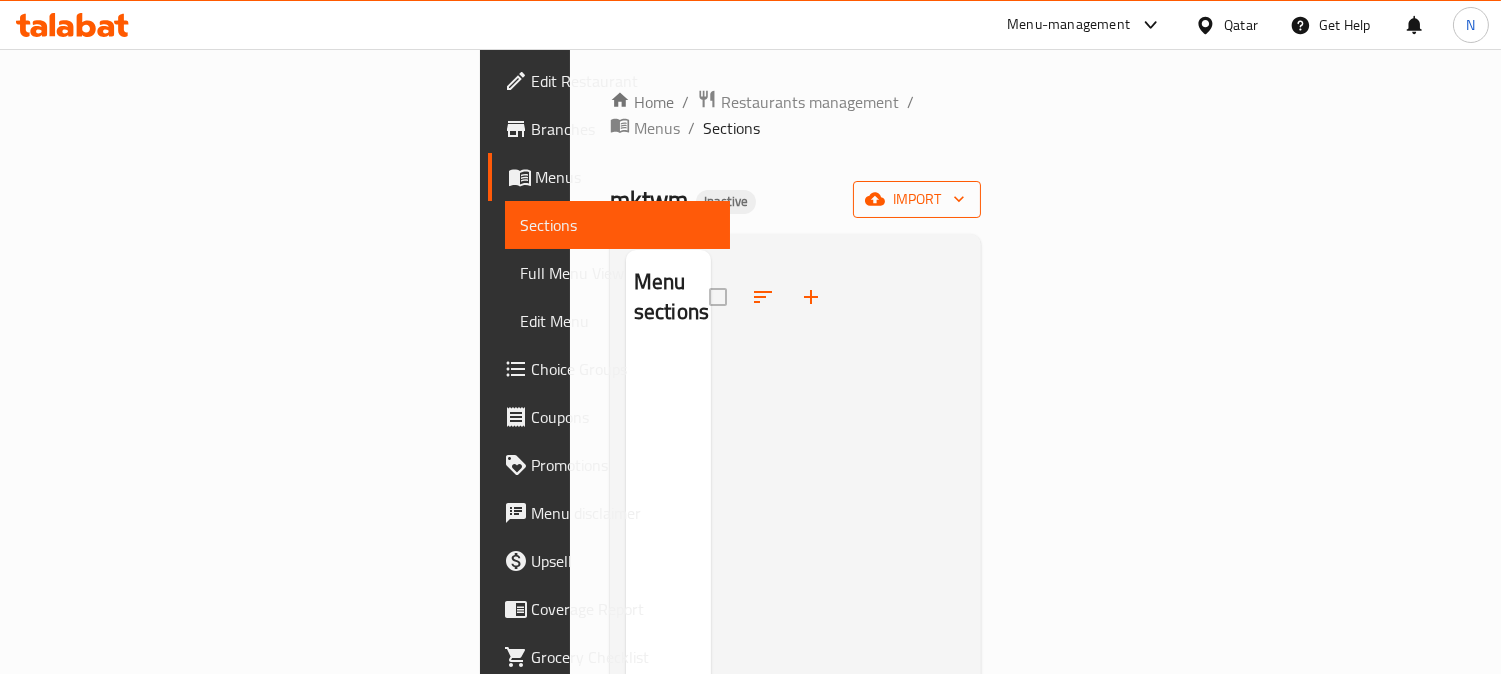 click on "import" at bounding box center (917, 199) 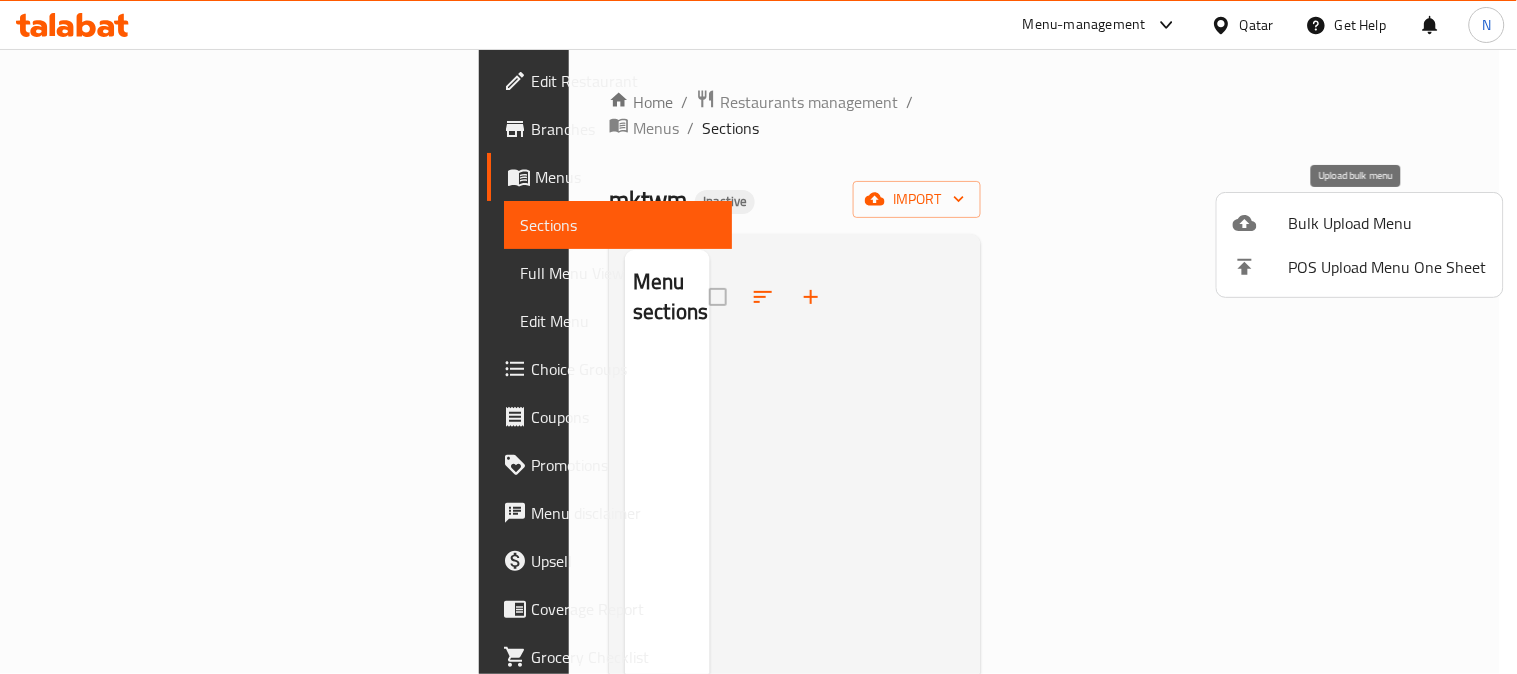 click on "Bulk Upload Menu" at bounding box center [1388, 223] 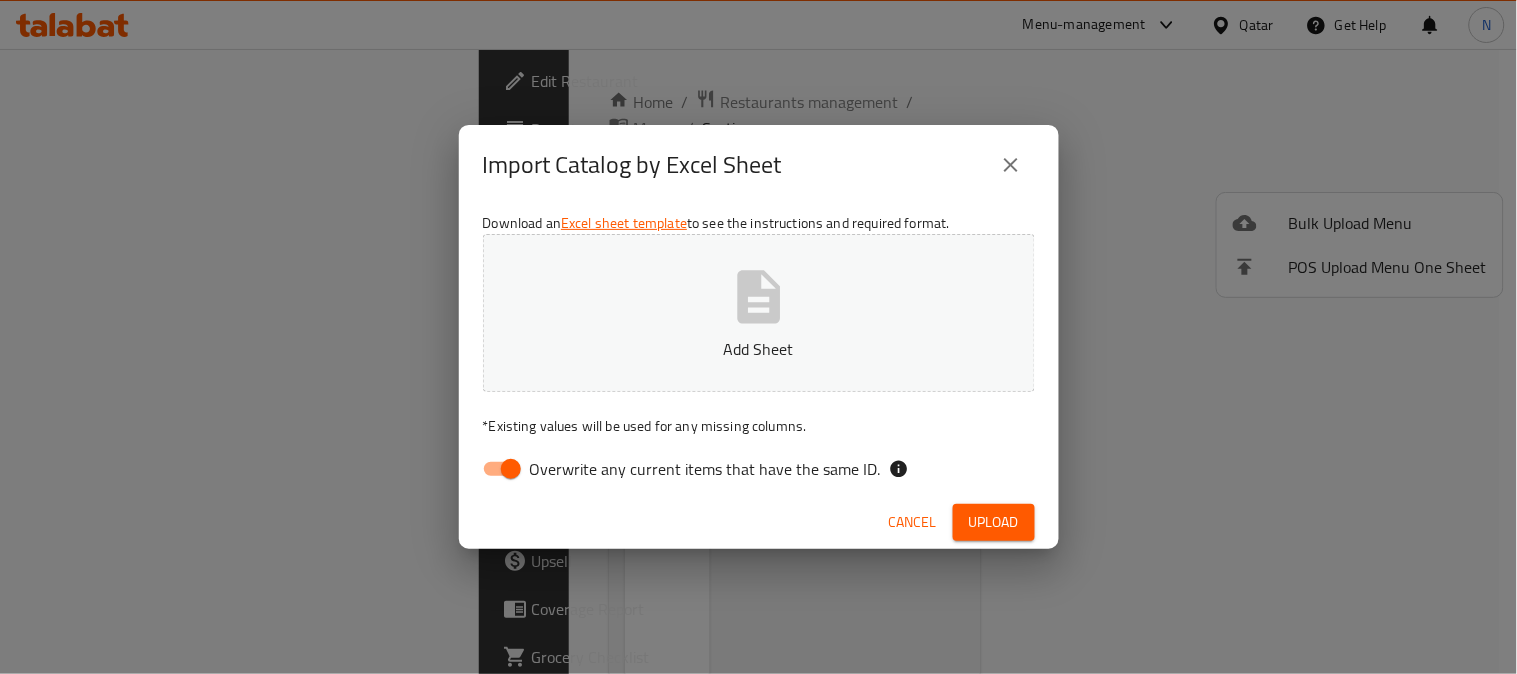 click on "Overwrite any current items that have the same ID." at bounding box center [511, 469] 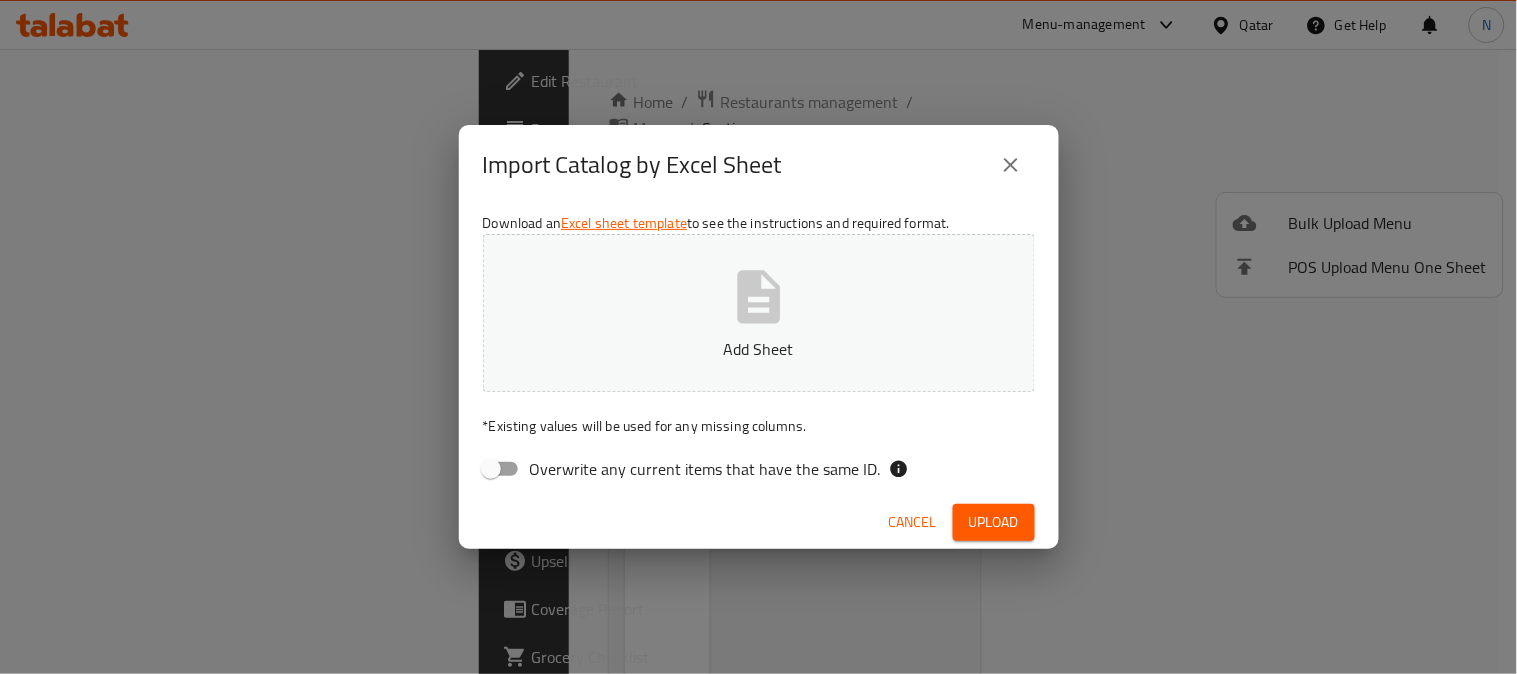click 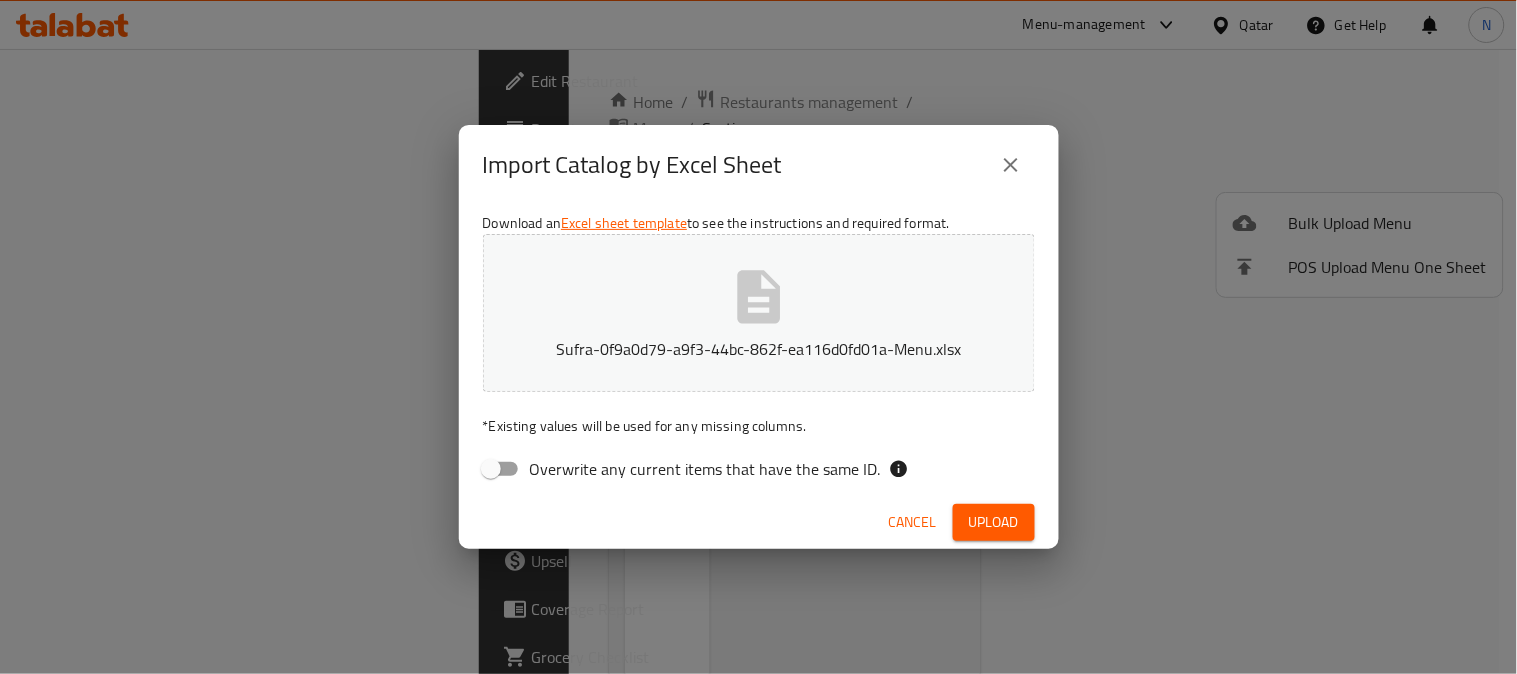 click on "Upload" at bounding box center (994, 522) 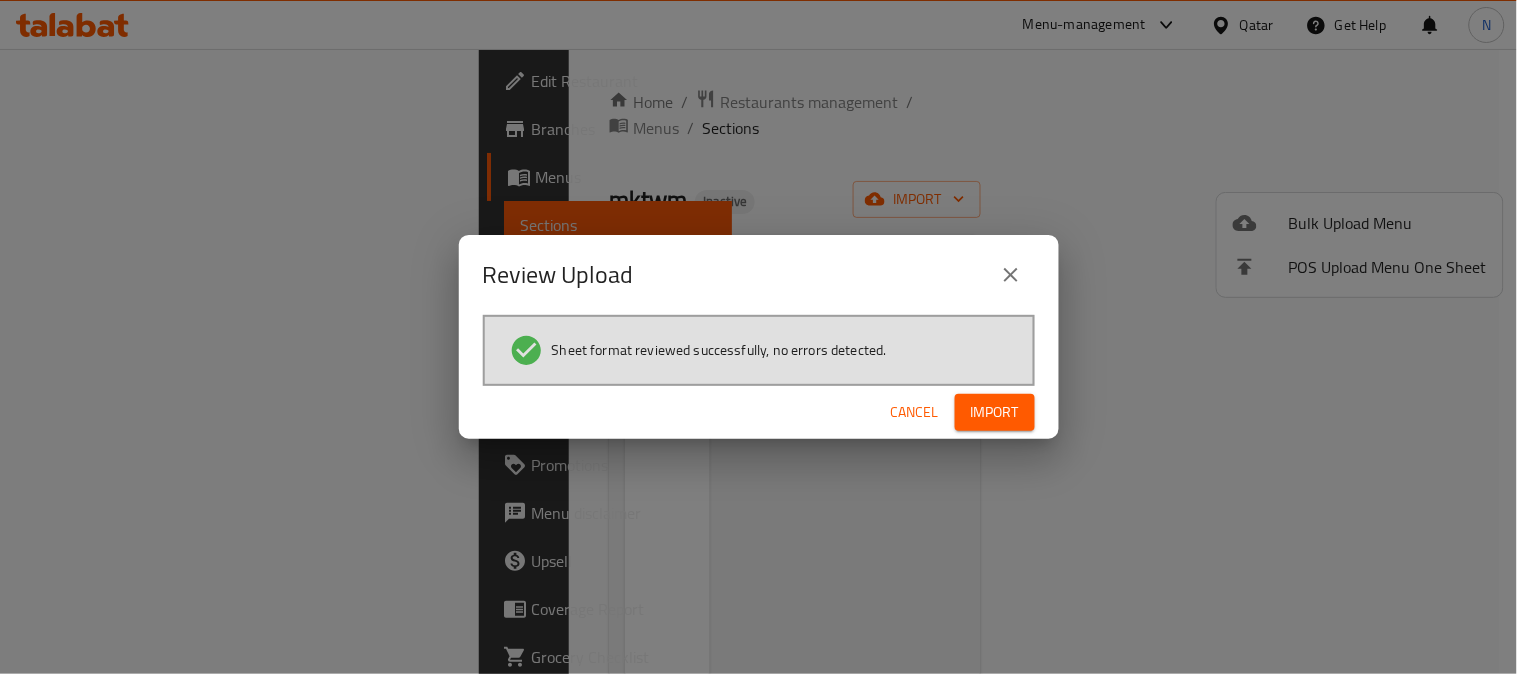 click on "Import" at bounding box center (995, 412) 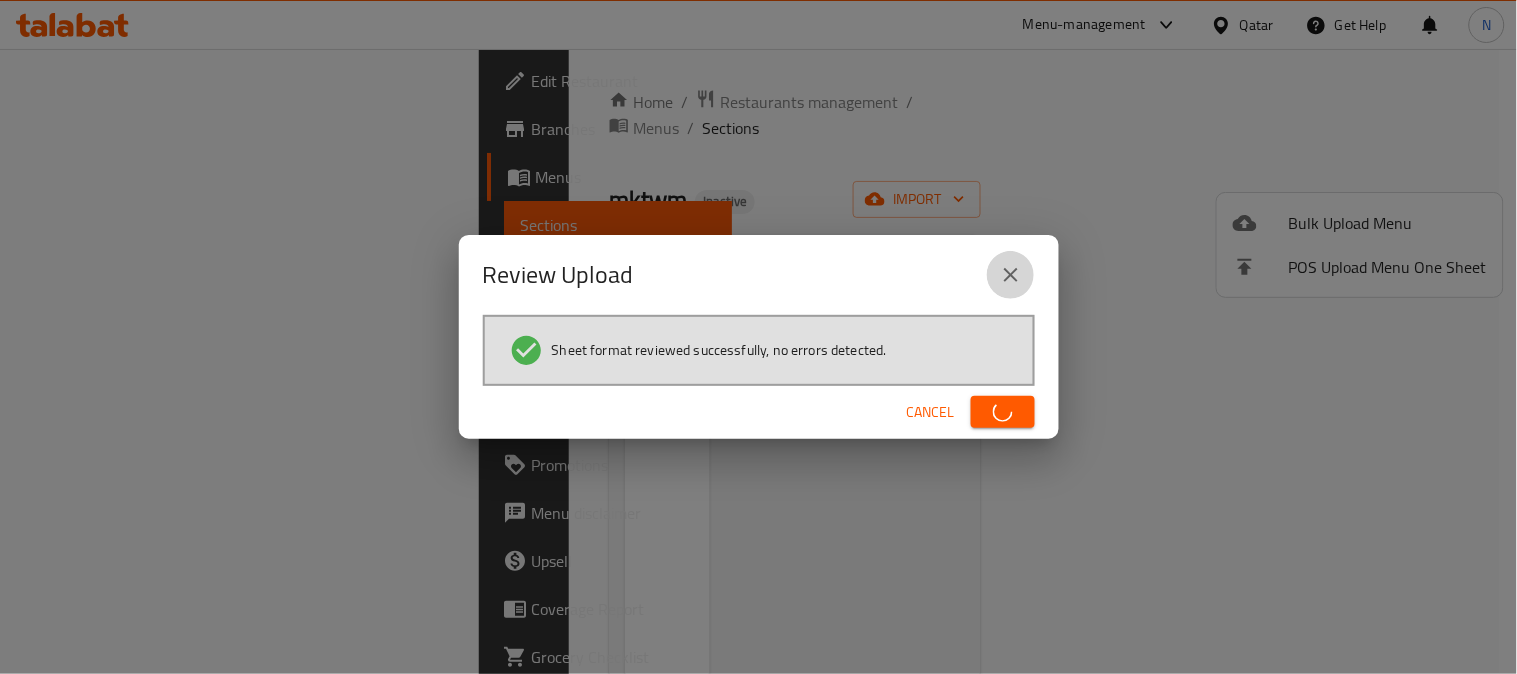 click 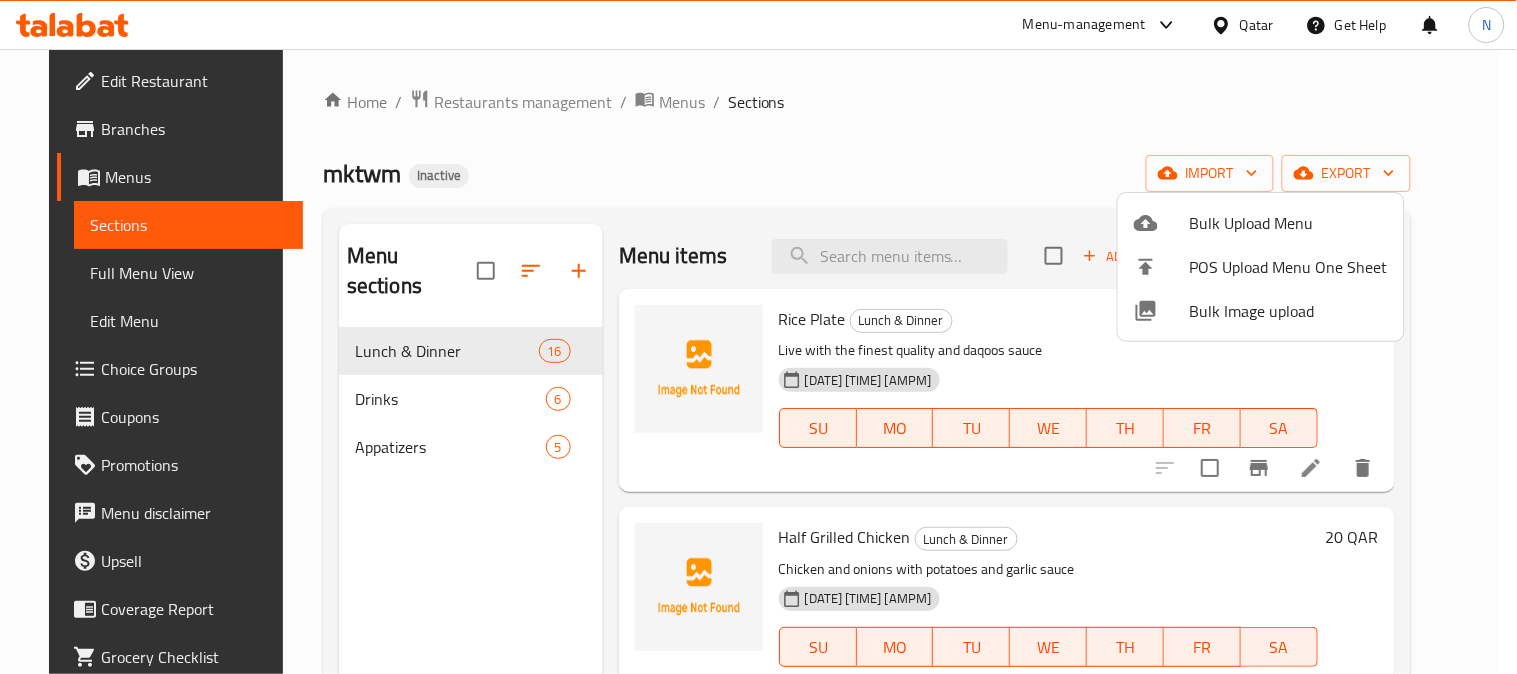 click at bounding box center [758, 337] 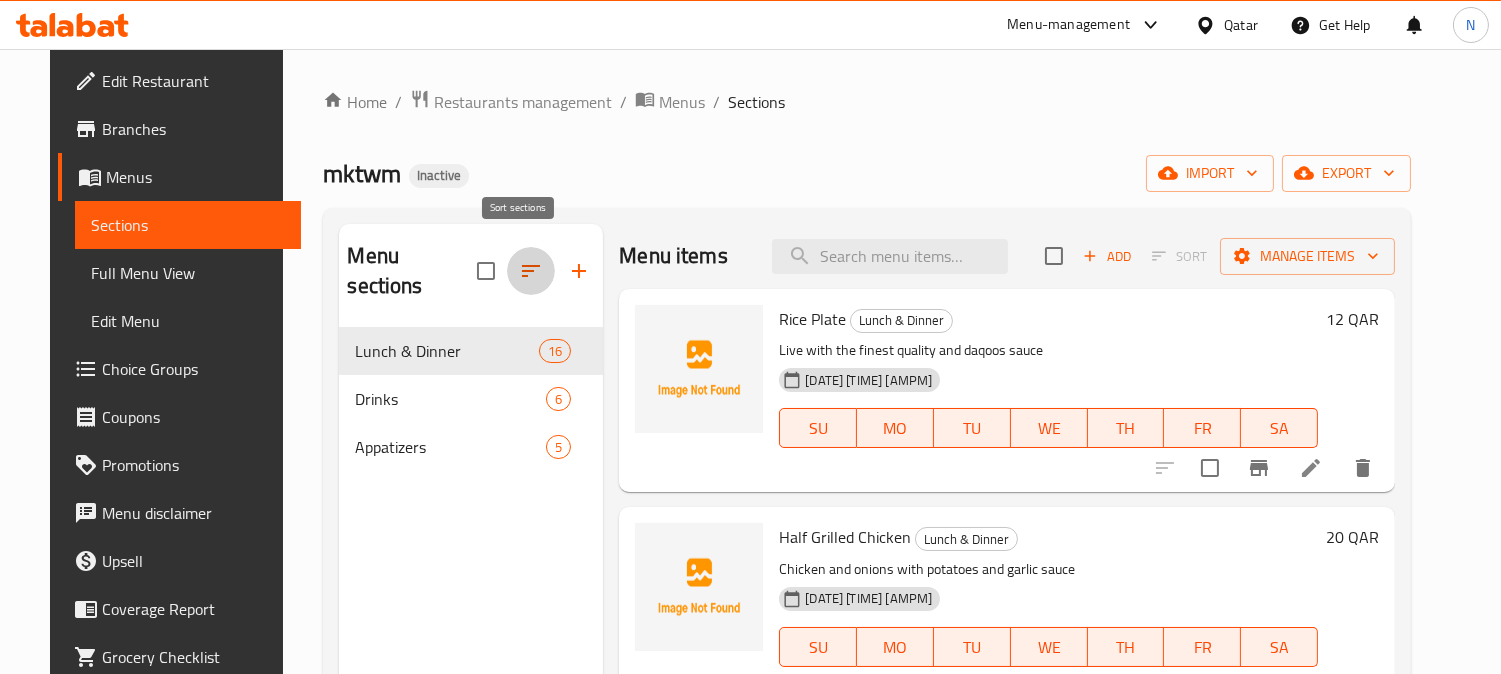 click 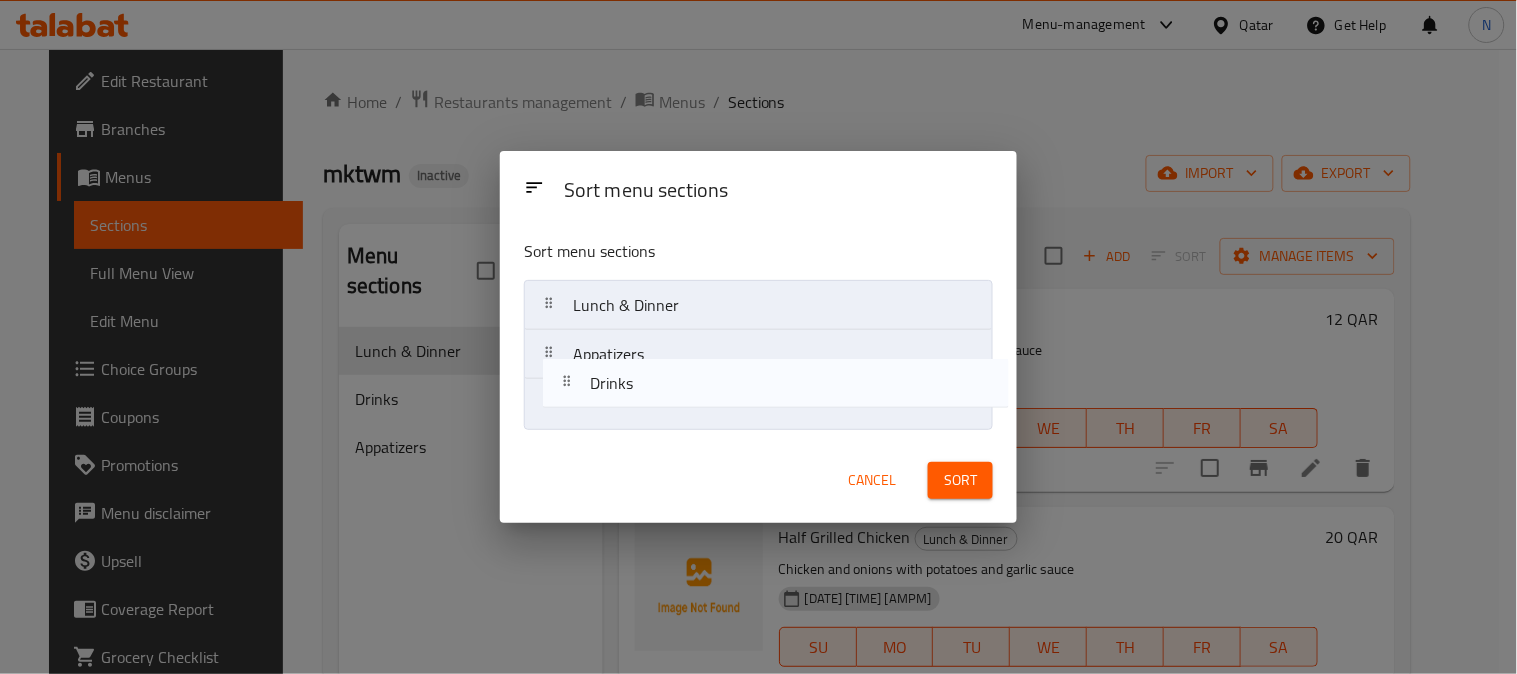 drag, startPoint x: 685, startPoint y: 370, endPoint x: 1117, endPoint y: 561, distance: 472.3399 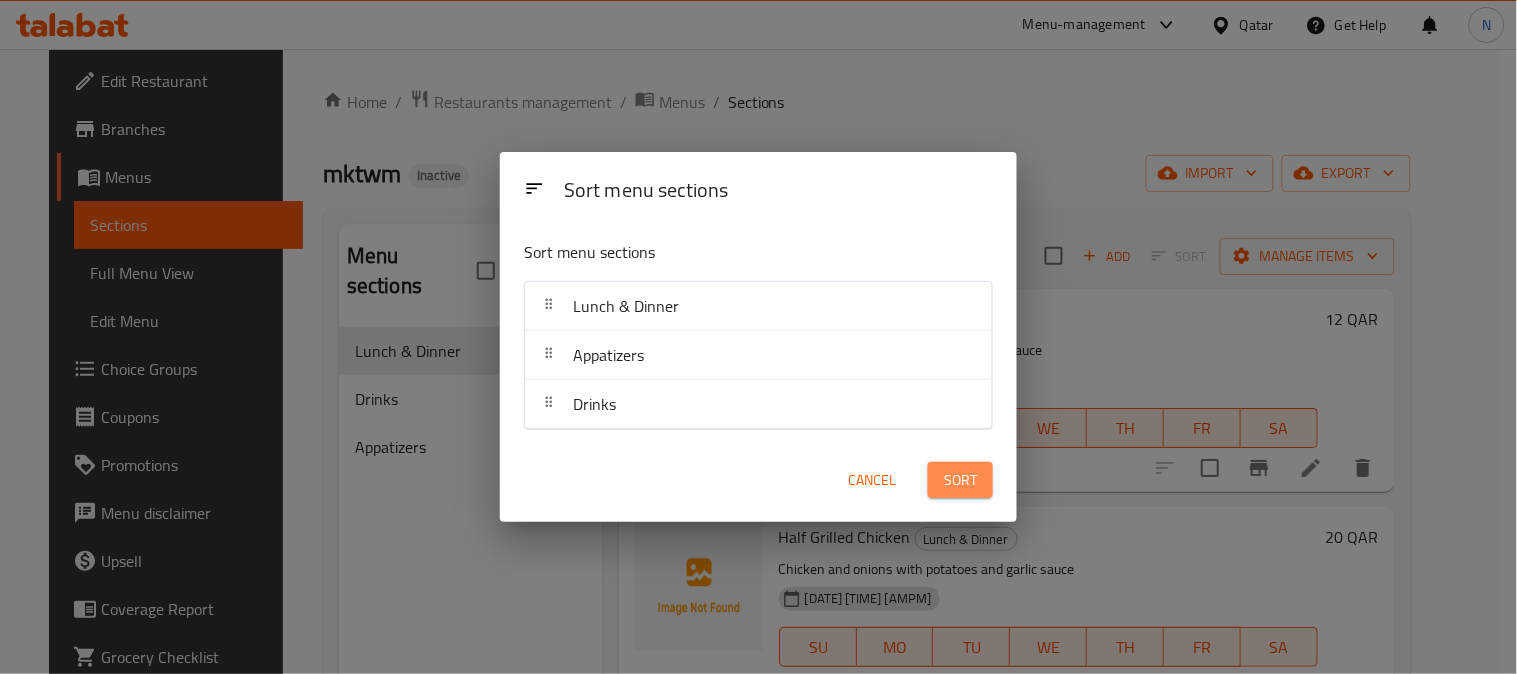 click on "Sort" at bounding box center (960, 480) 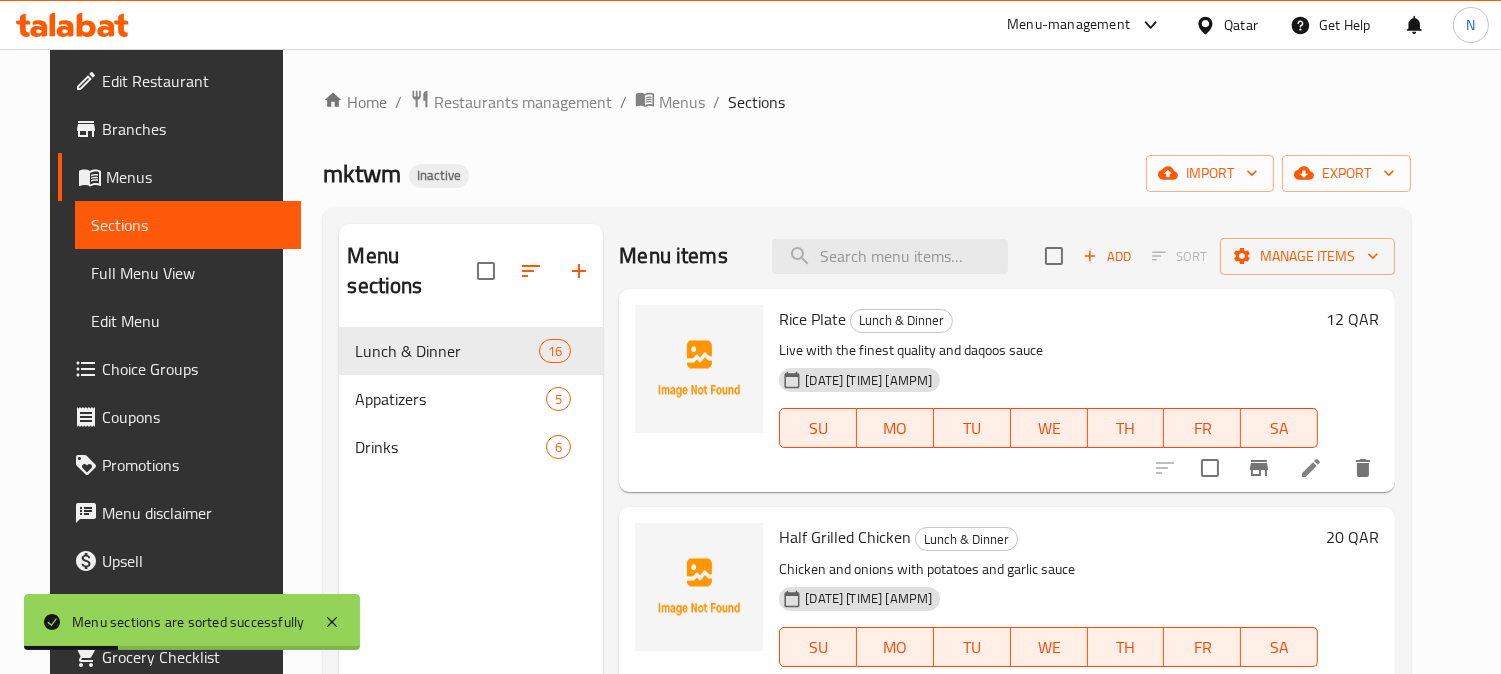 click on "Full Menu View" at bounding box center (188, 273) 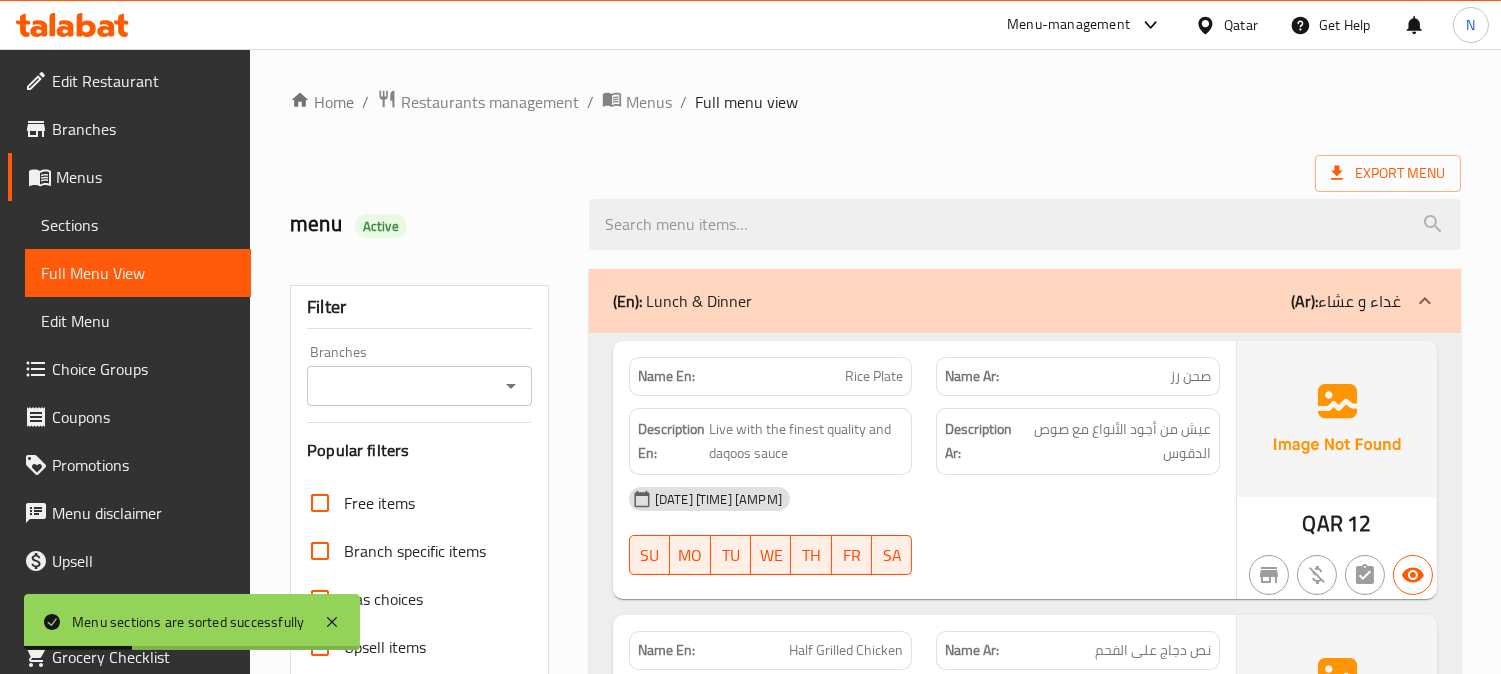 scroll, scrollTop: 444, scrollLeft: 0, axis: vertical 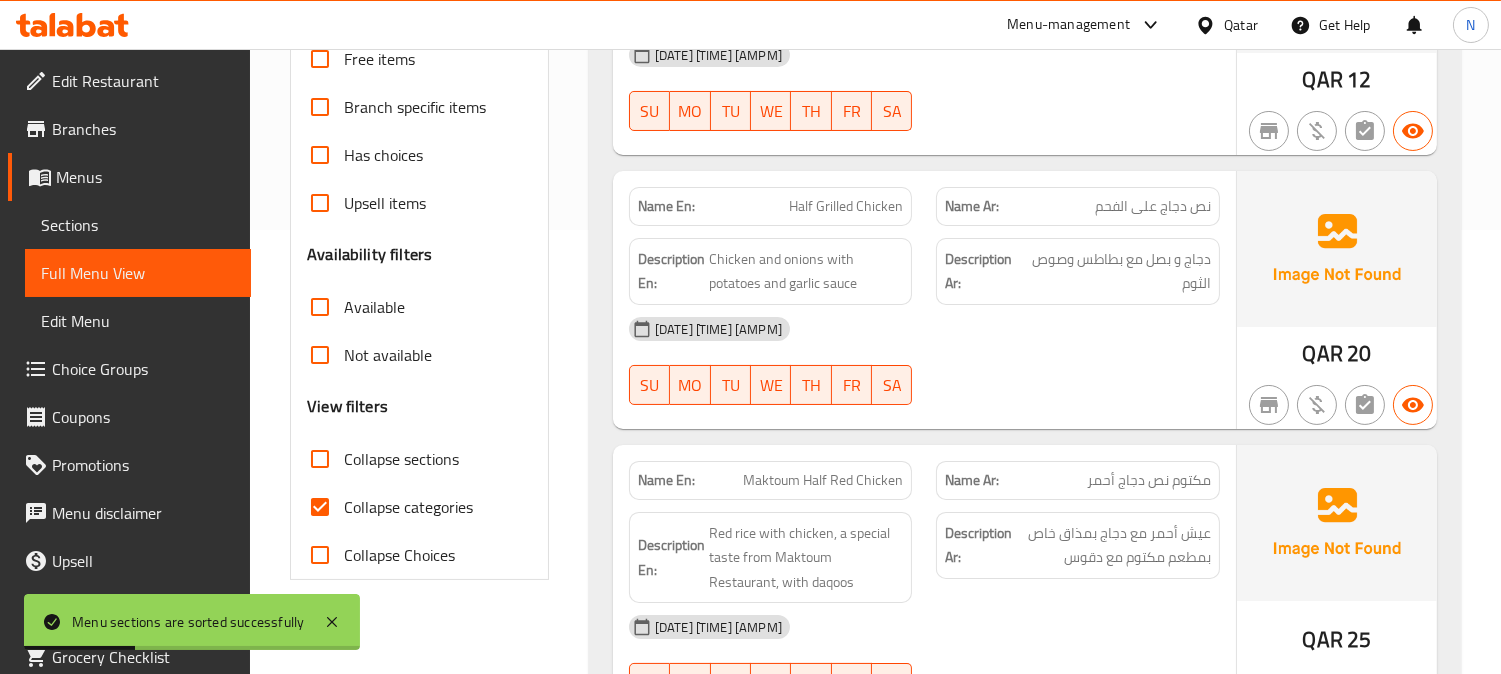 click on "Collapse categories" at bounding box center [320, 507] 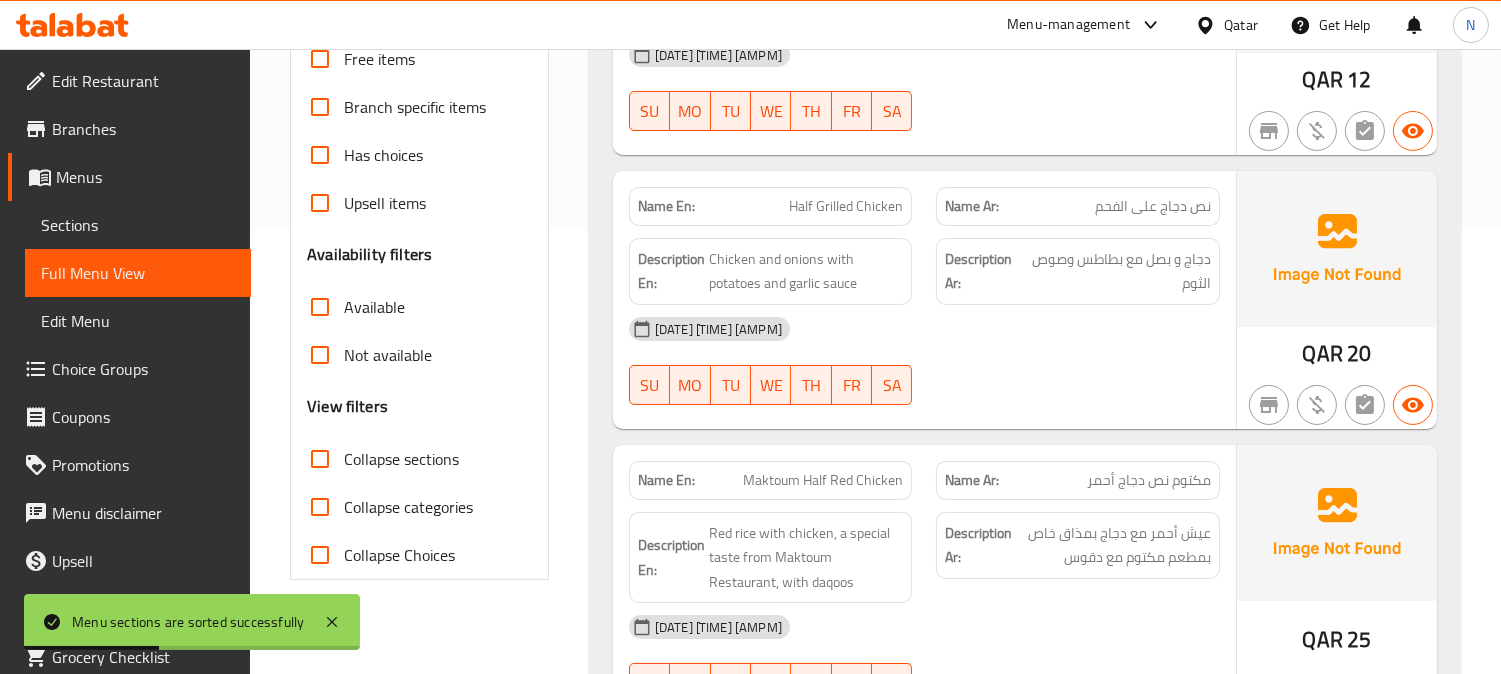 scroll, scrollTop: 0, scrollLeft: 0, axis: both 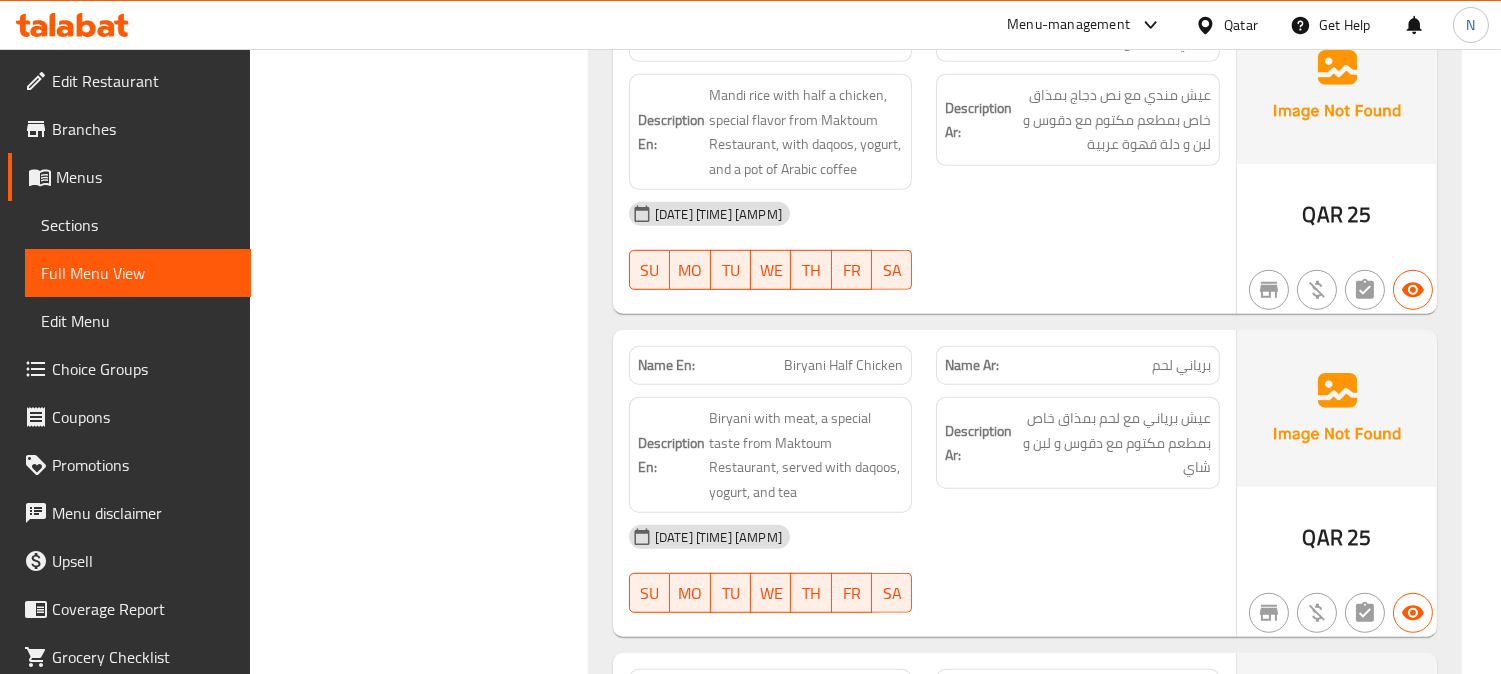 click on "Edit Restaurant" at bounding box center (143, 81) 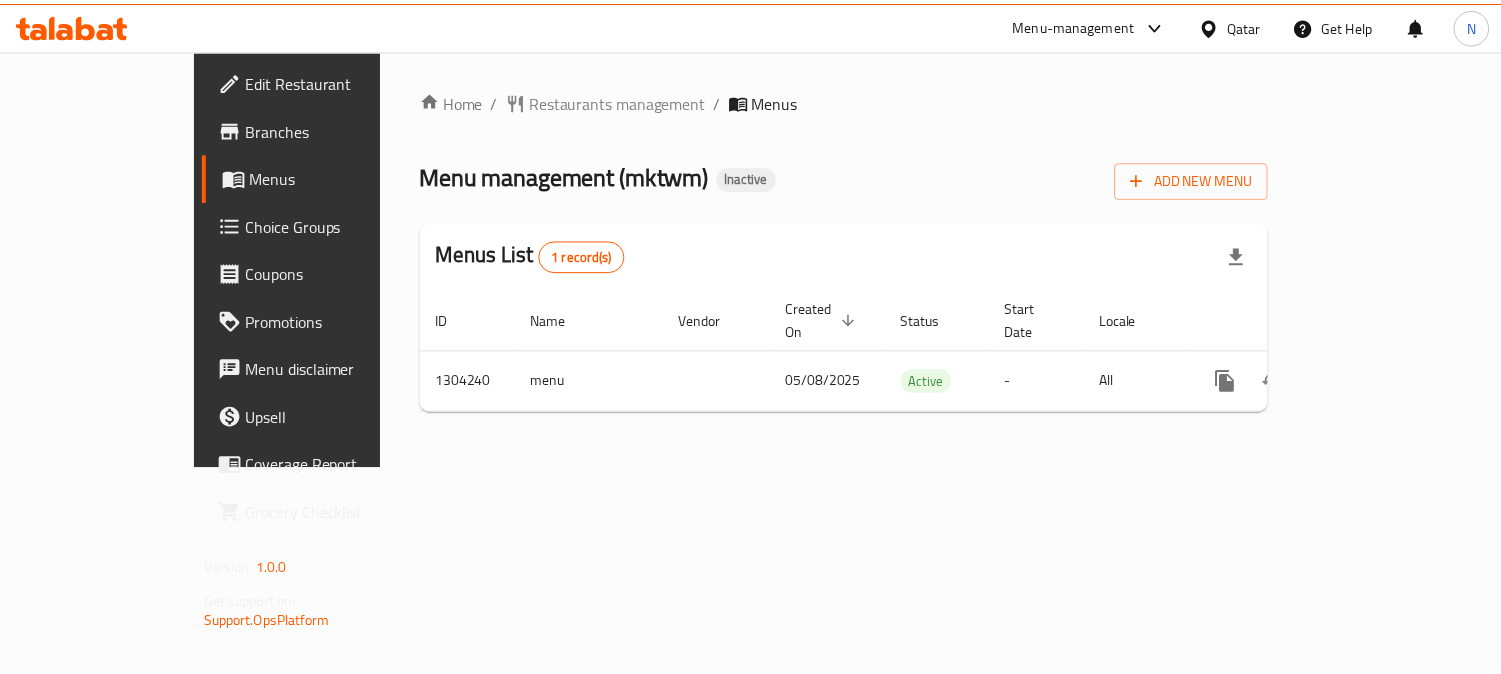 scroll, scrollTop: 0, scrollLeft: 0, axis: both 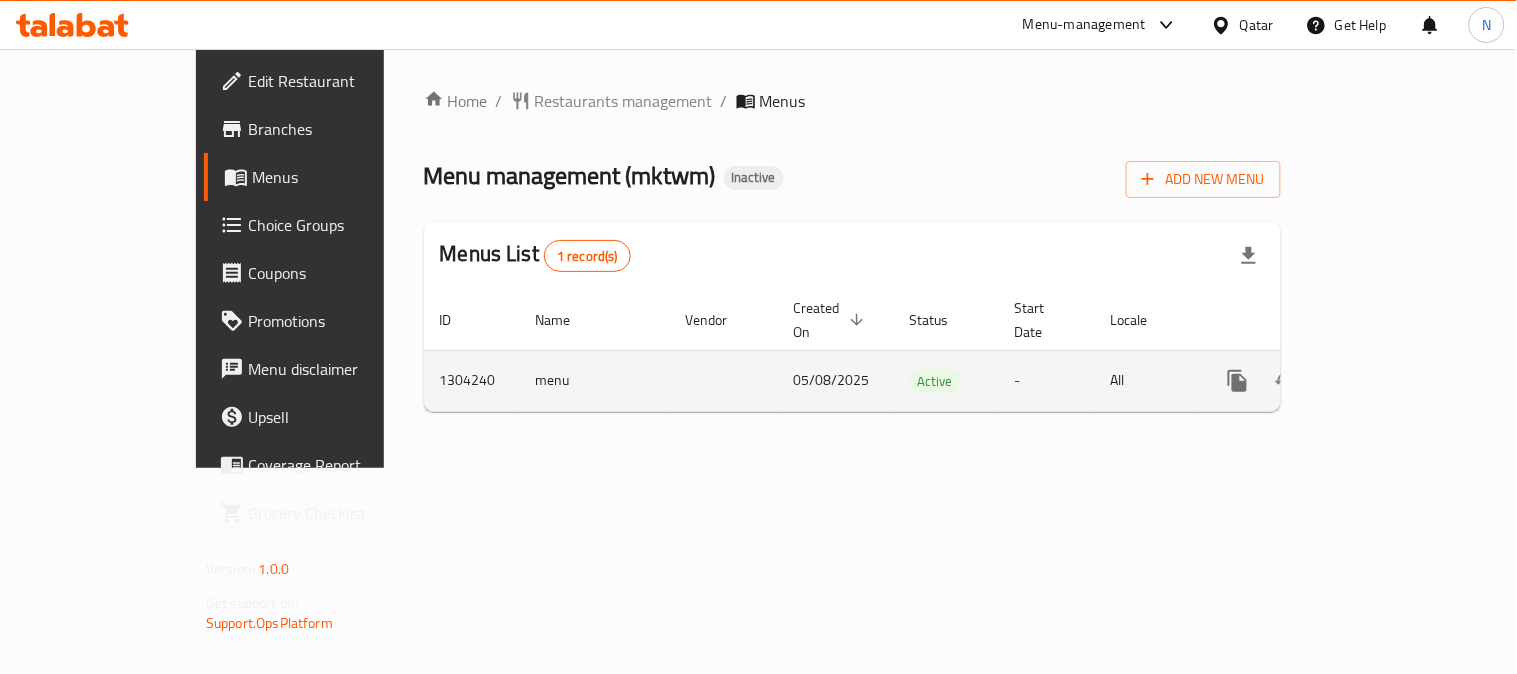 click 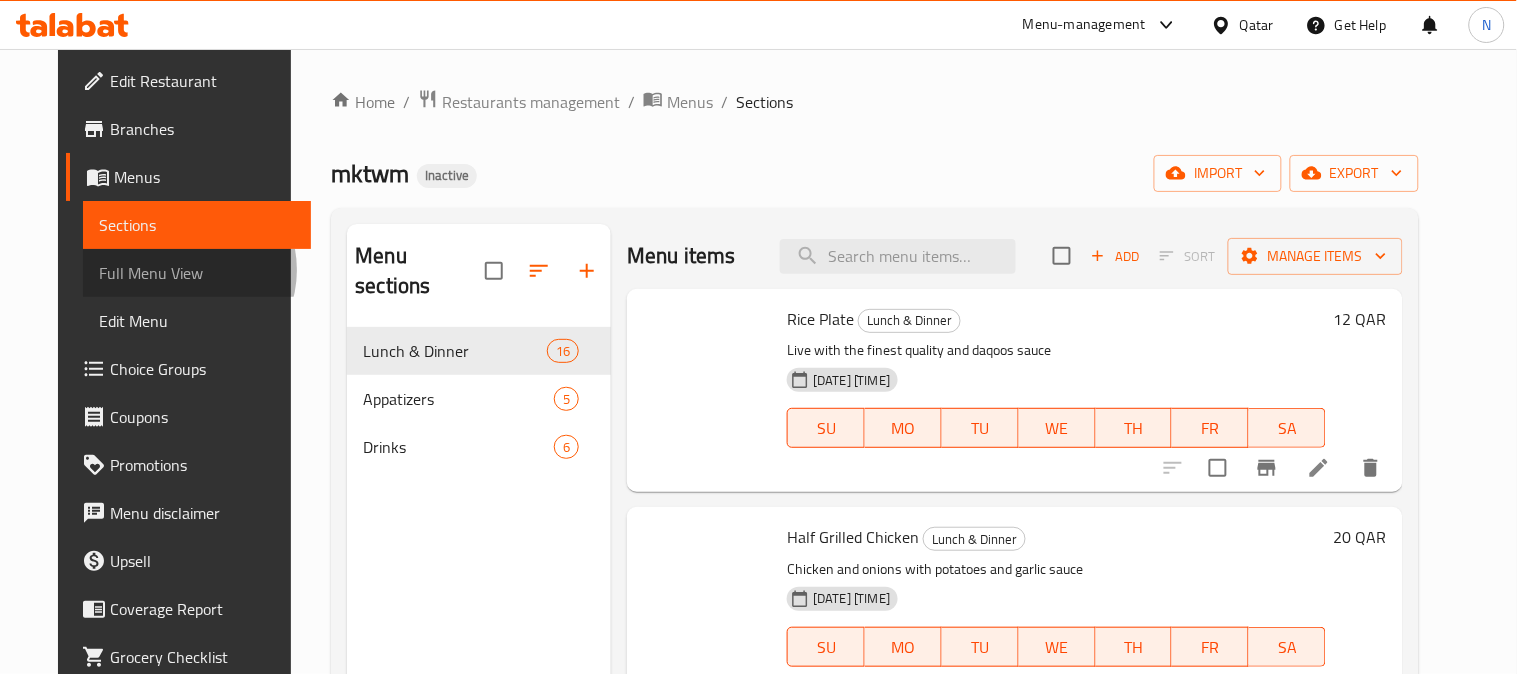 click on "Full Menu View" at bounding box center (197, 273) 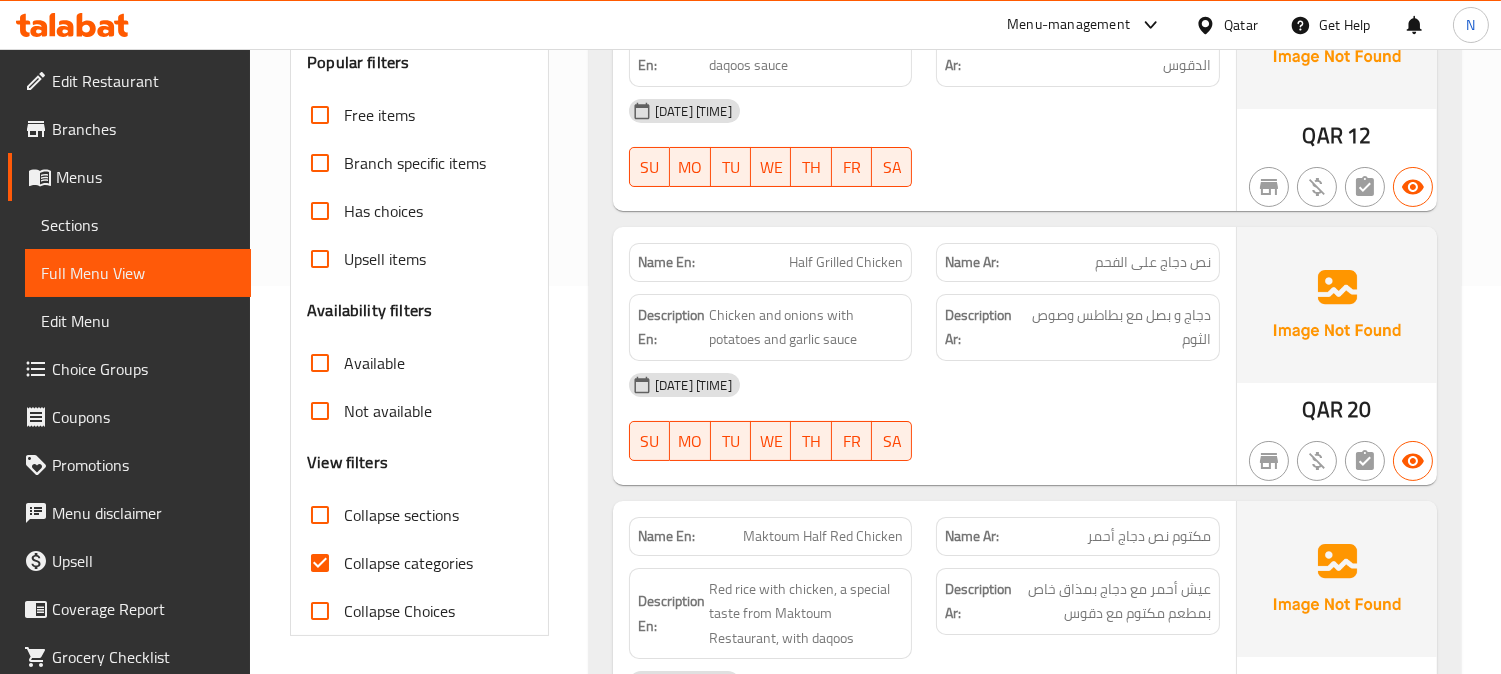 scroll, scrollTop: 444, scrollLeft: 0, axis: vertical 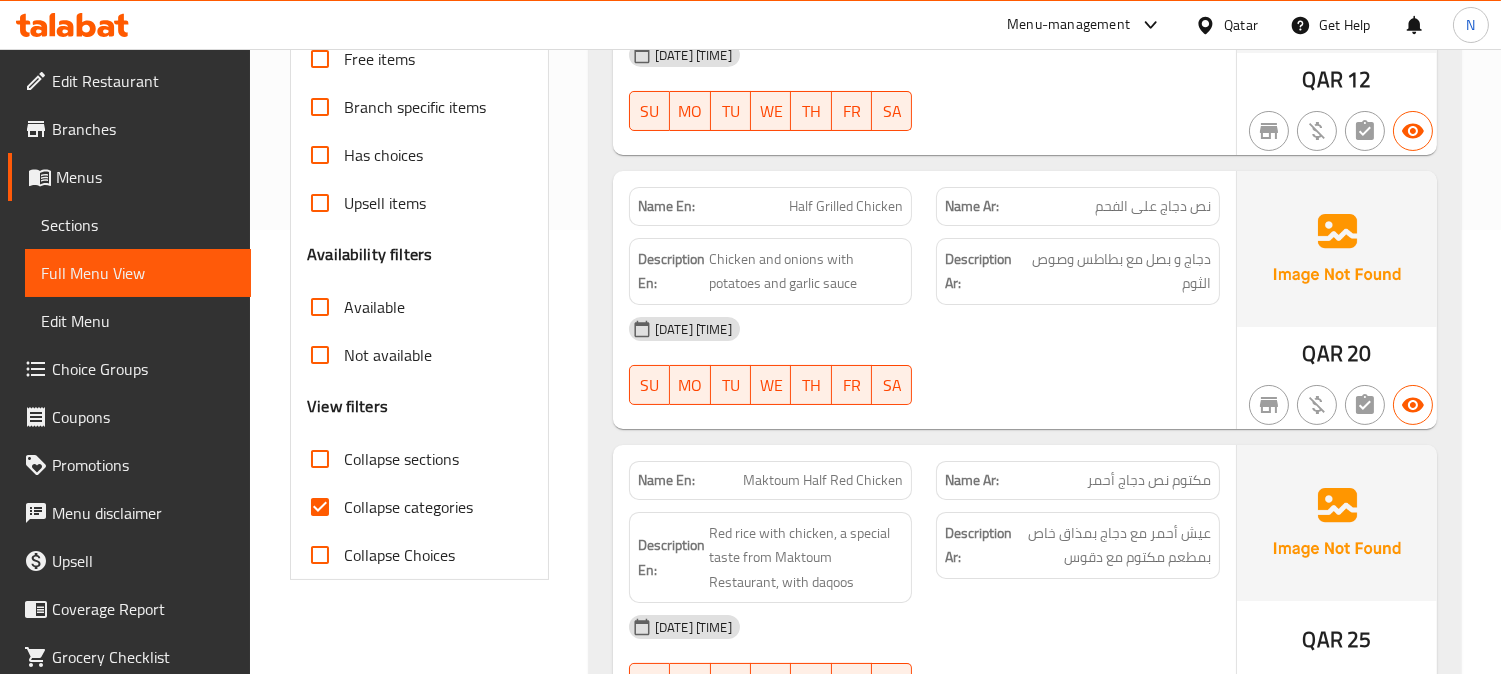 click on "Collapse categories" at bounding box center (320, 507) 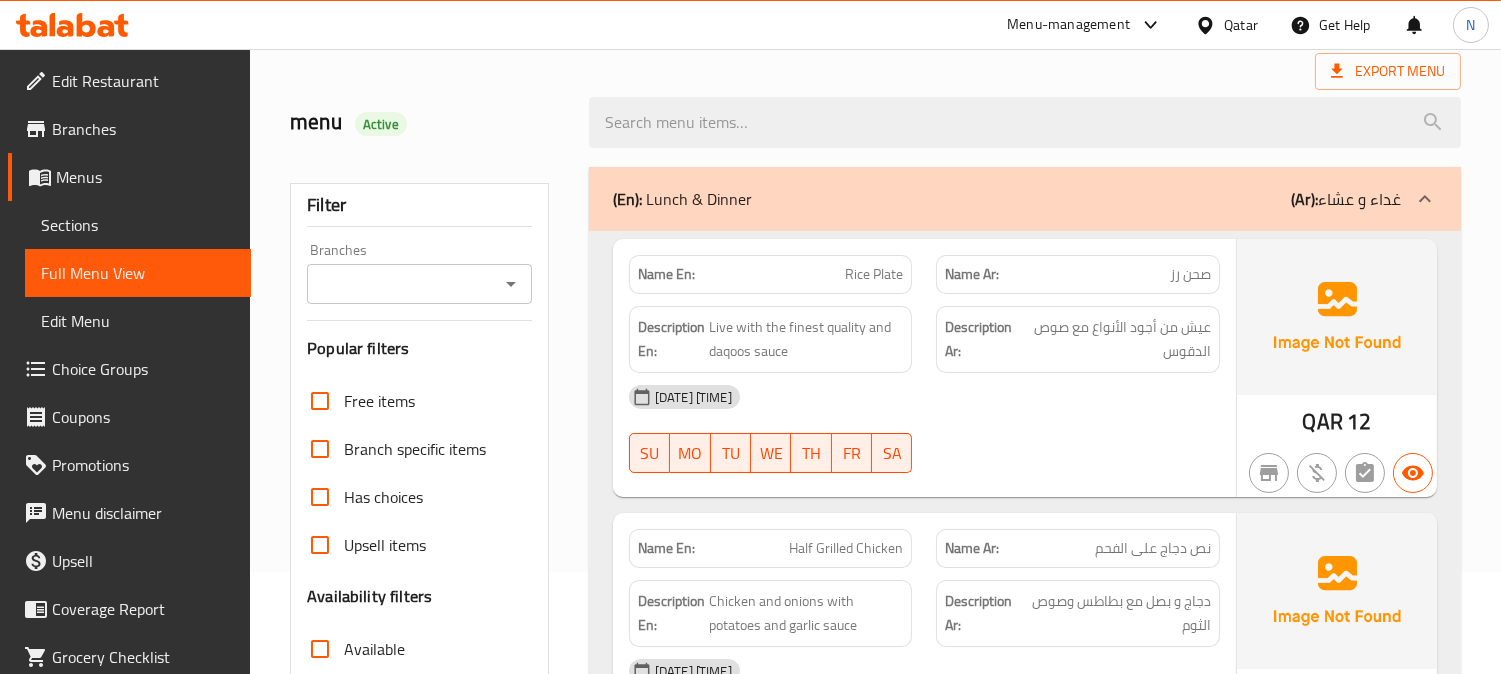 scroll, scrollTop: 111, scrollLeft: 0, axis: vertical 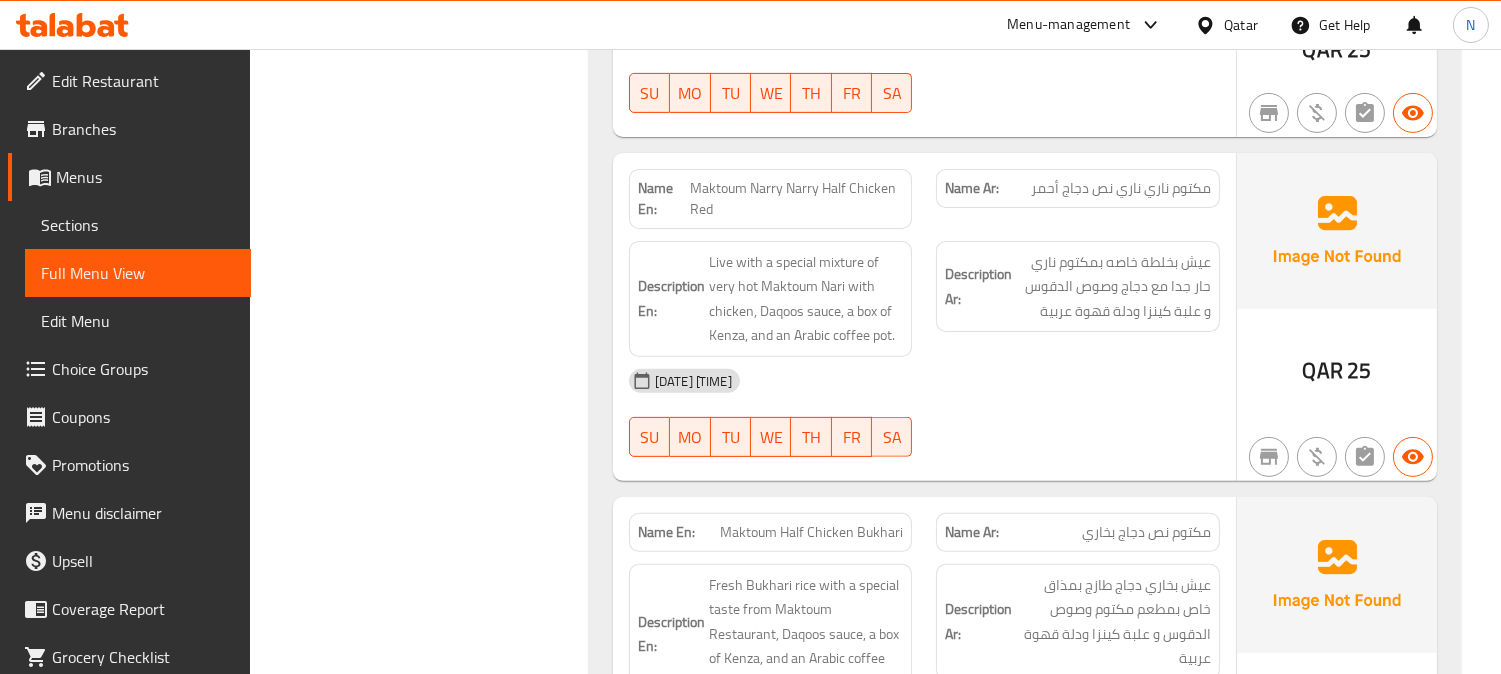 drag, startPoint x: 791, startPoint y: 143, endPoint x: 825, endPoint y: 180, distance: 50.24938 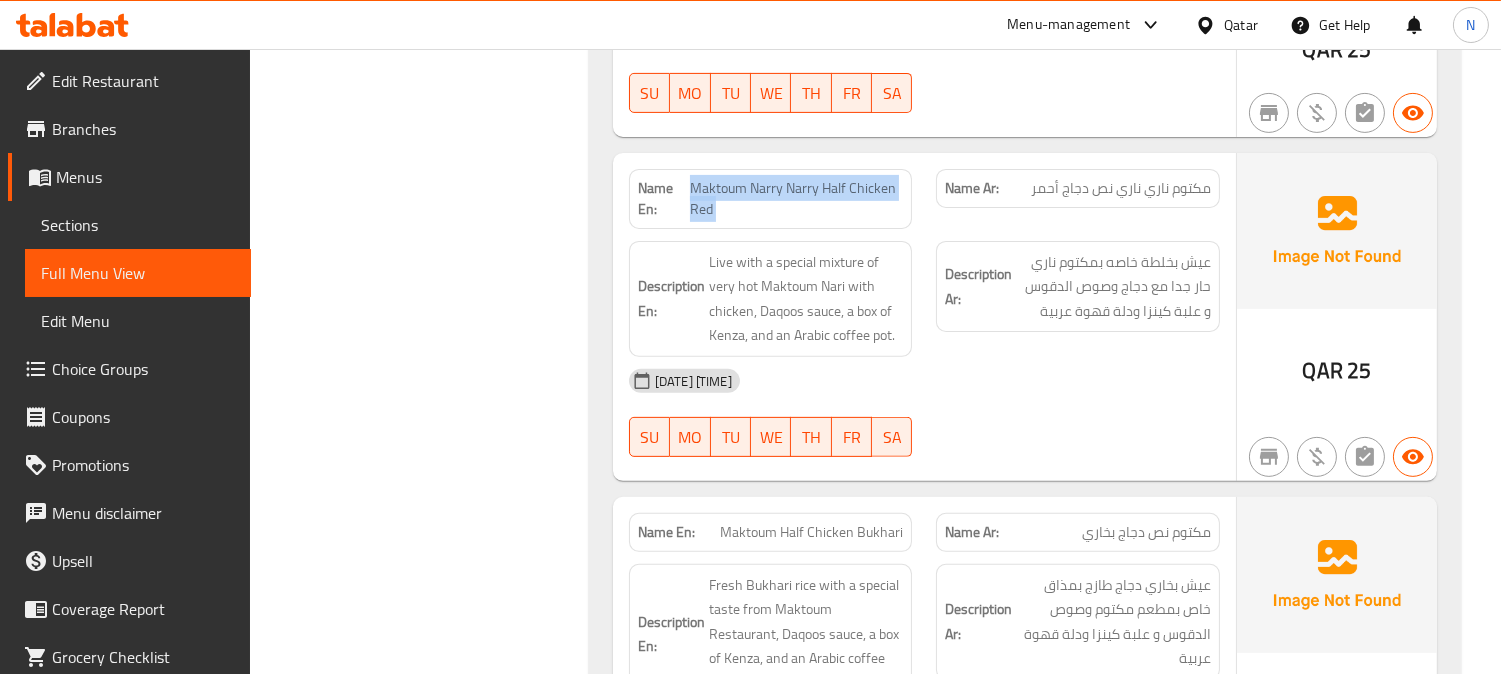 click on "Maktoum Narry Narry Half Chicken Red" at bounding box center [796, 199] 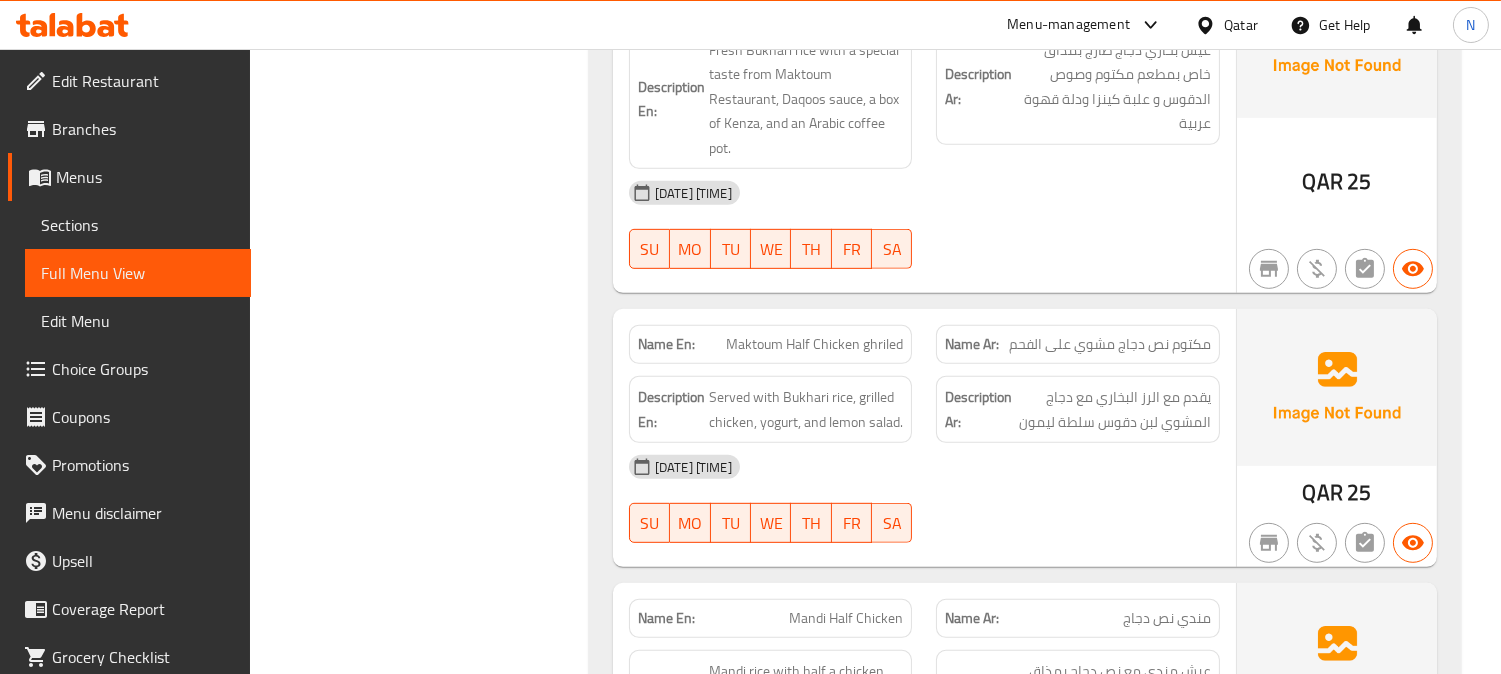 scroll, scrollTop: 1888, scrollLeft: 0, axis: vertical 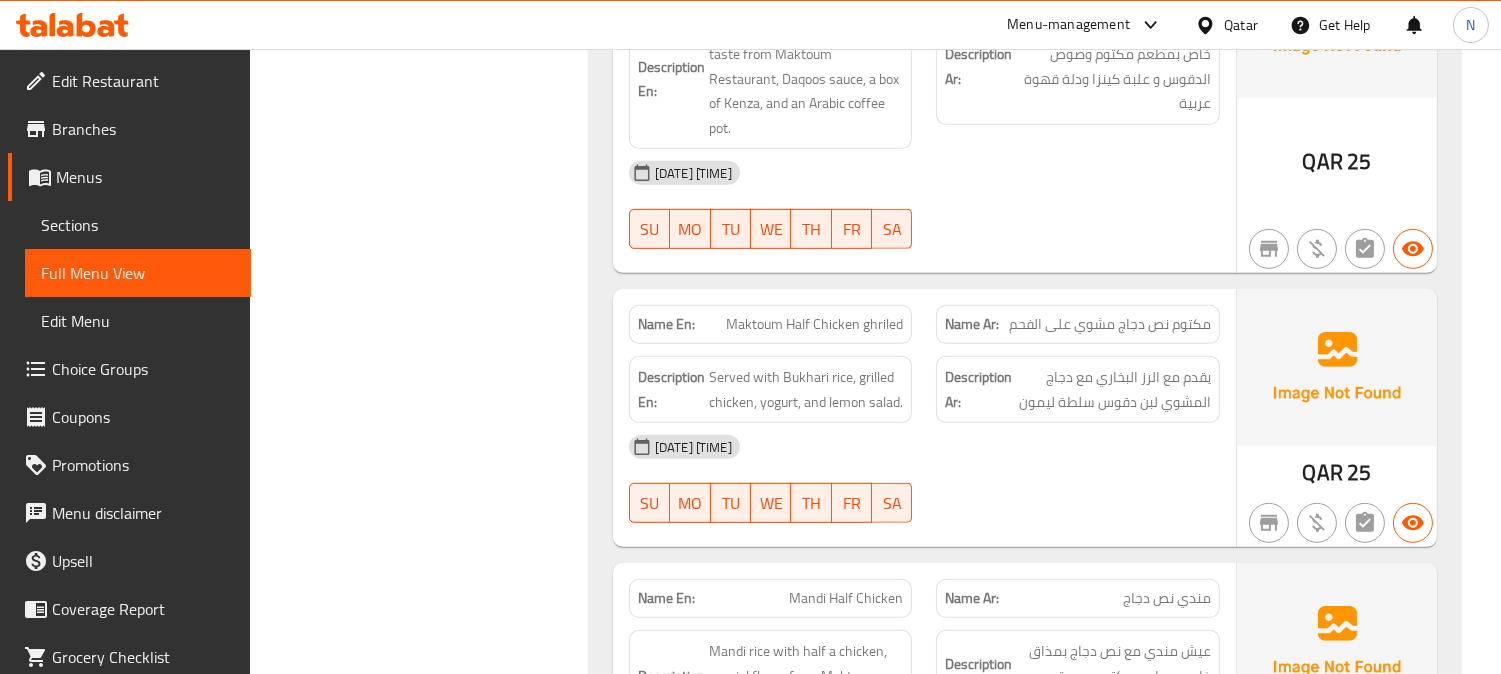 click on "Maktoum Half Chicken ghriled" at bounding box center [814, 324] 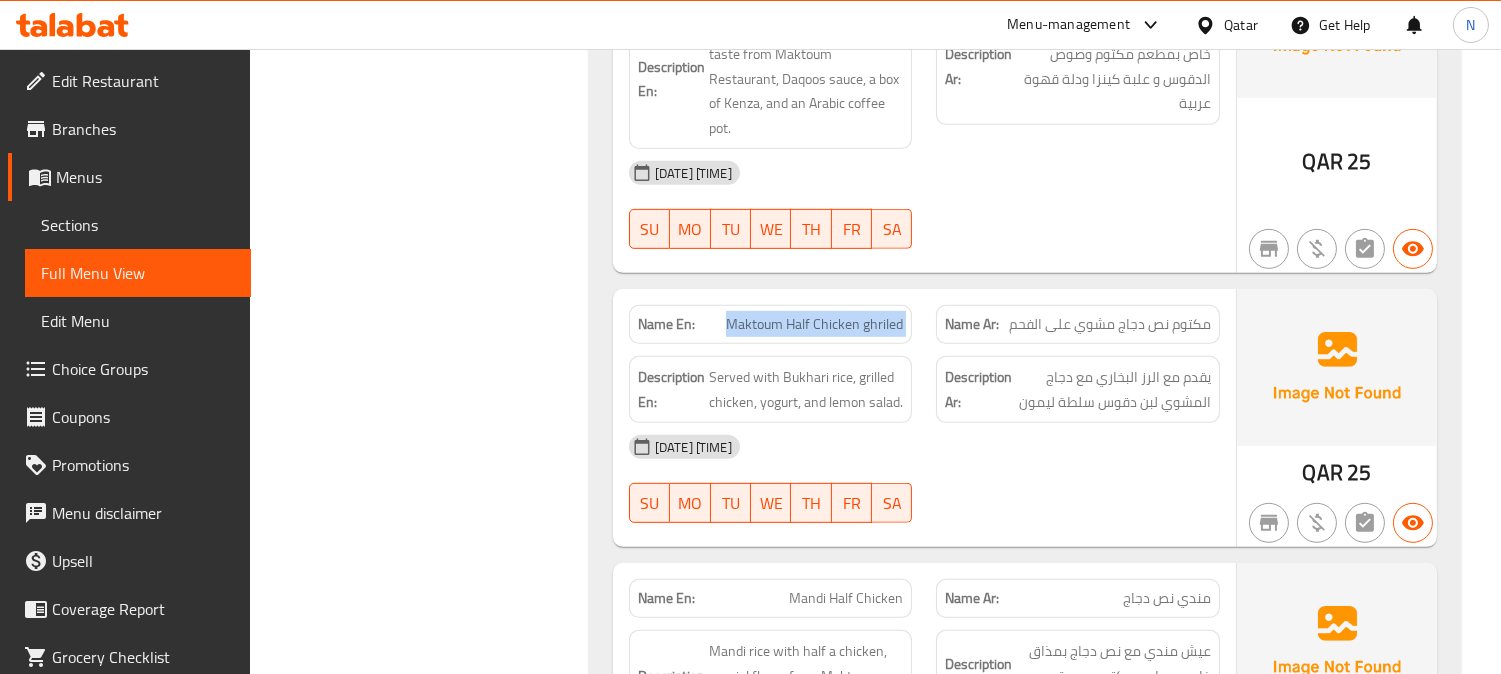 click on "Maktoum Half Chicken ghriled" at bounding box center (814, 324) 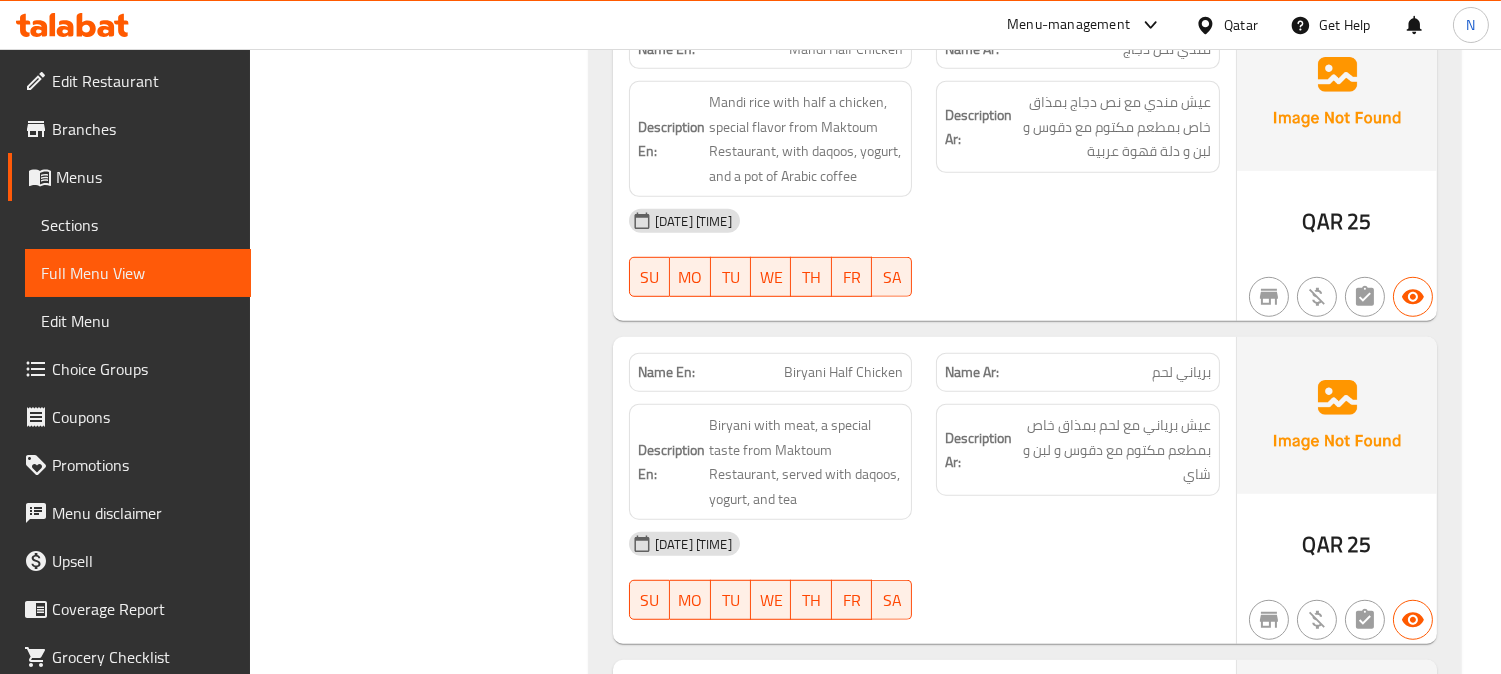 scroll, scrollTop: 2444, scrollLeft: 0, axis: vertical 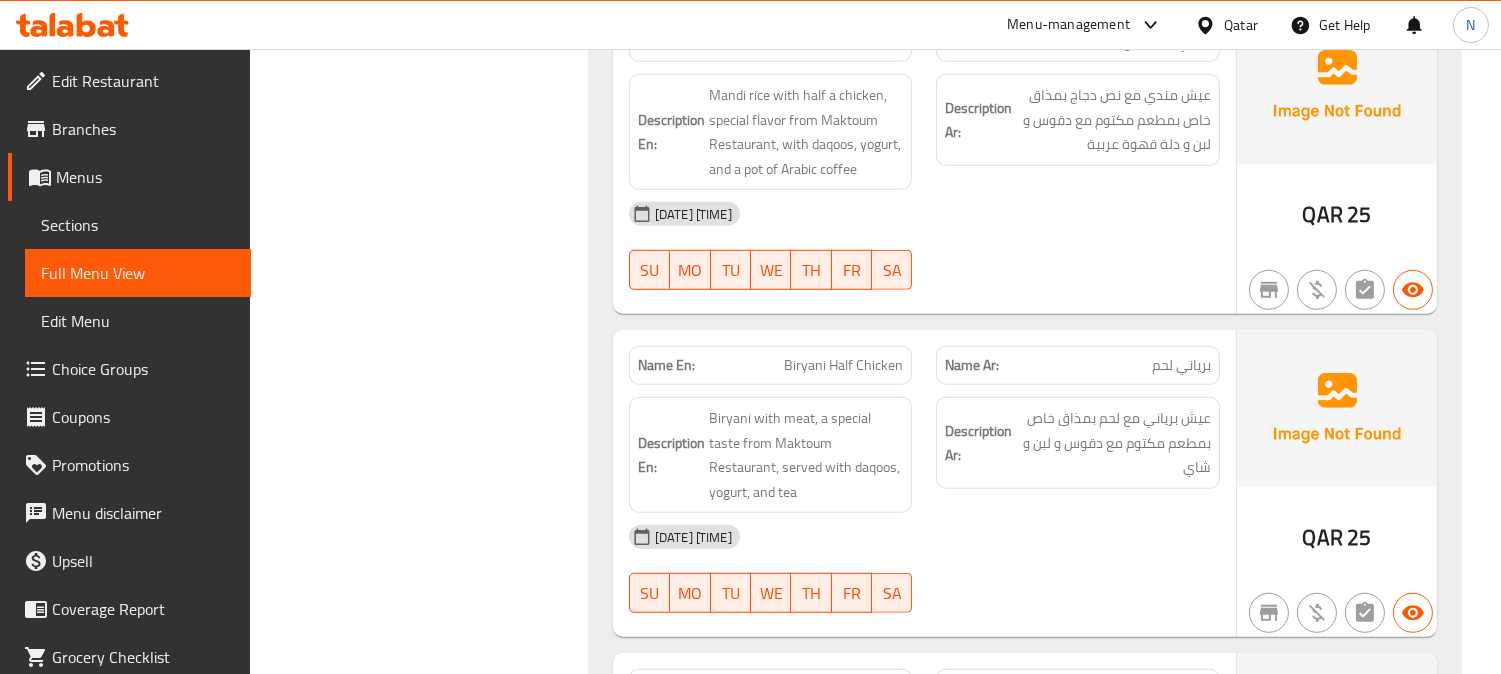 click on "Biryani Half Chicken" at bounding box center [843, 365] 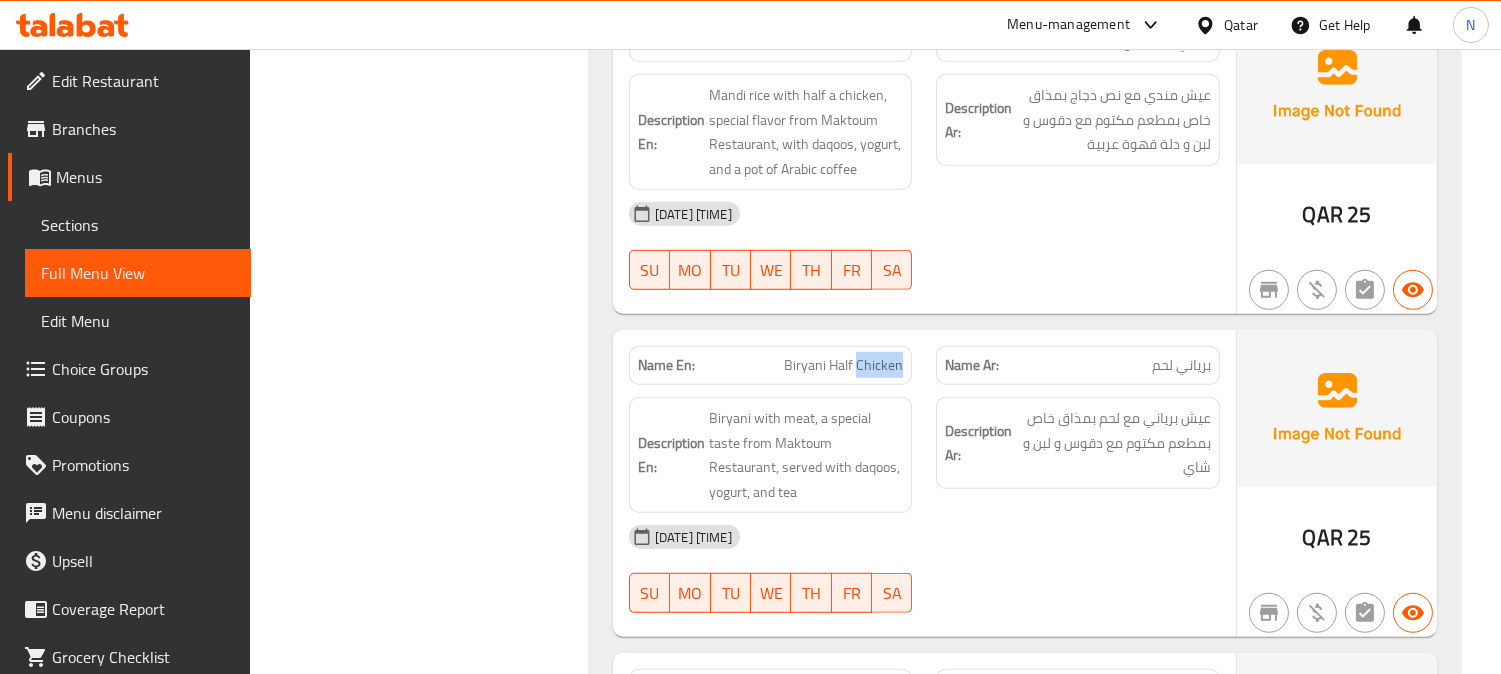 click on "Biryani Half Chicken" at bounding box center [843, 365] 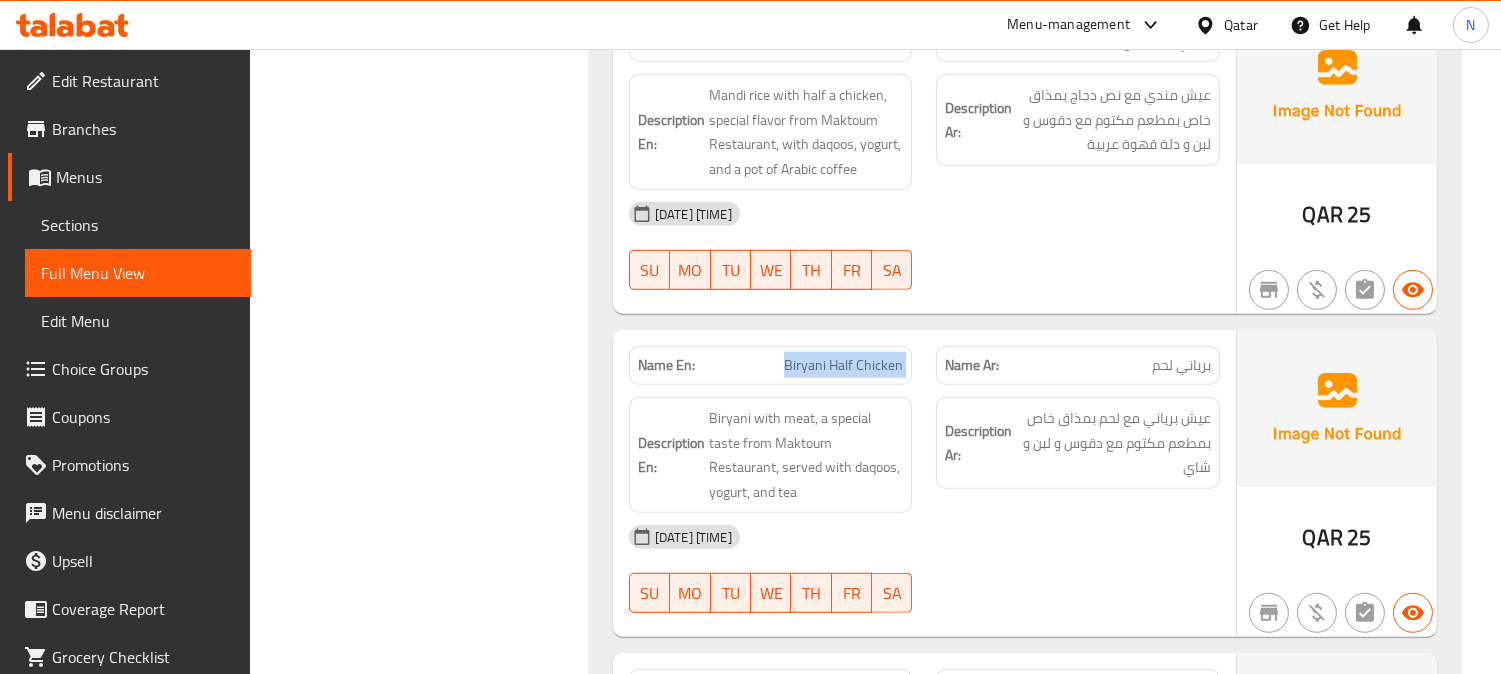 click on "Biryani Half Chicken" at bounding box center [843, 365] 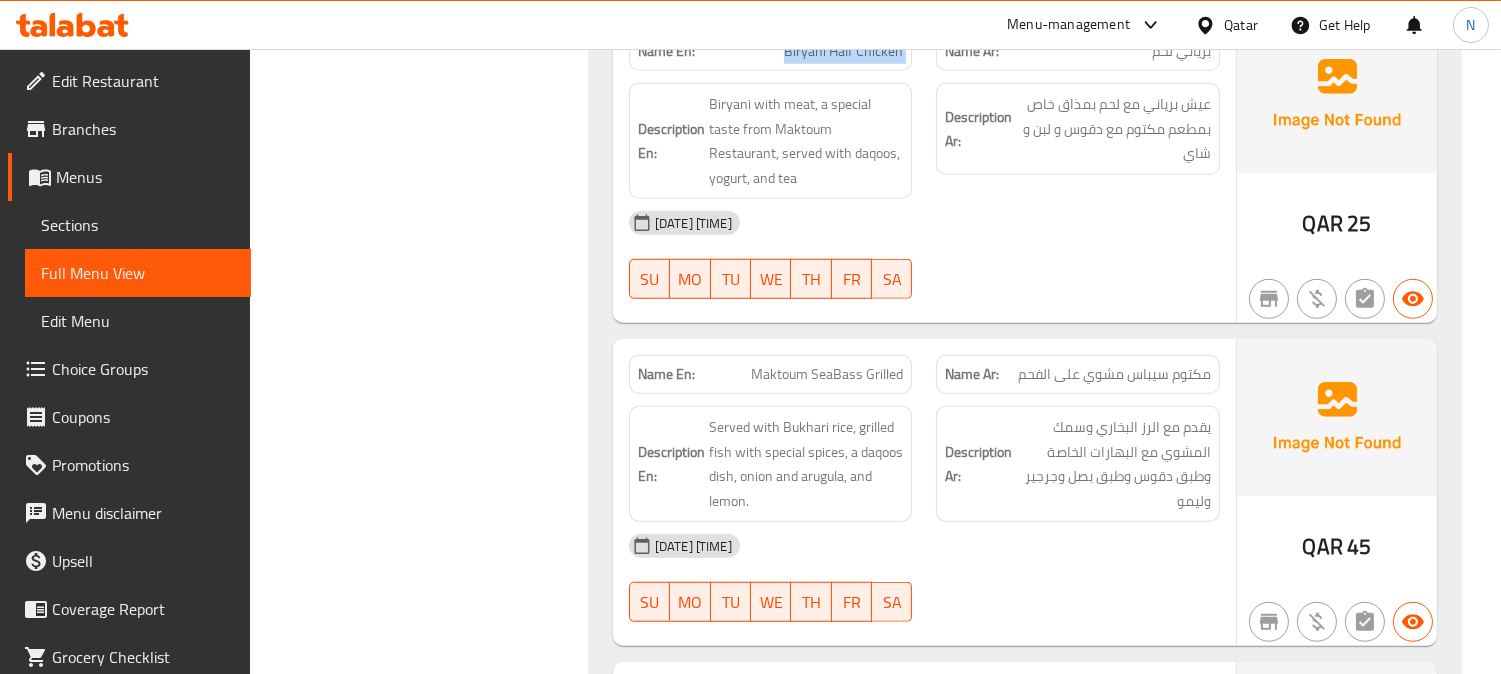 scroll, scrollTop: 2777, scrollLeft: 0, axis: vertical 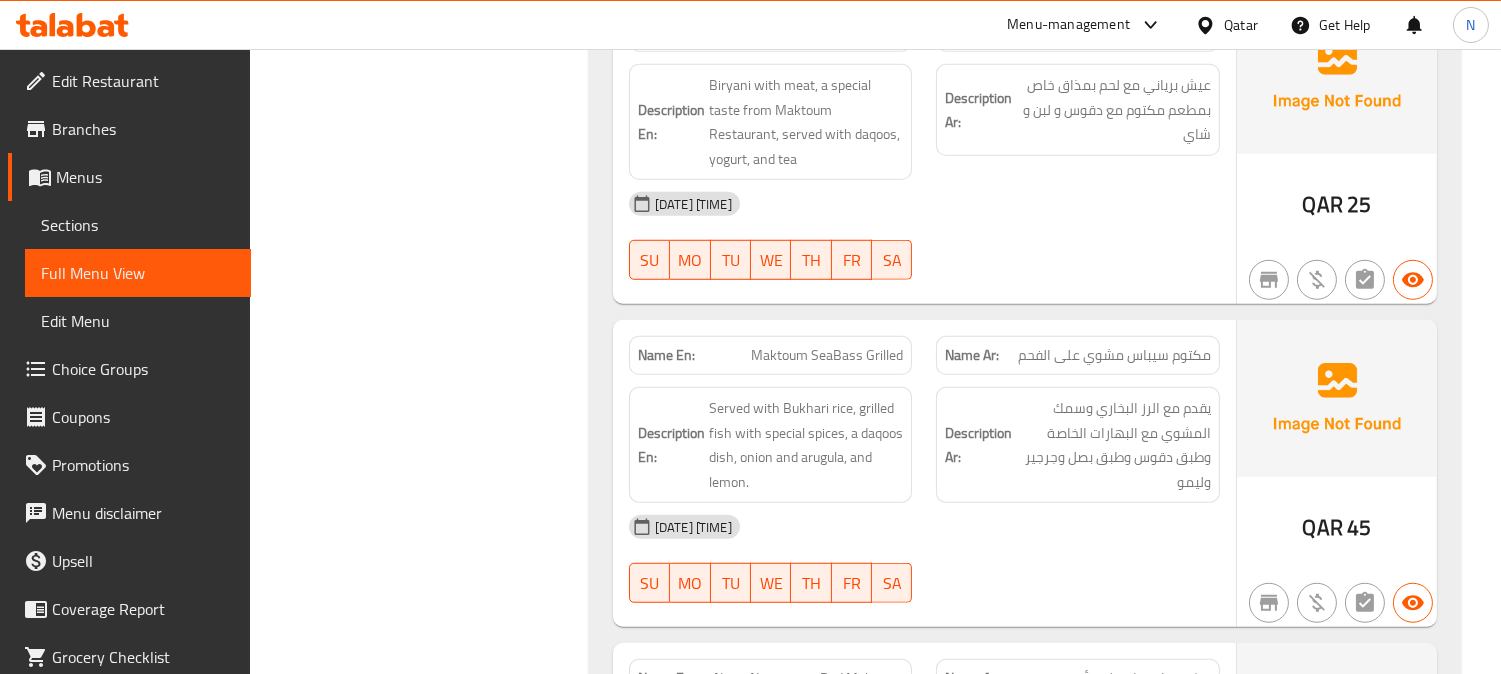 click on "Maktoum SeaBass Grilled" at bounding box center (827, 355) 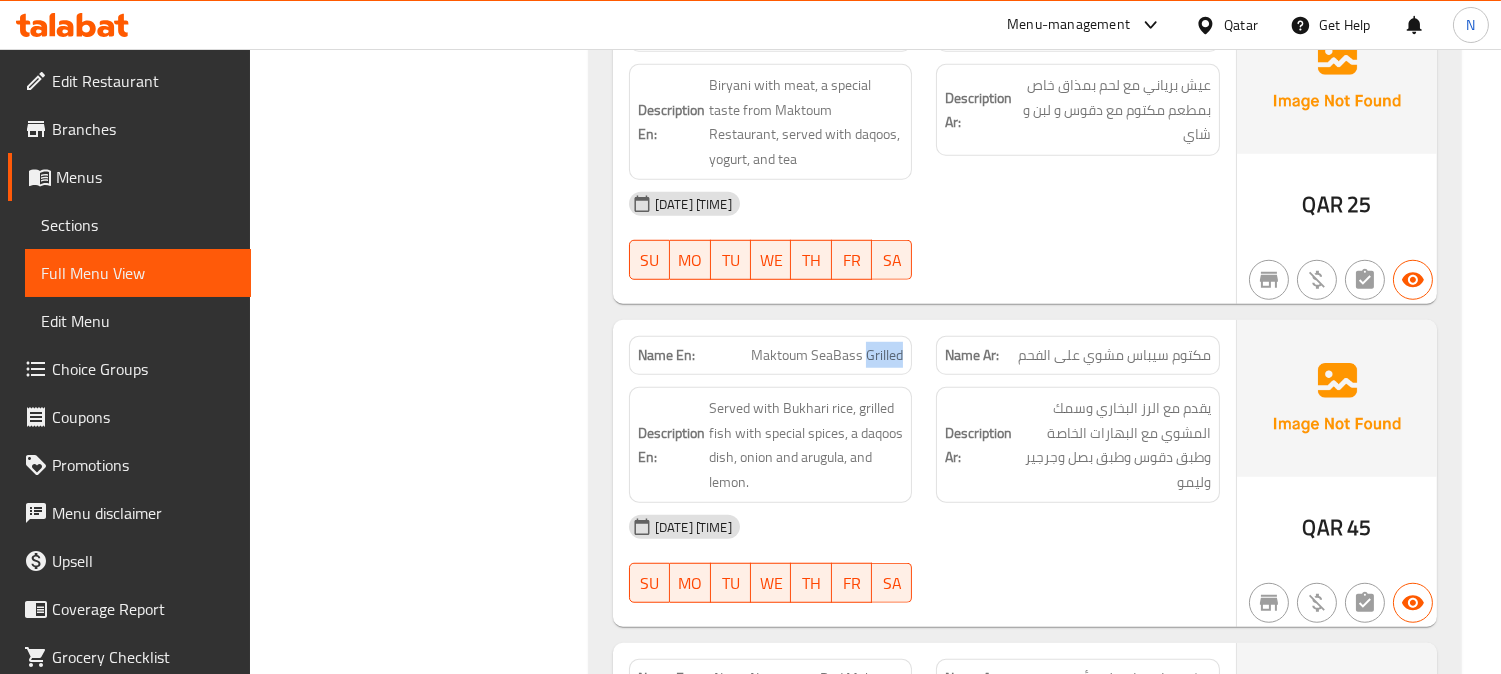 click on "Maktoum SeaBass Grilled" at bounding box center (827, 355) 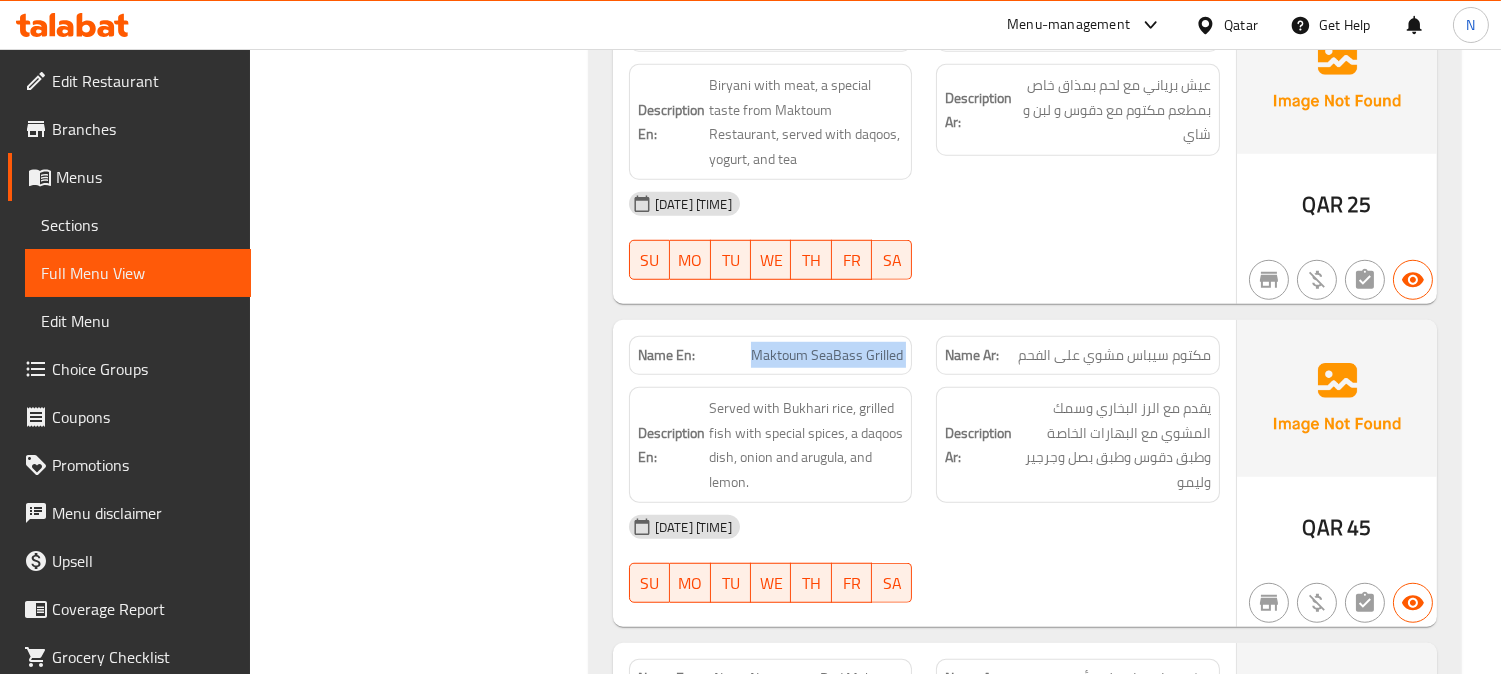 click on "Maktoum SeaBass Grilled" at bounding box center [827, 355] 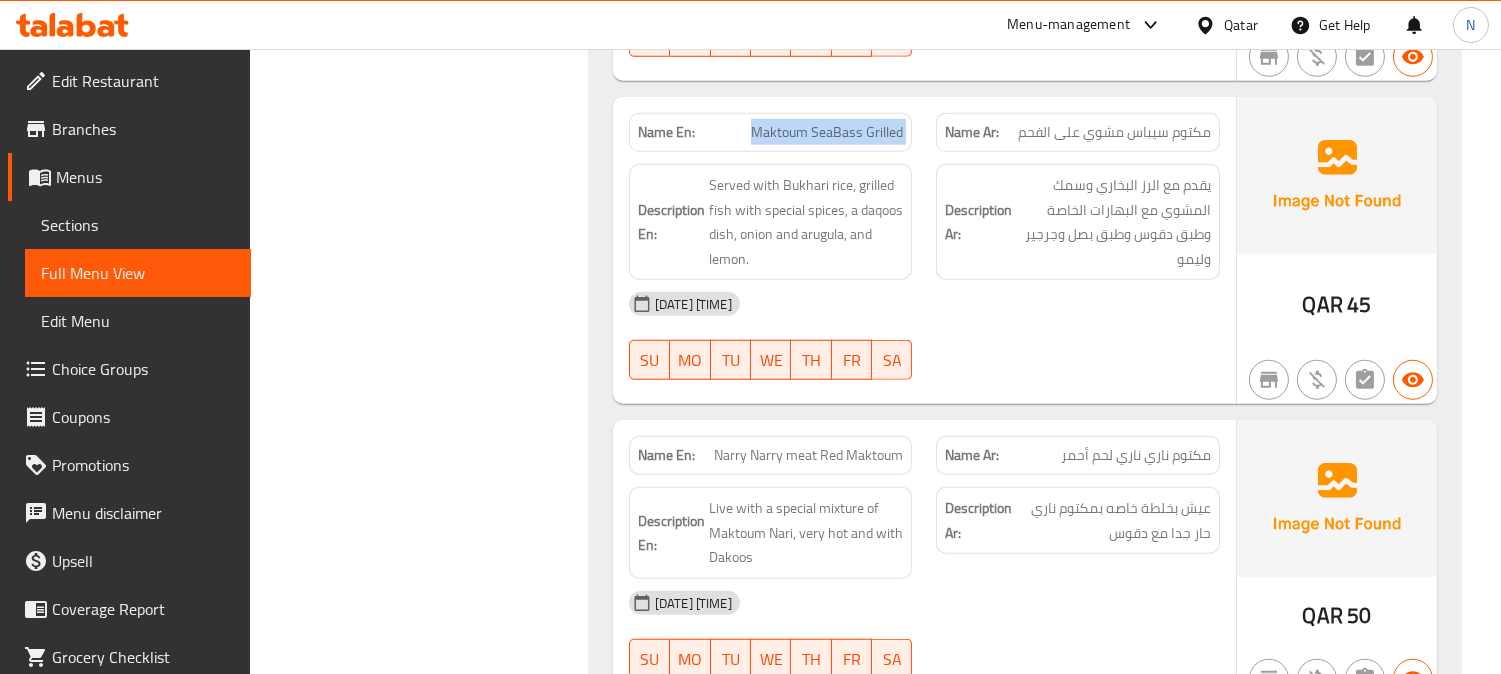 scroll, scrollTop: 3111, scrollLeft: 0, axis: vertical 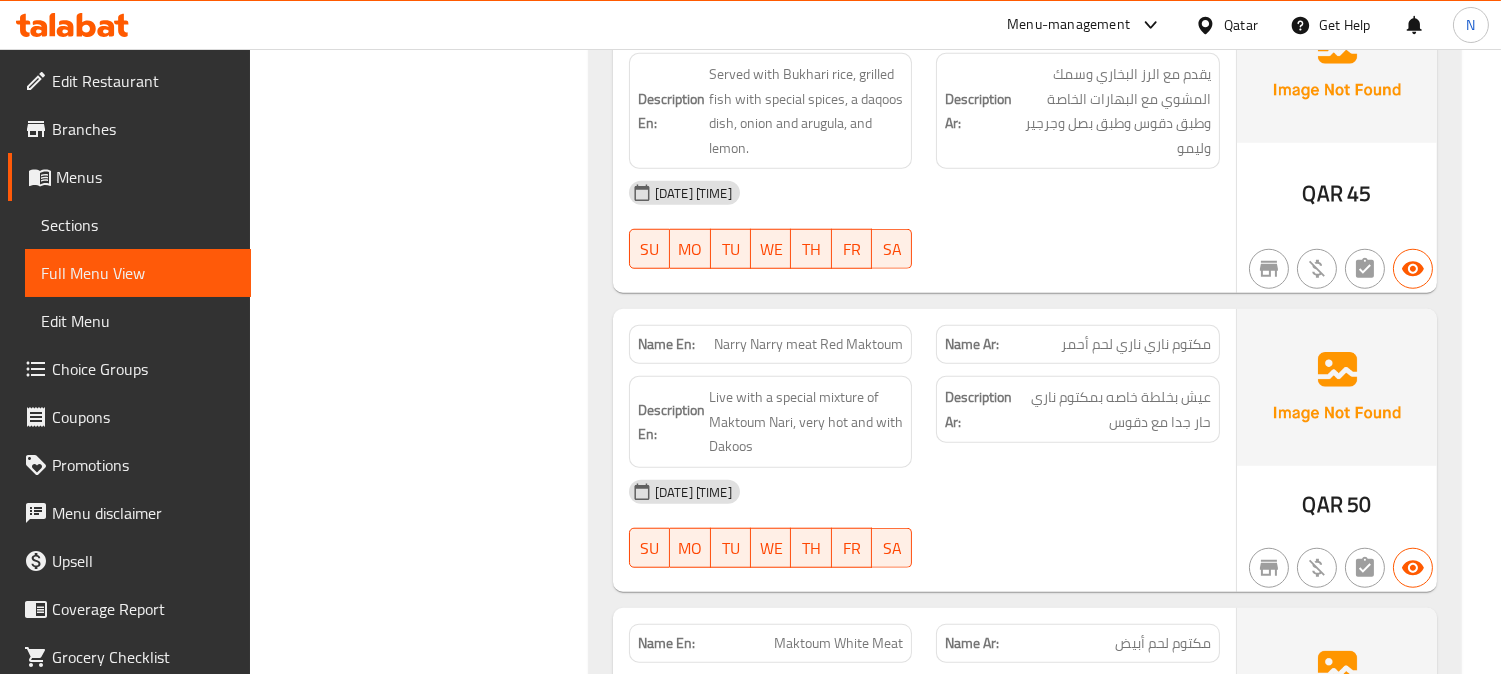 click on "Narry Narry  meat Red Maktoum" at bounding box center [808, 344] 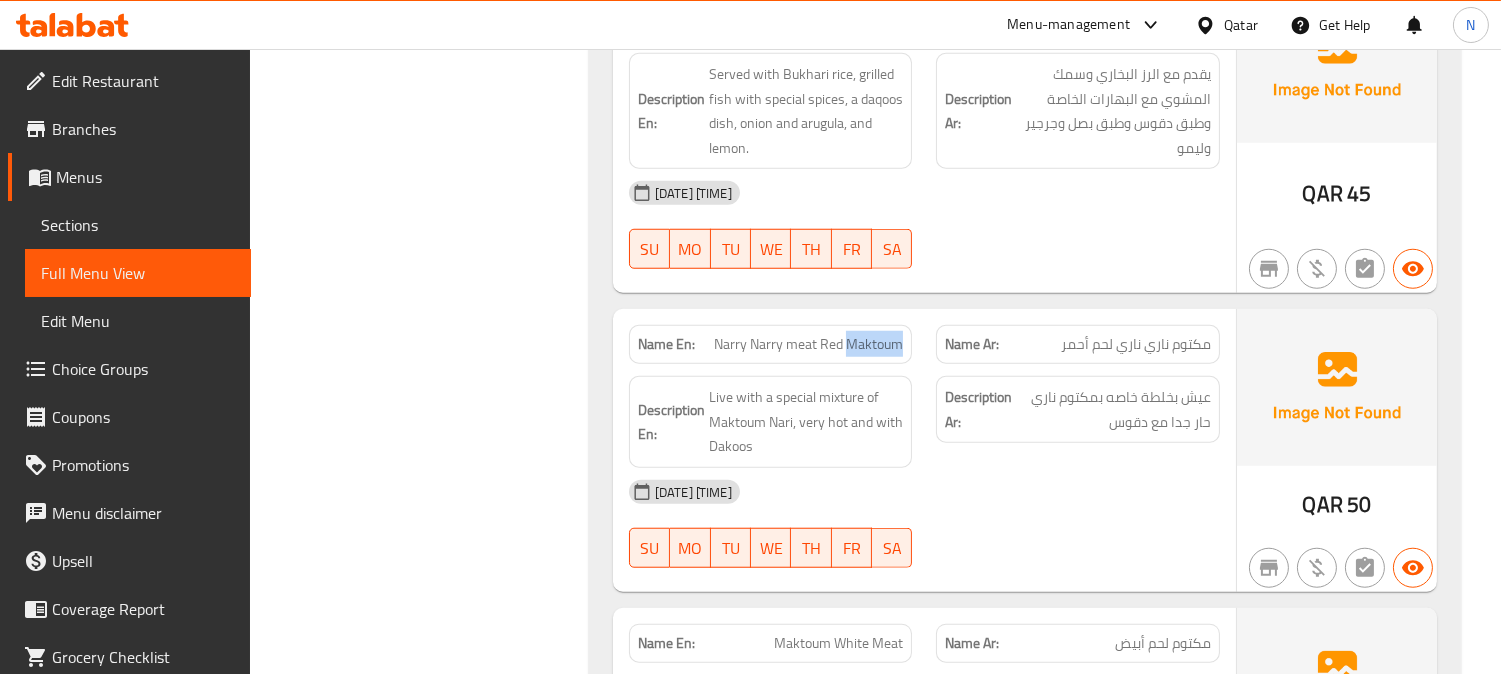 click on "Narry Narry  meat Red Maktoum" at bounding box center (808, 344) 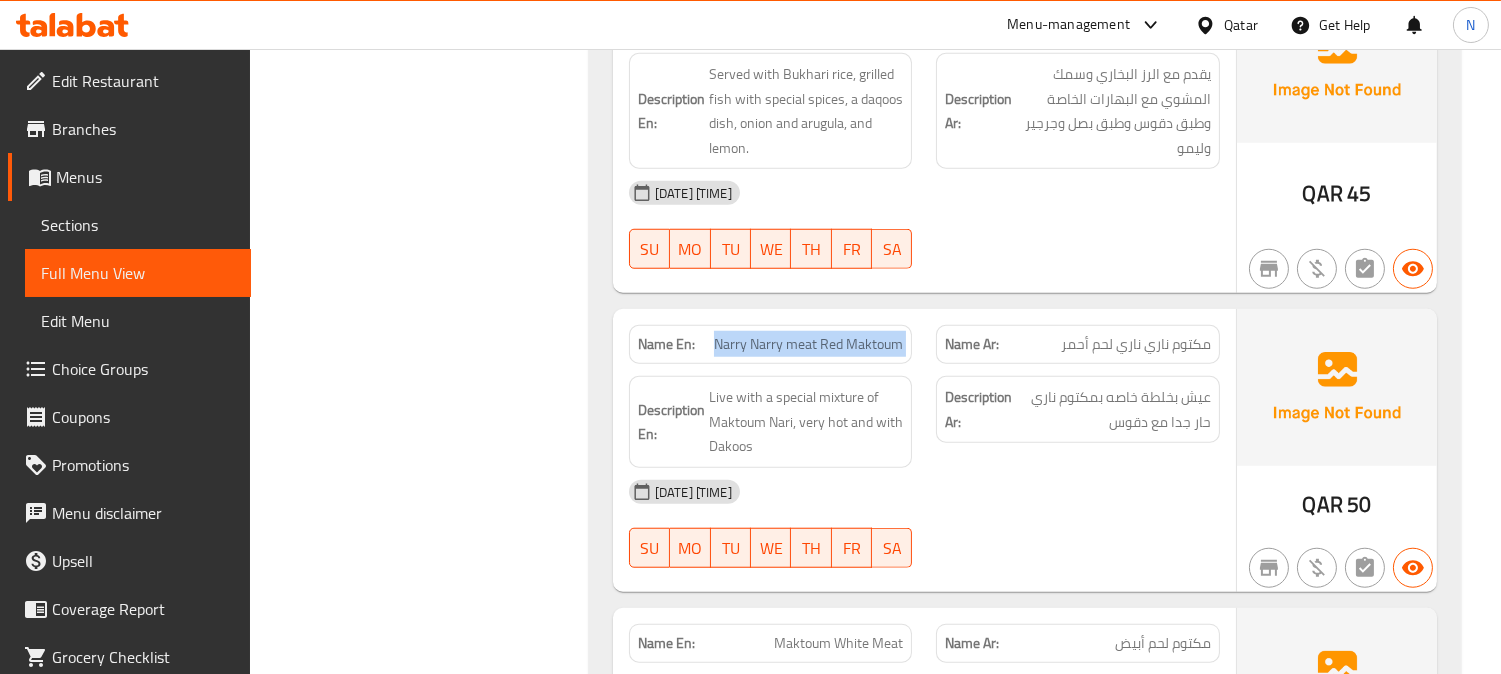 copy on "Narry Narry  meat Red Maktoum" 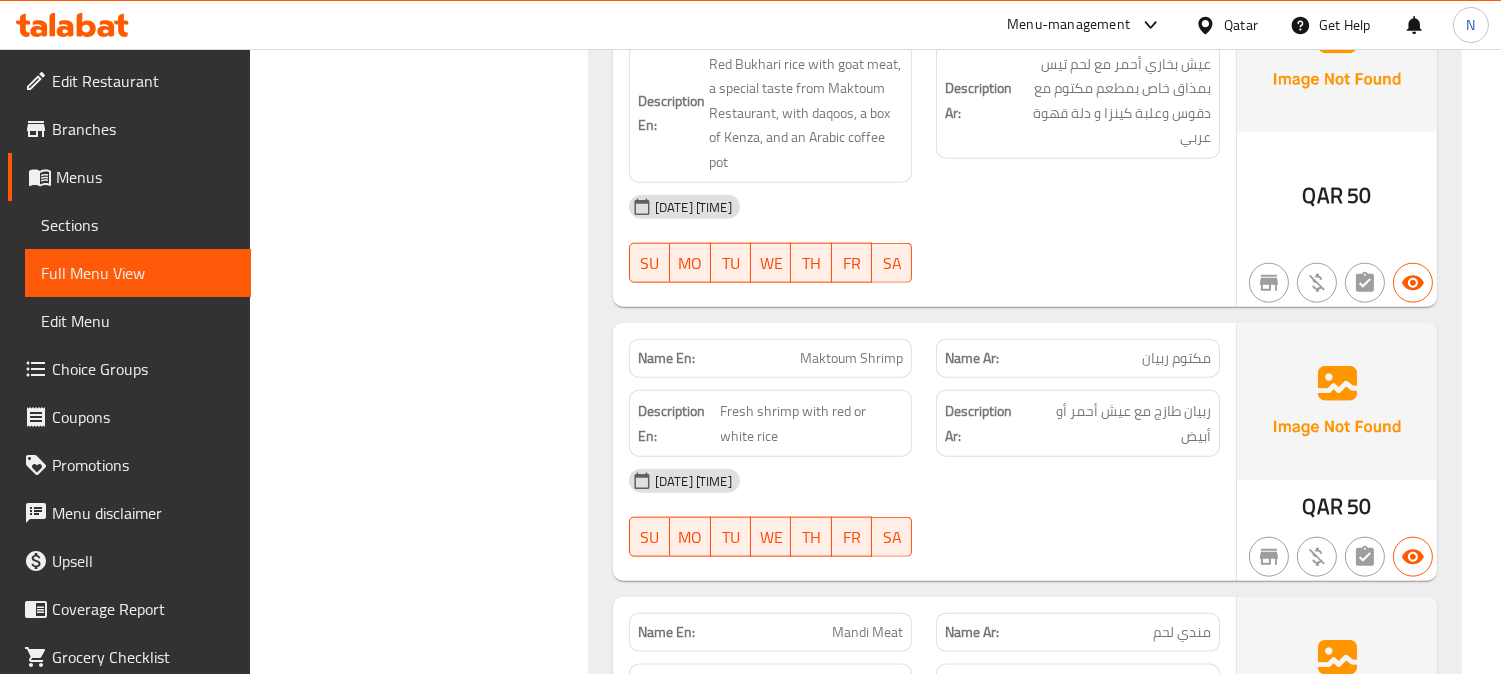scroll, scrollTop: 4444, scrollLeft: 0, axis: vertical 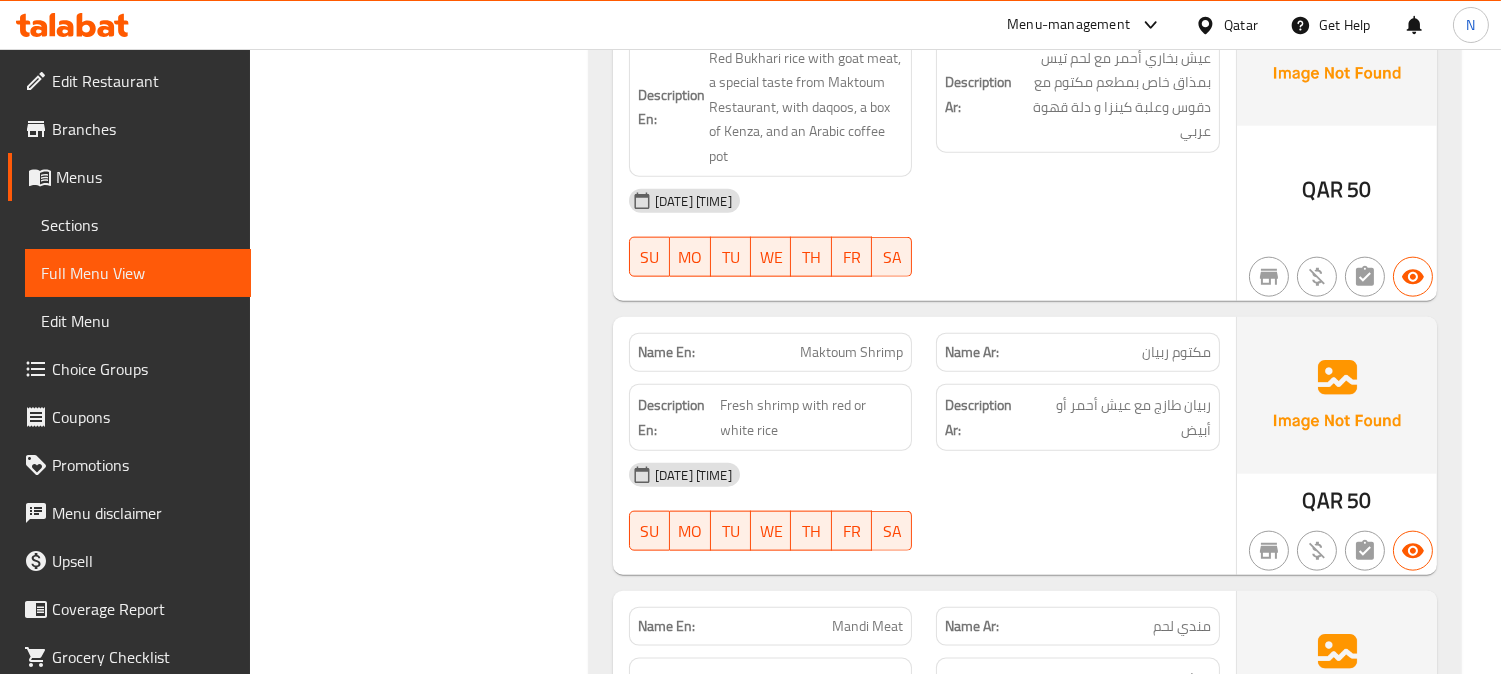 click on "Maktoum Shrimp" at bounding box center [851, 352] 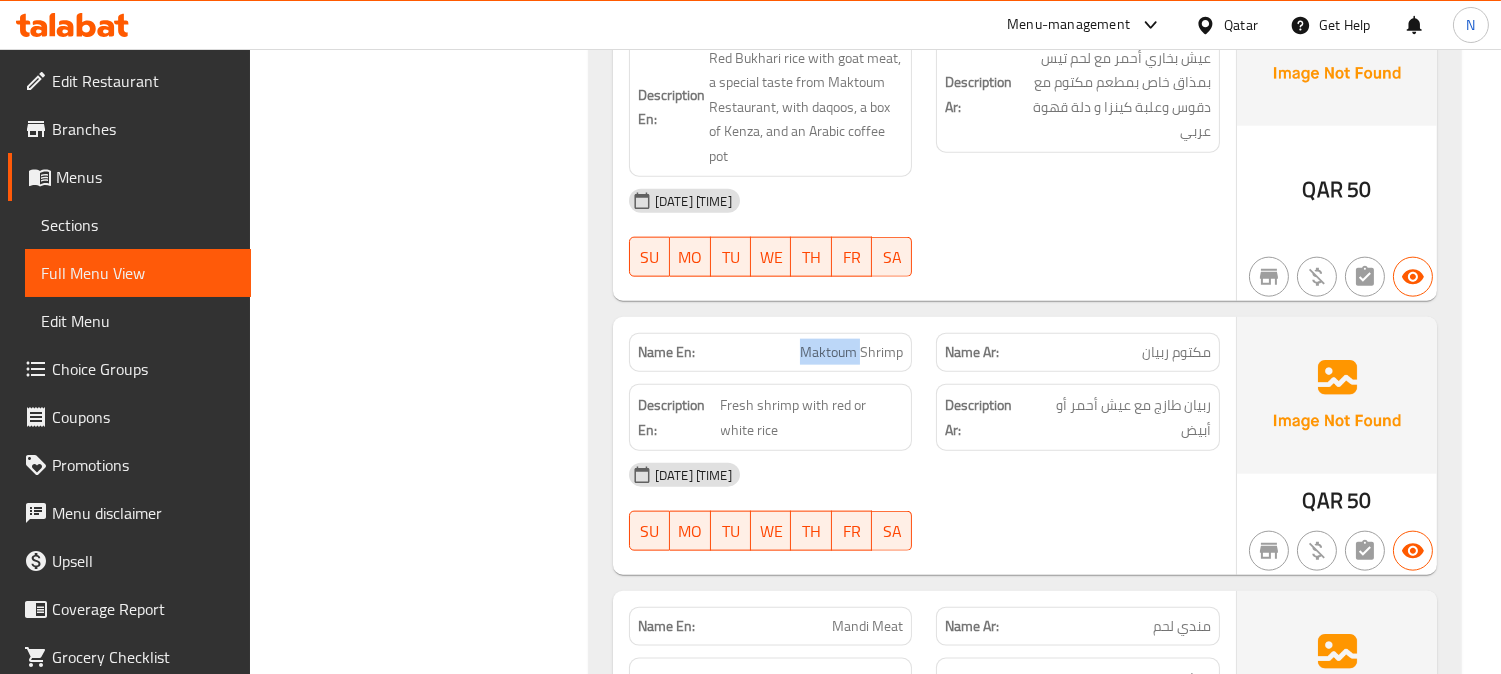 click on "Maktoum Shrimp" at bounding box center [851, 352] 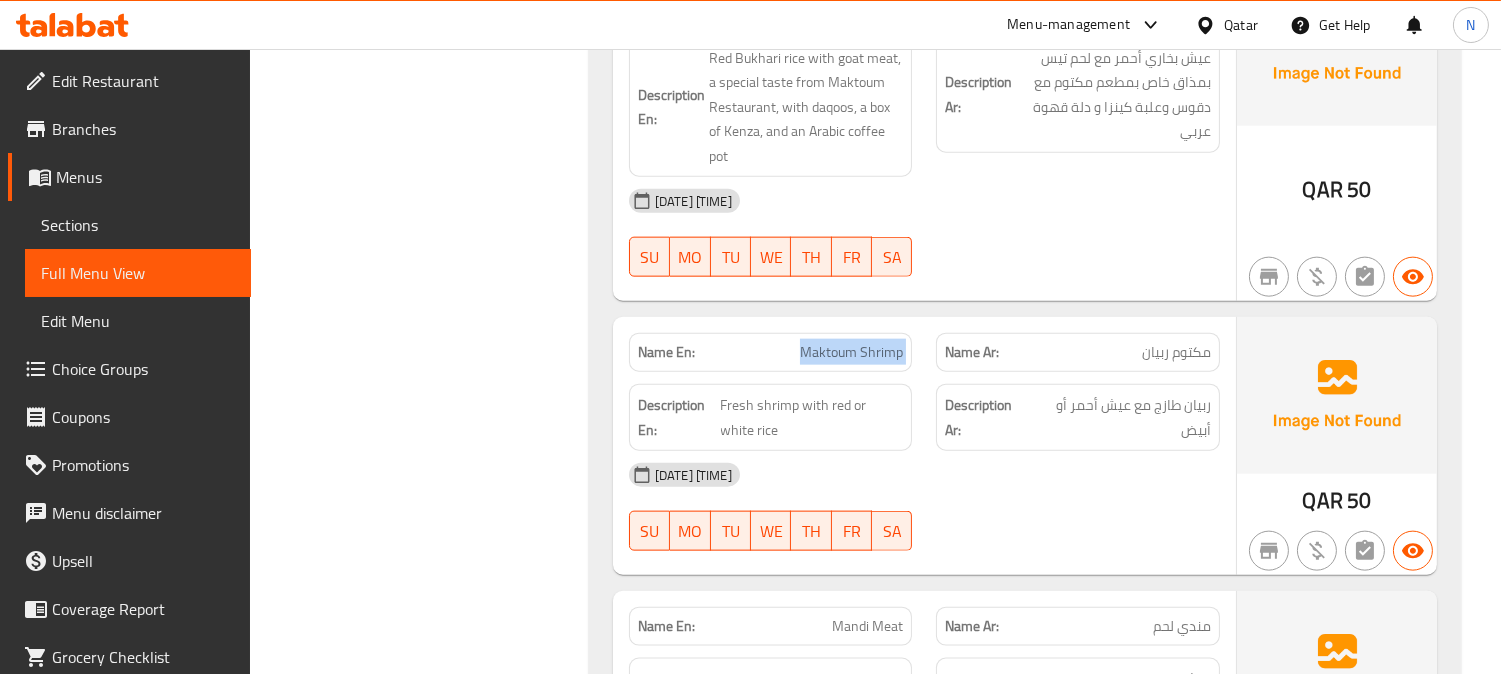 click on "Maktoum Shrimp" at bounding box center [851, 352] 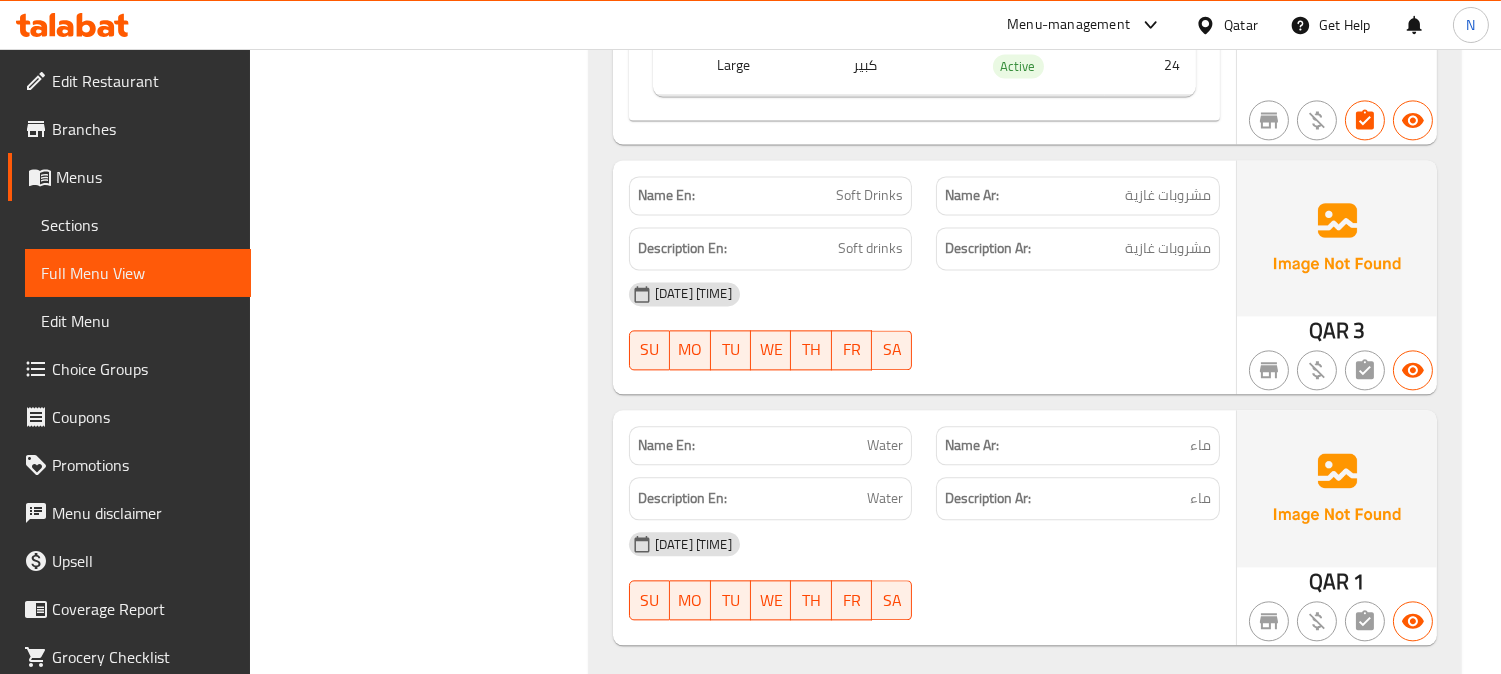 scroll, scrollTop: 8106, scrollLeft: 0, axis: vertical 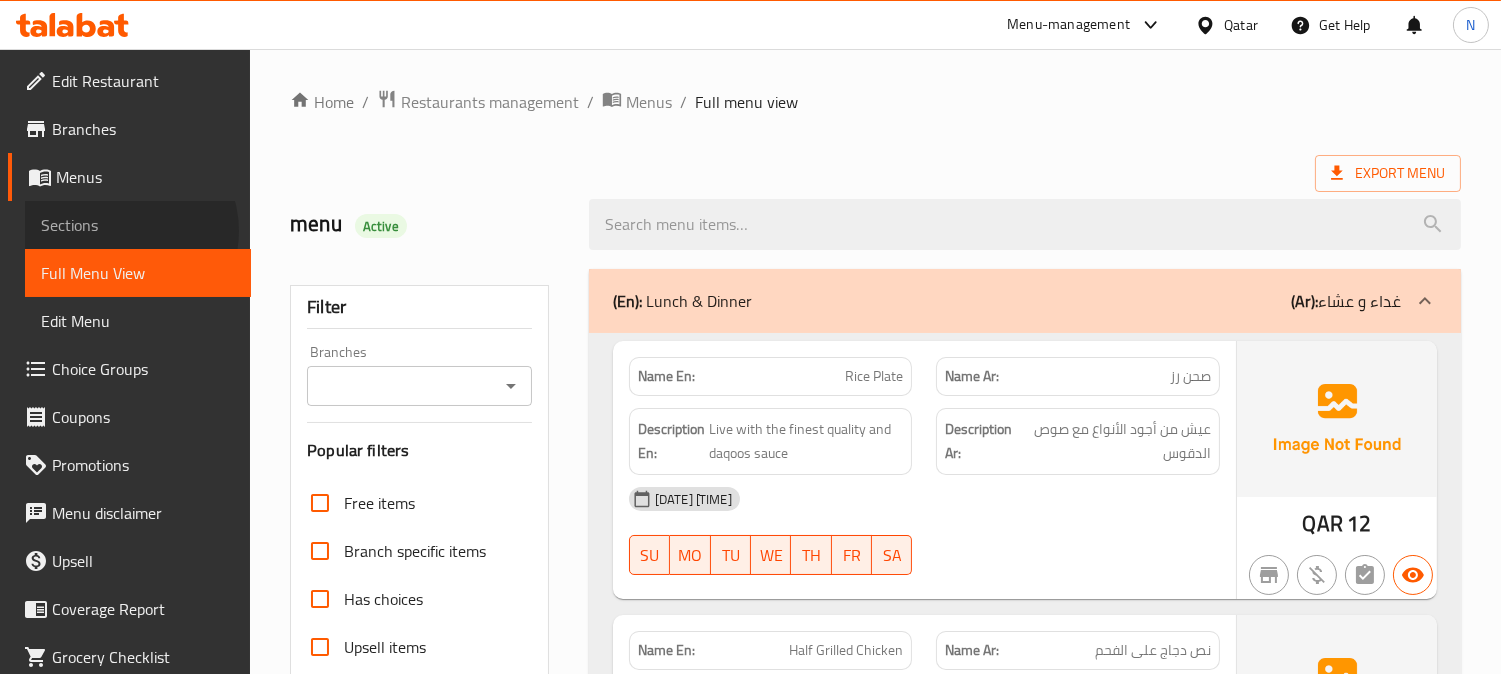 click on "Sections" at bounding box center [138, 225] 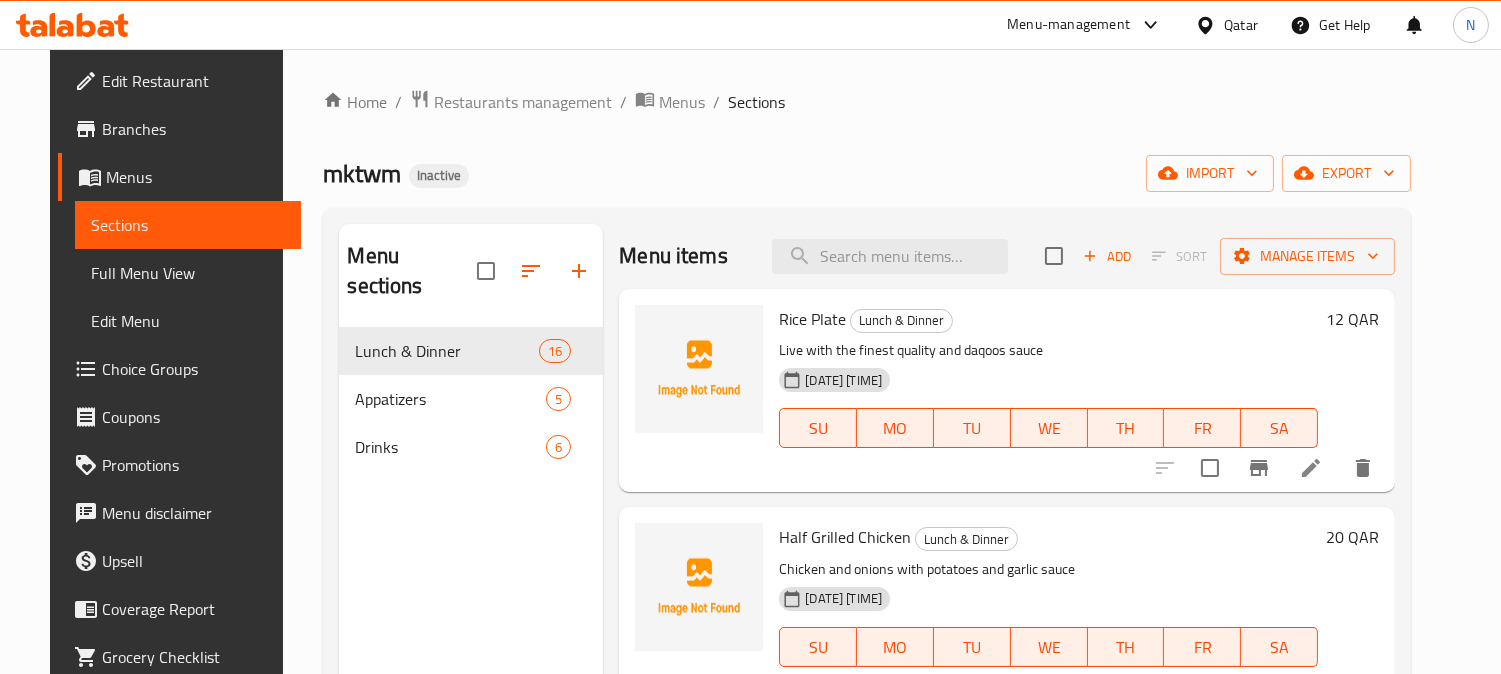 scroll, scrollTop: 111, scrollLeft: 0, axis: vertical 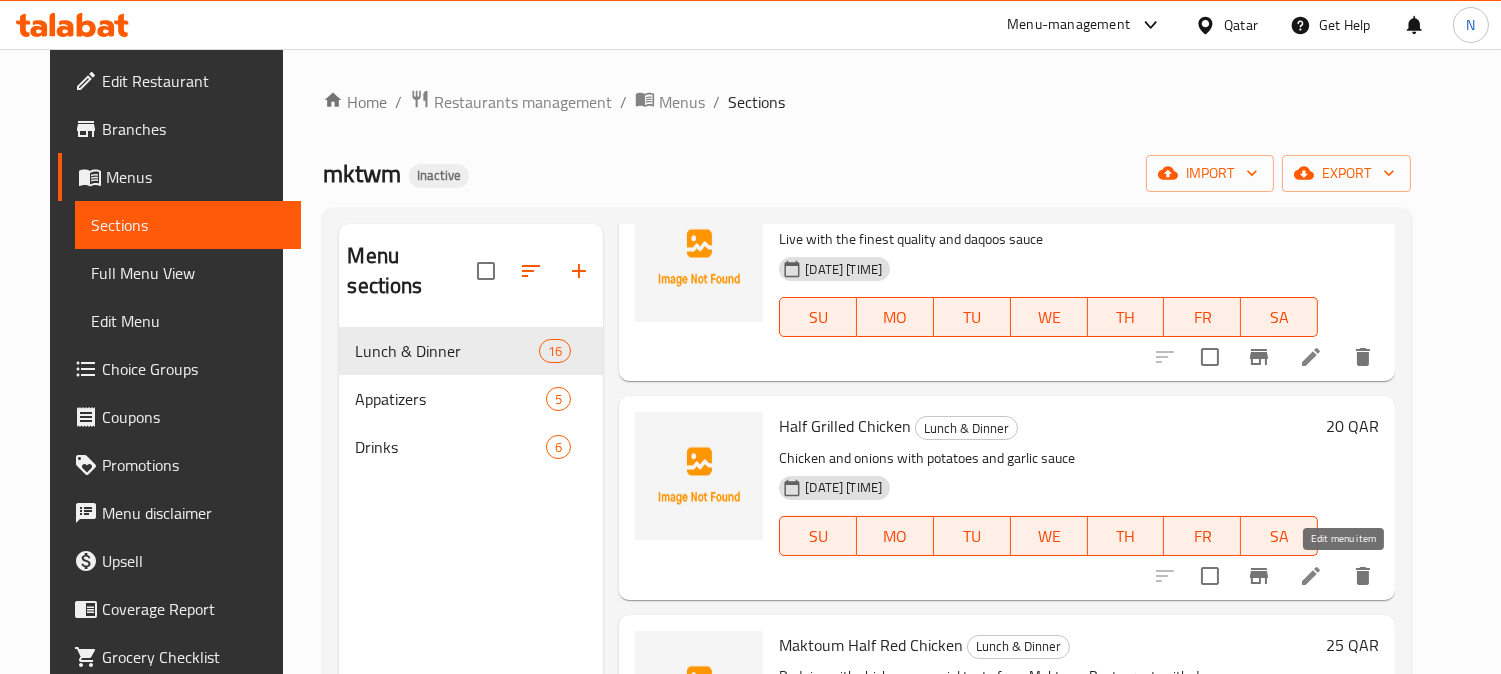 click 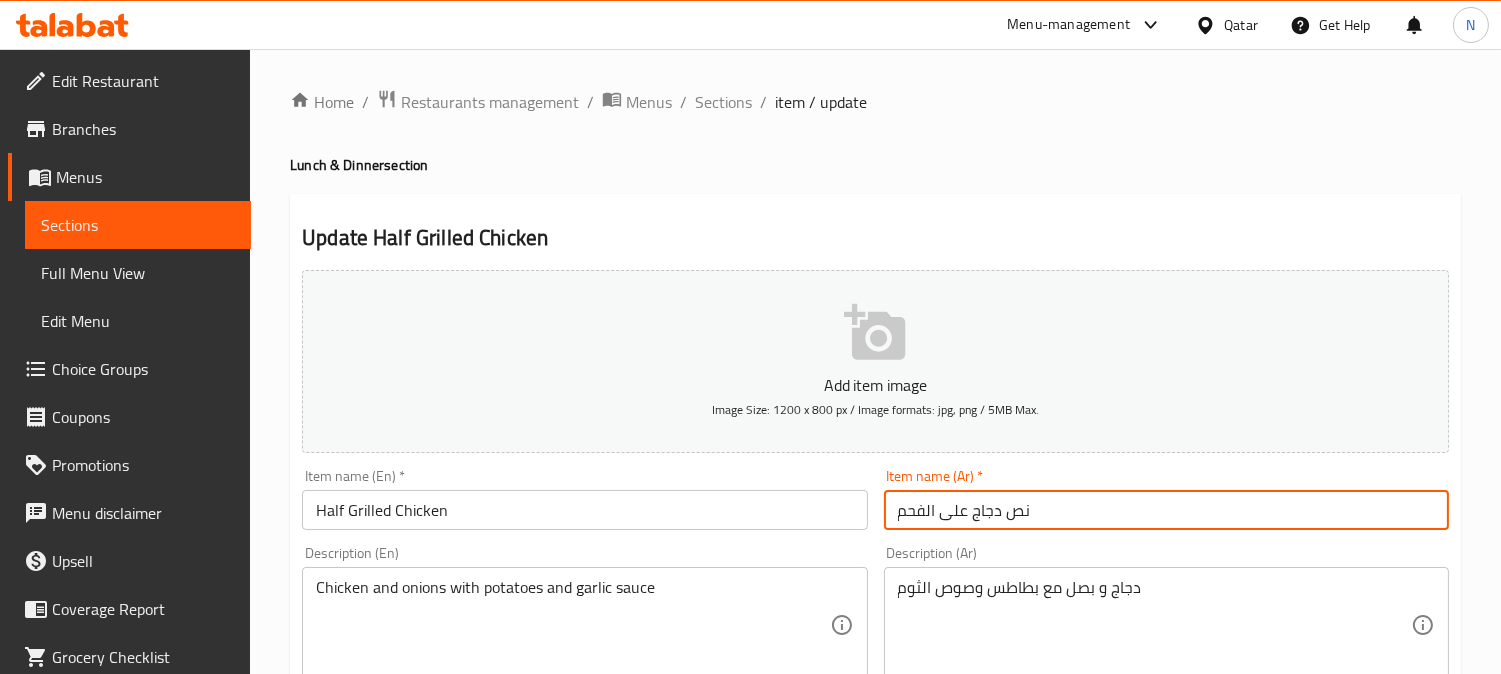 click on "نص دجاج على الفحم" at bounding box center (1166, 510) 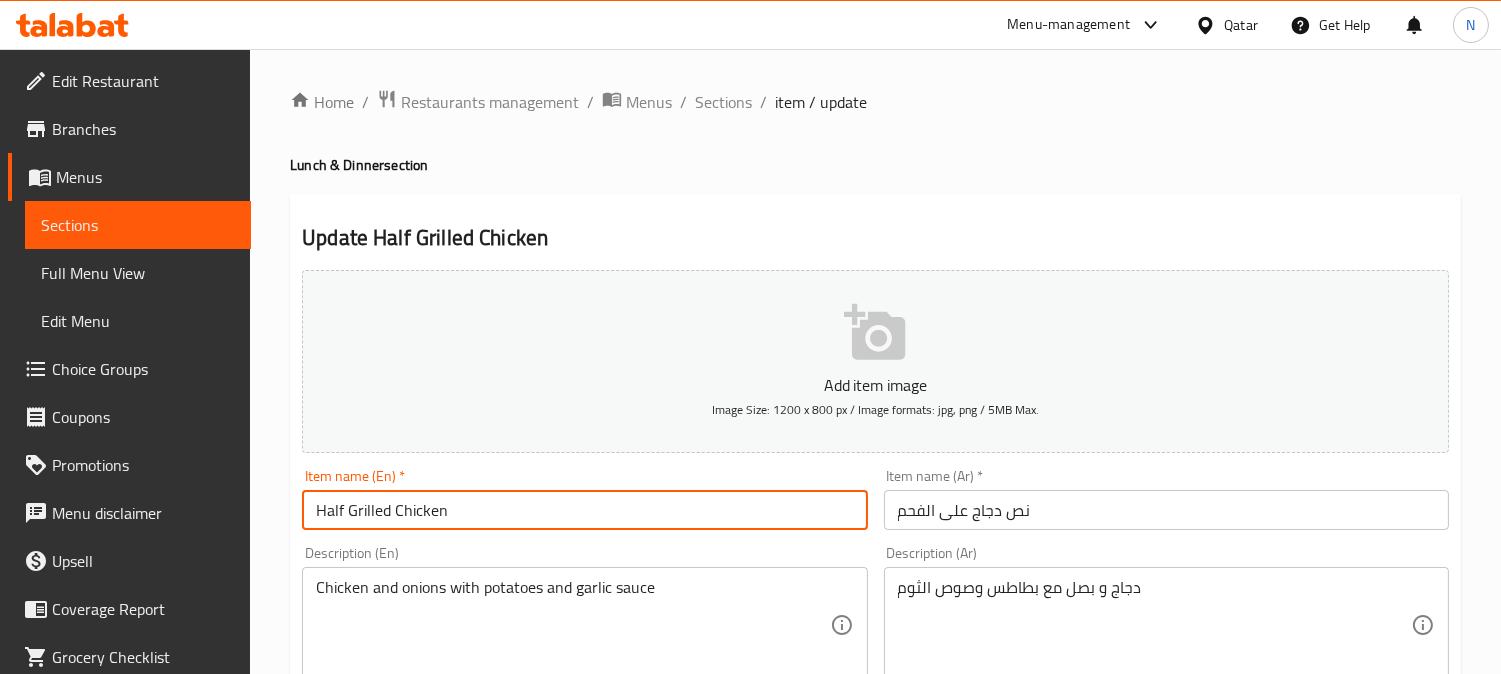 click on "Half Grilled Chicken" at bounding box center (584, 510) 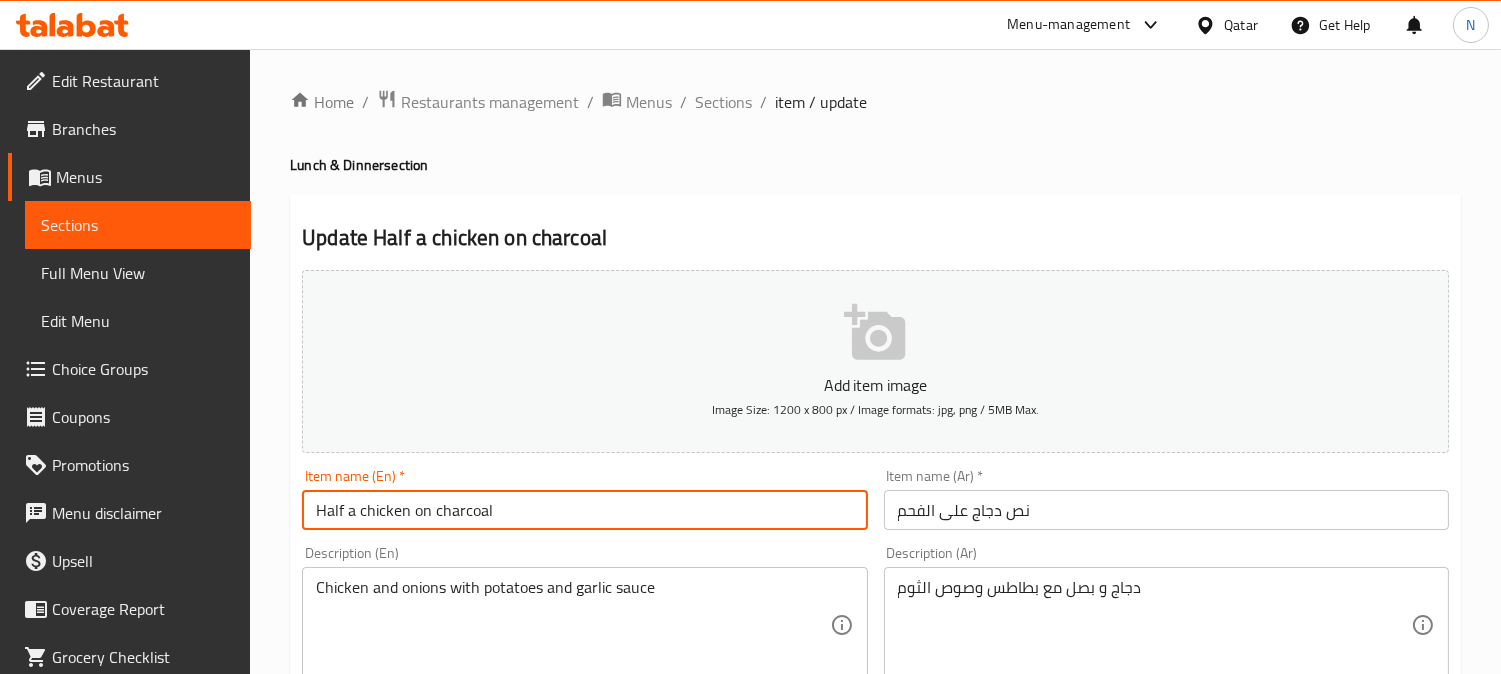 type on "Half a chicken on charcoal" 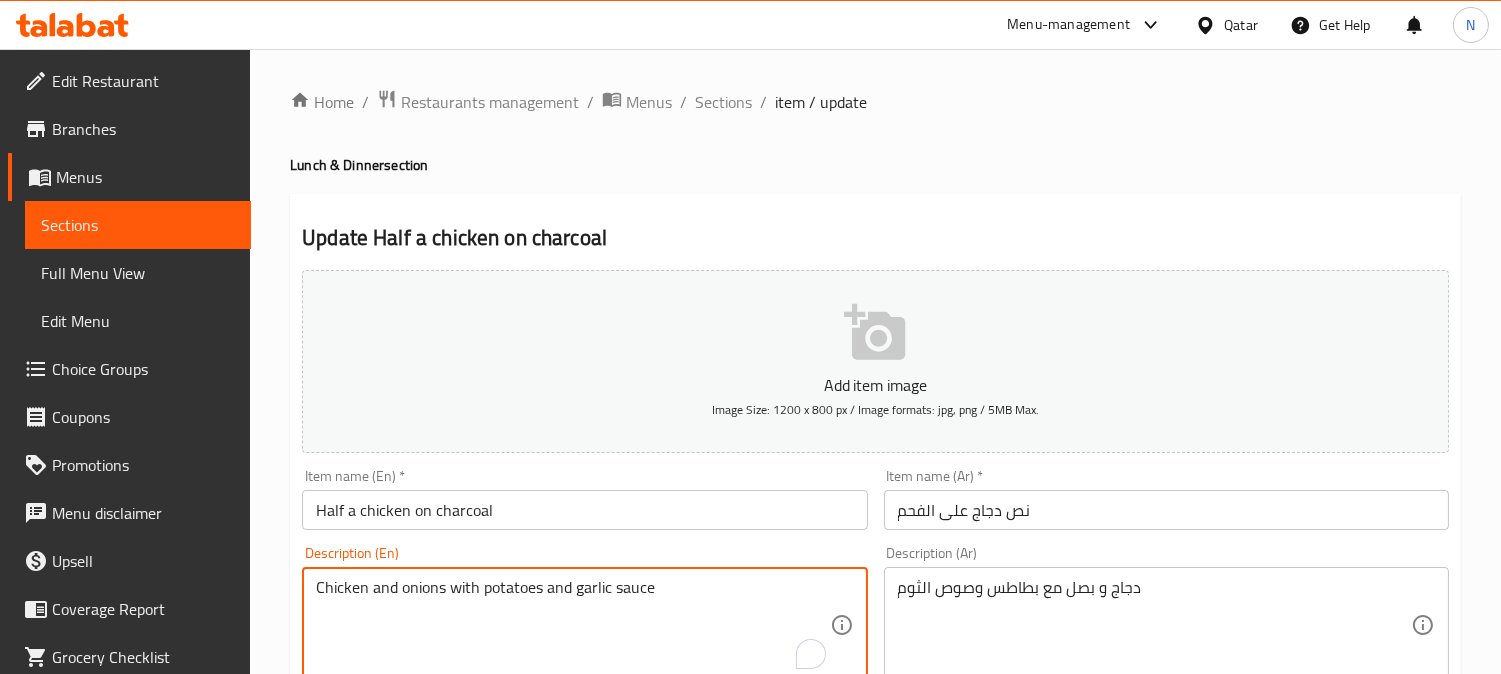 scroll, scrollTop: 735, scrollLeft: 0, axis: vertical 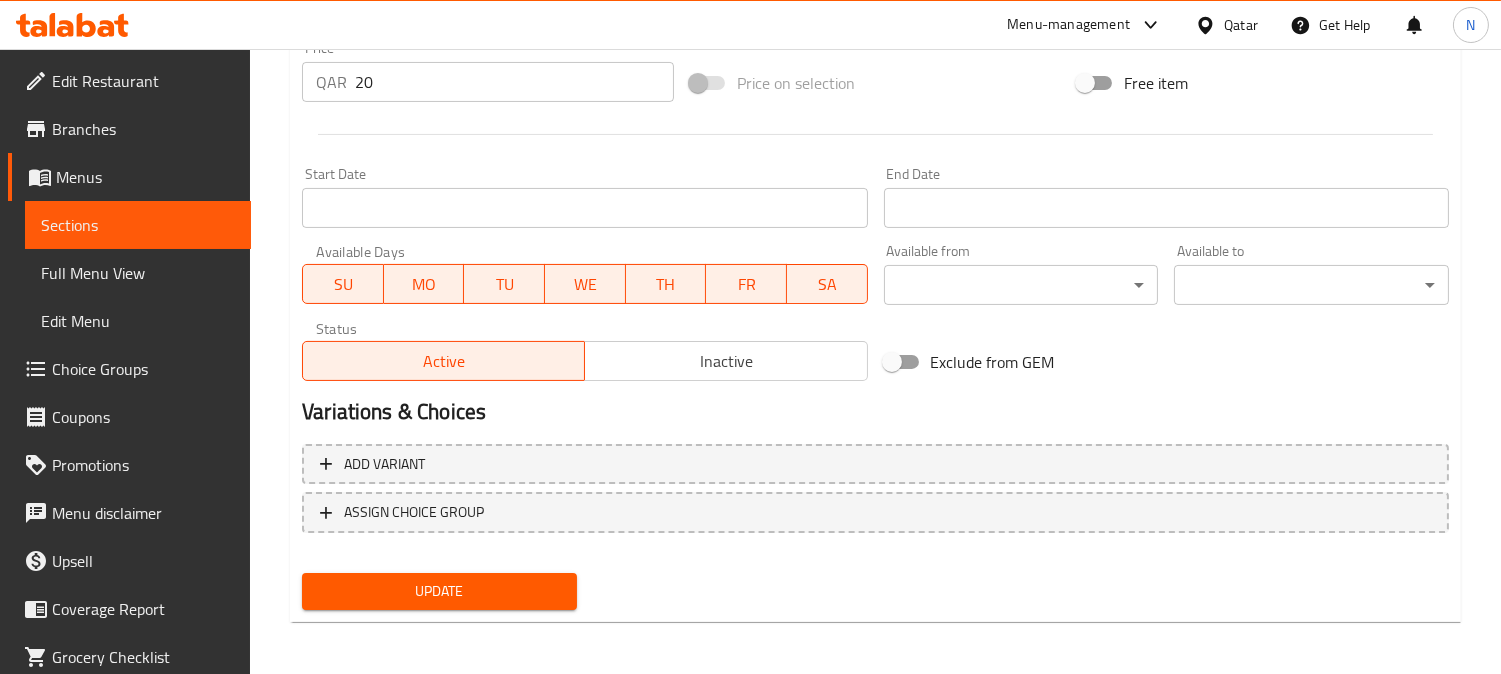 click on "Update" at bounding box center [439, 591] 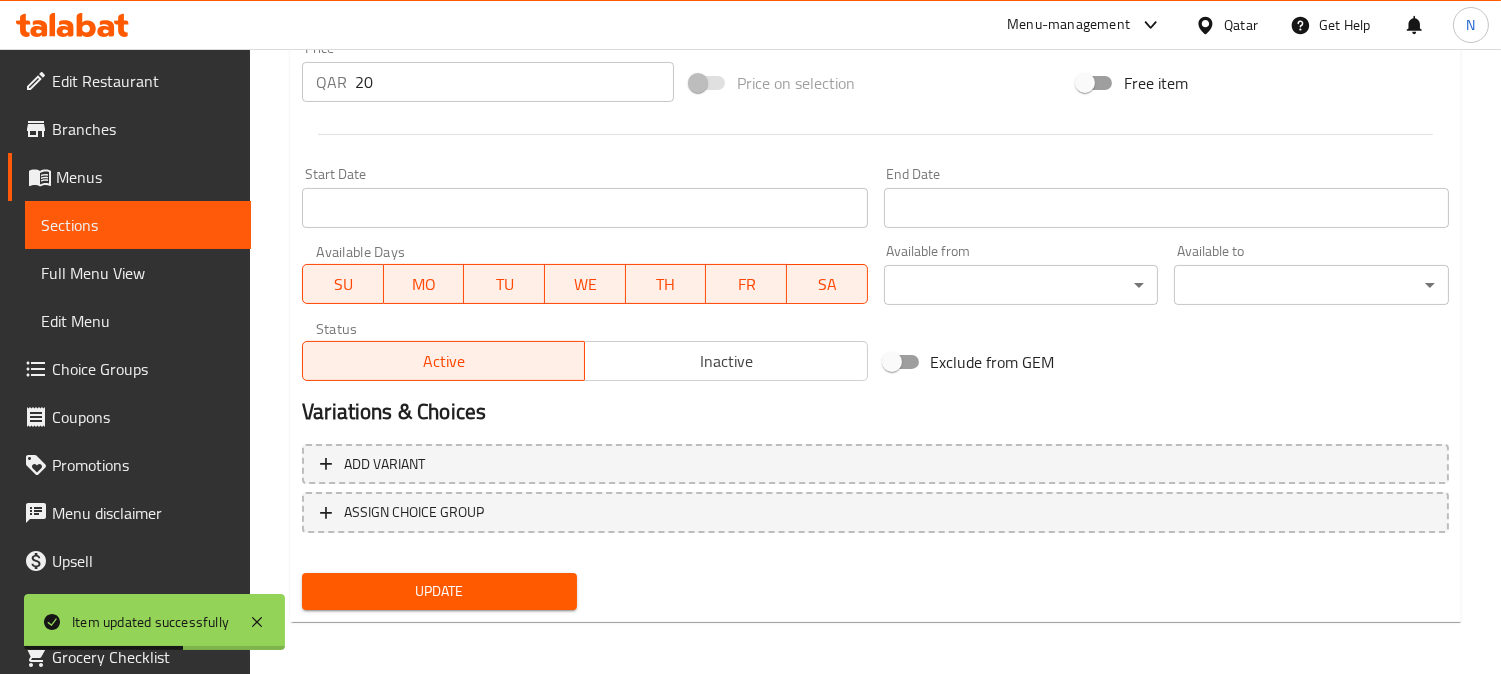 scroll, scrollTop: 0, scrollLeft: 0, axis: both 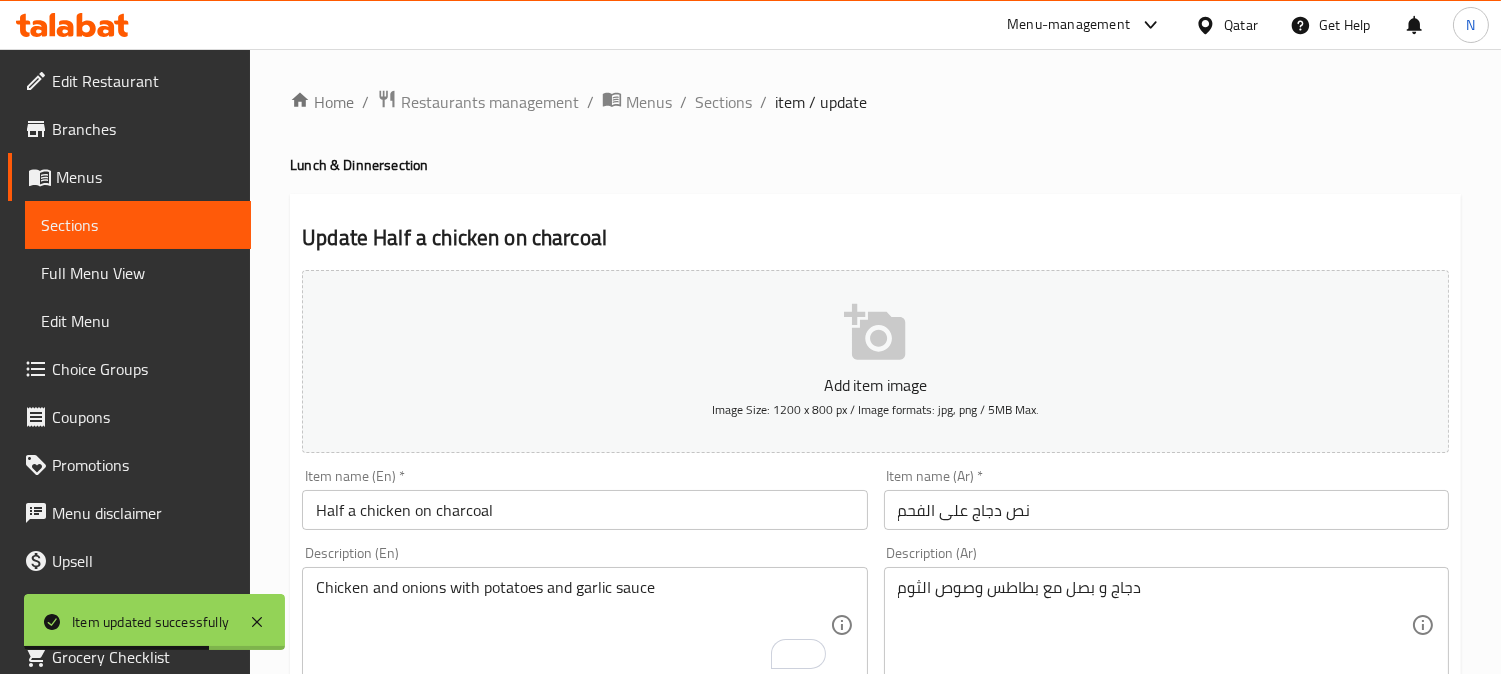 click on "Home / Restaurants management / Menus / Sections / item / update" at bounding box center (875, 102) 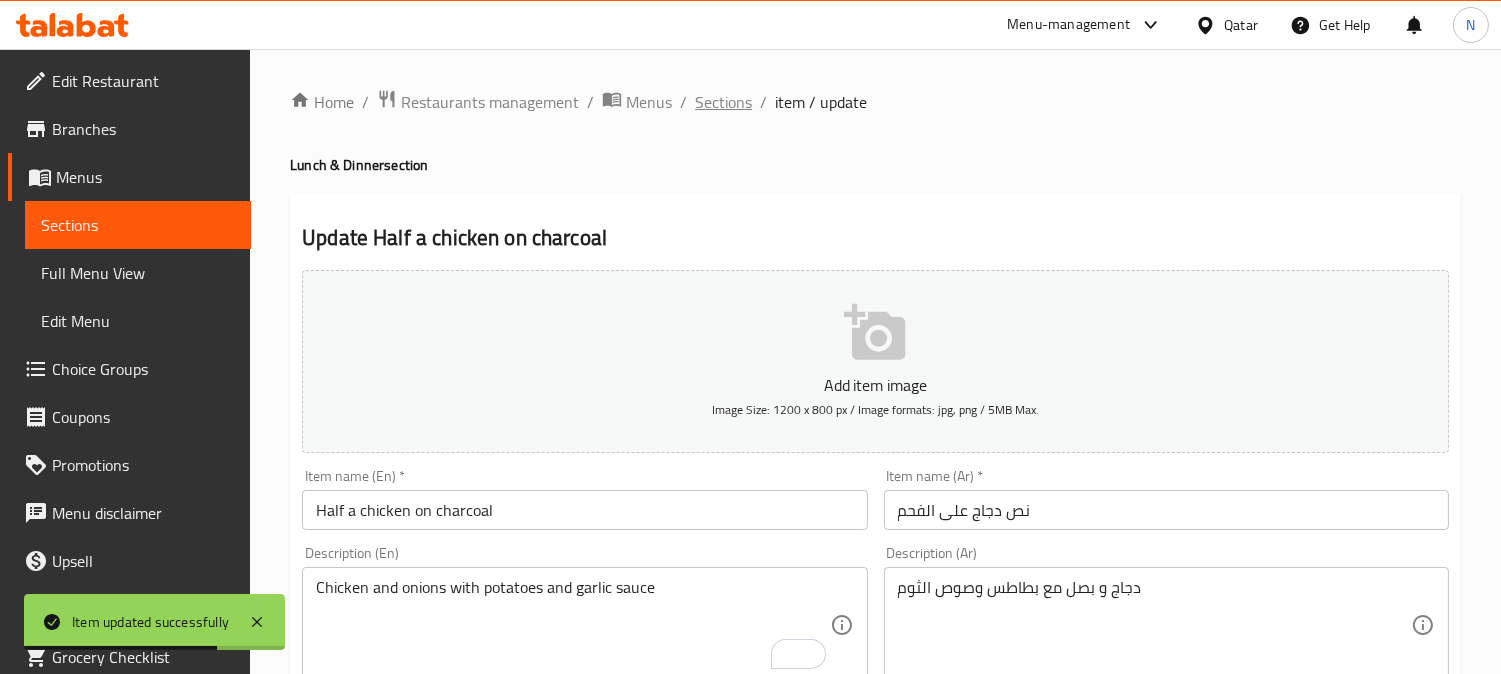 click on "Sections" at bounding box center (723, 102) 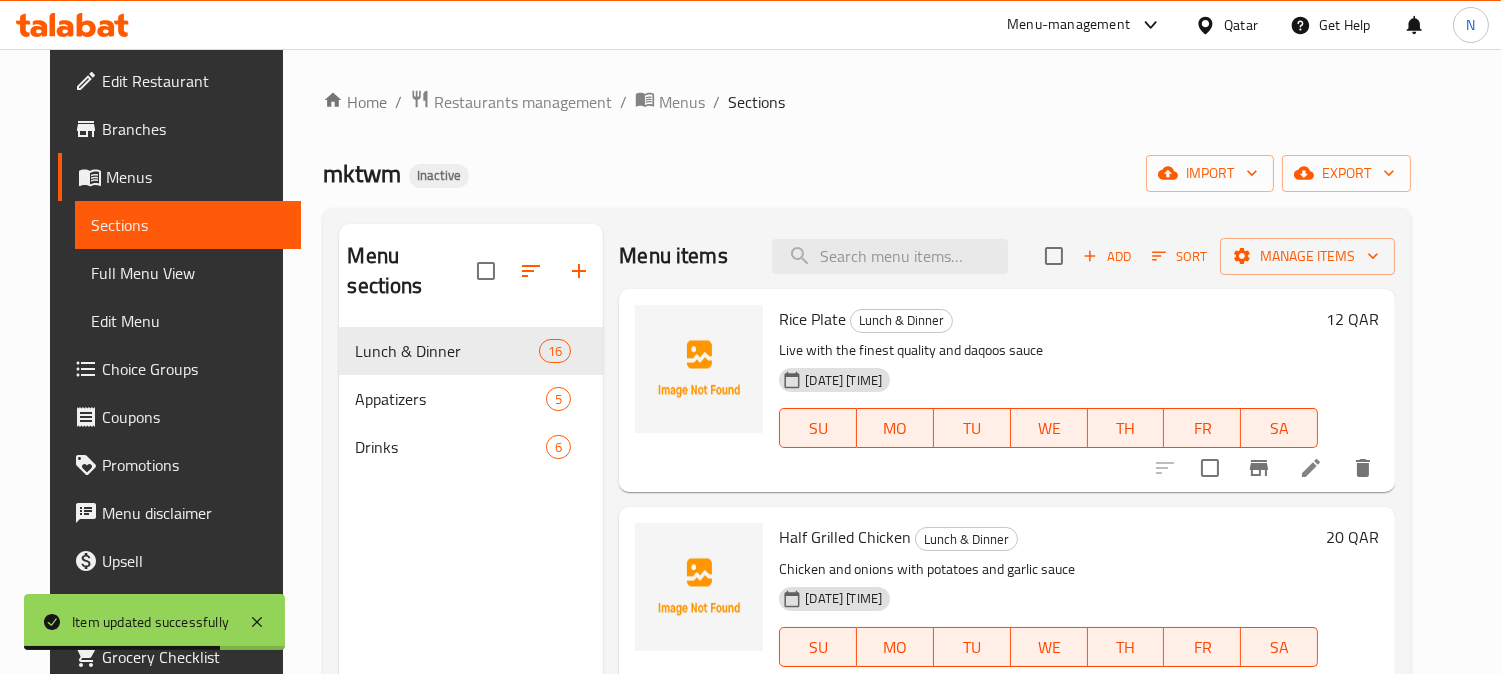 click at bounding box center [890, 256] 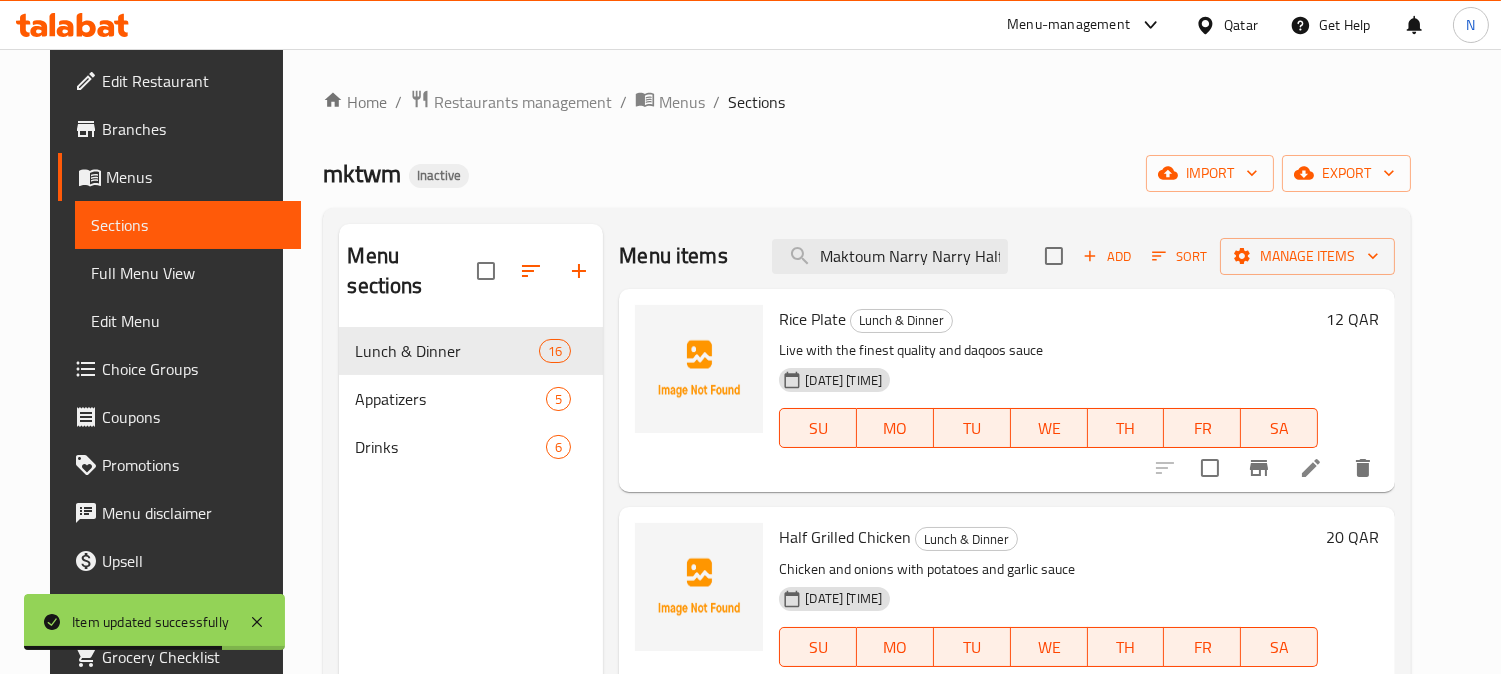 scroll, scrollTop: 0, scrollLeft: 84, axis: horizontal 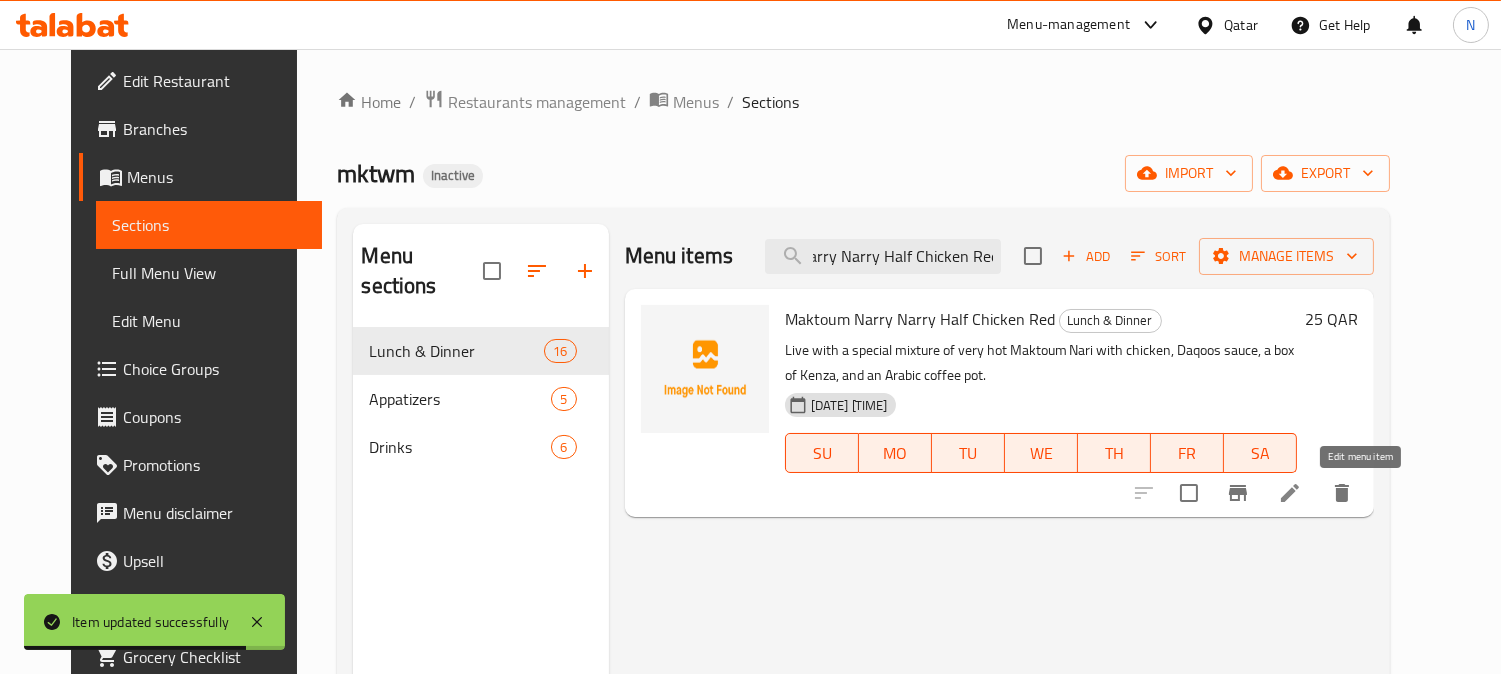 type on "Maktoum Narry Narry Half Chicken Red" 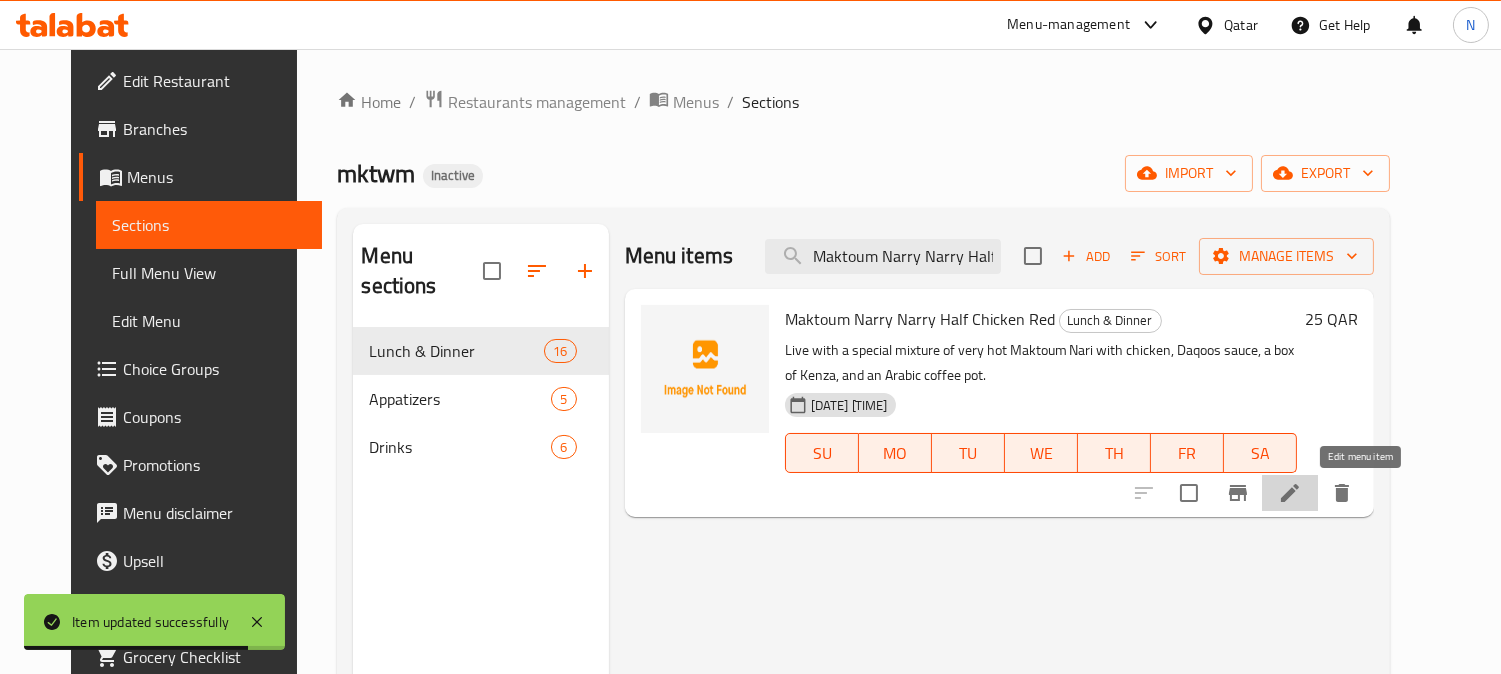 click 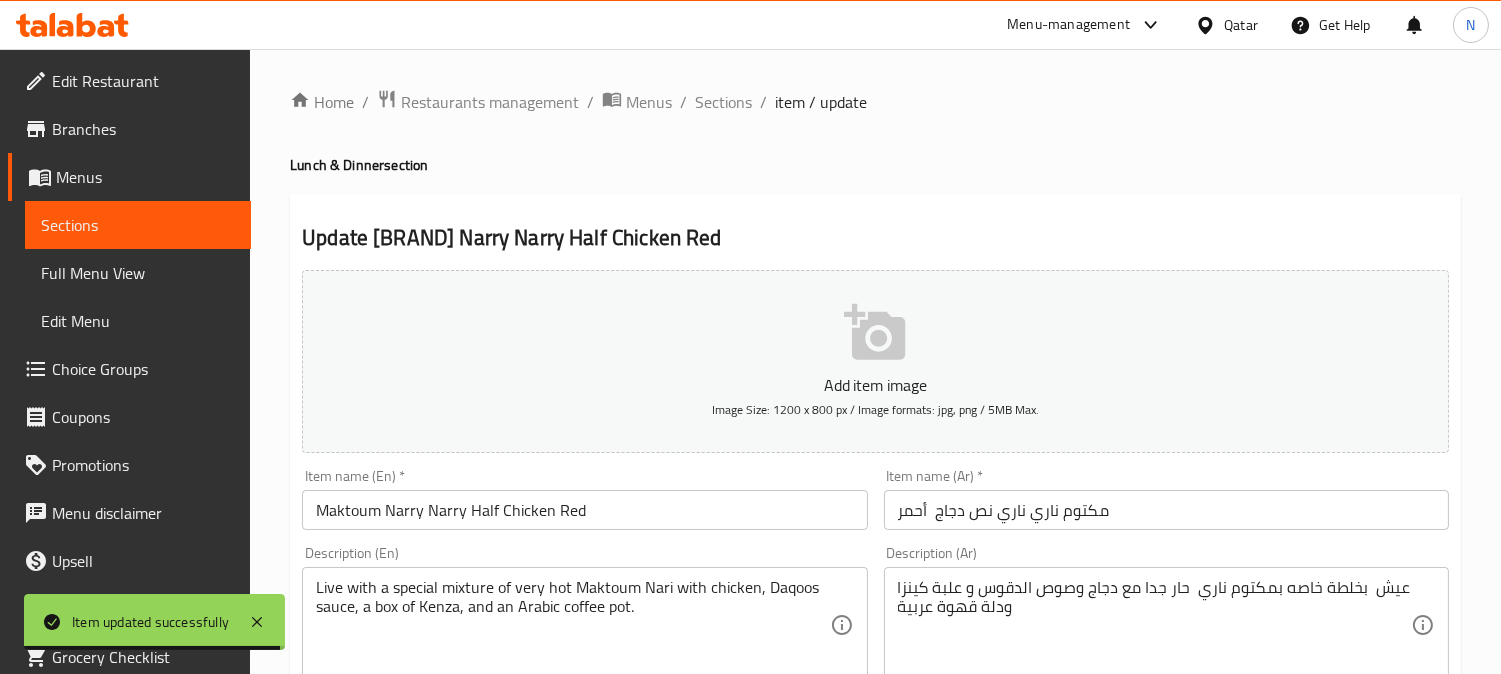scroll, scrollTop: 111, scrollLeft: 0, axis: vertical 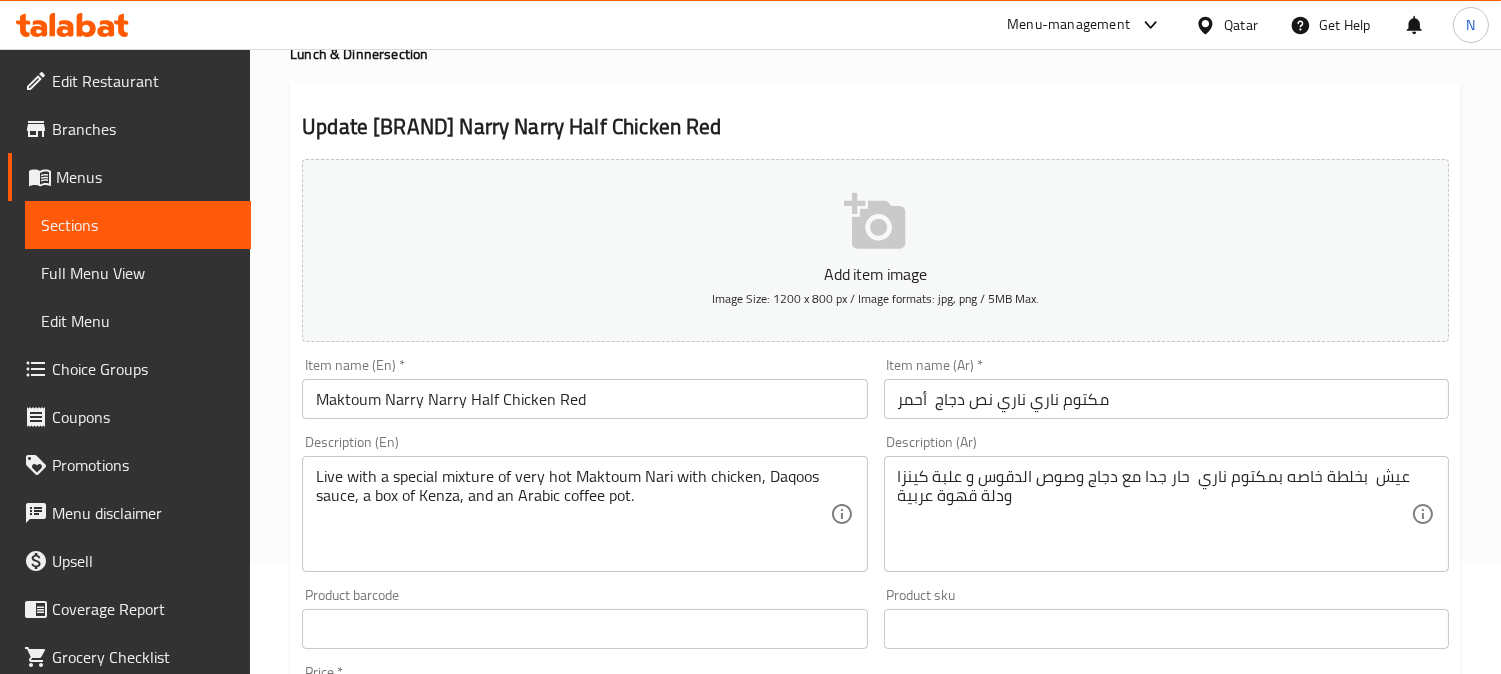 click on "Live with a special mixture of very hot Maktoum Nari with chicken, Daqoos sauce, a box of Kenza, and an Arabic coffee pot." at bounding box center (572, 514) 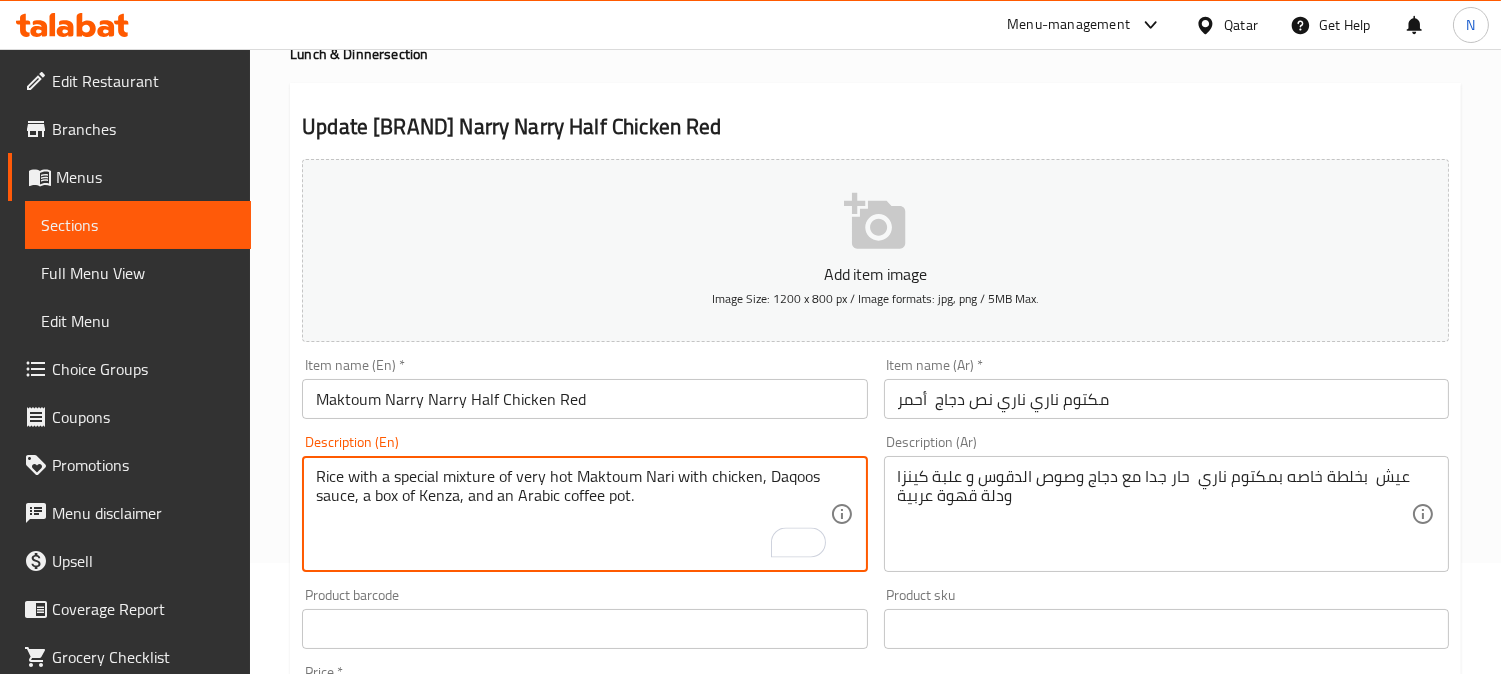 scroll, scrollTop: 735, scrollLeft: 0, axis: vertical 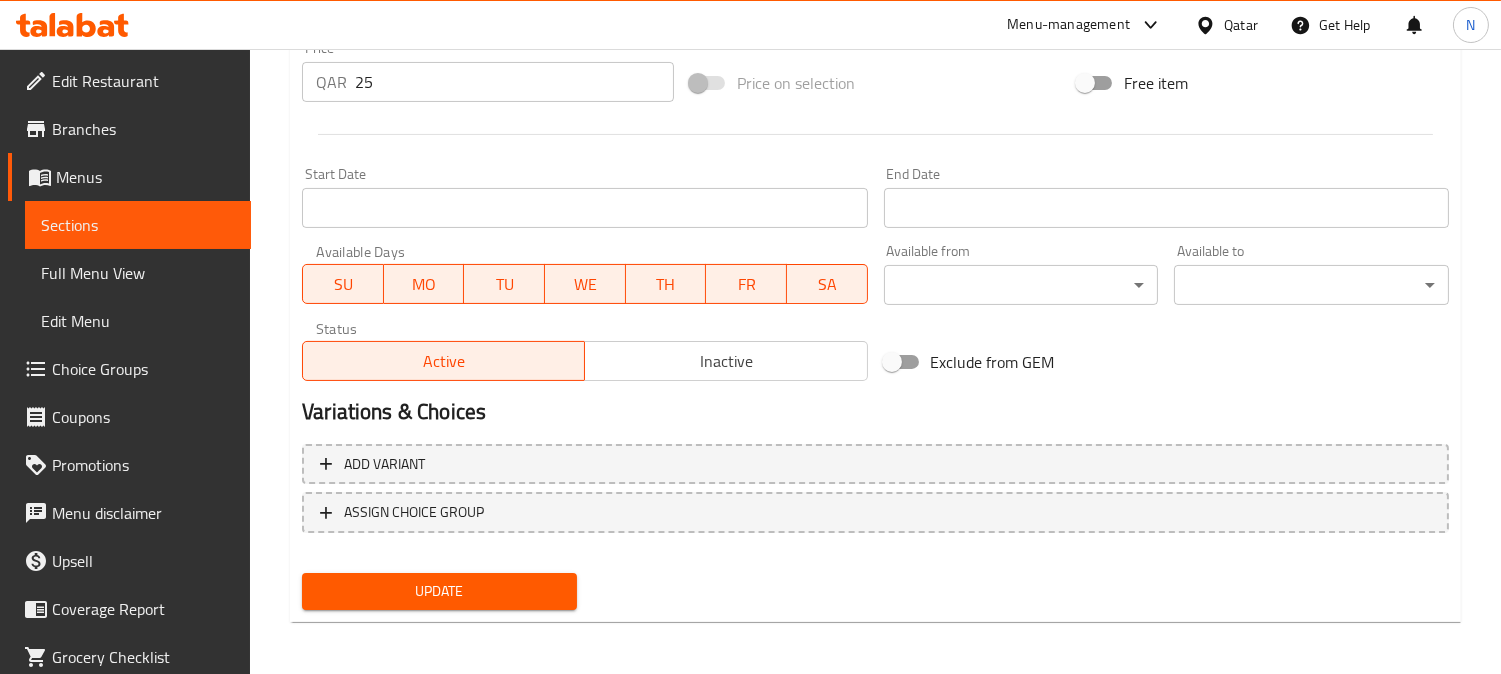 type on "Rice with a special mixture of very hot Maktoum Nari with chicken, Daqoos sauce, a box of Kenza, and an Arabic coffee pot." 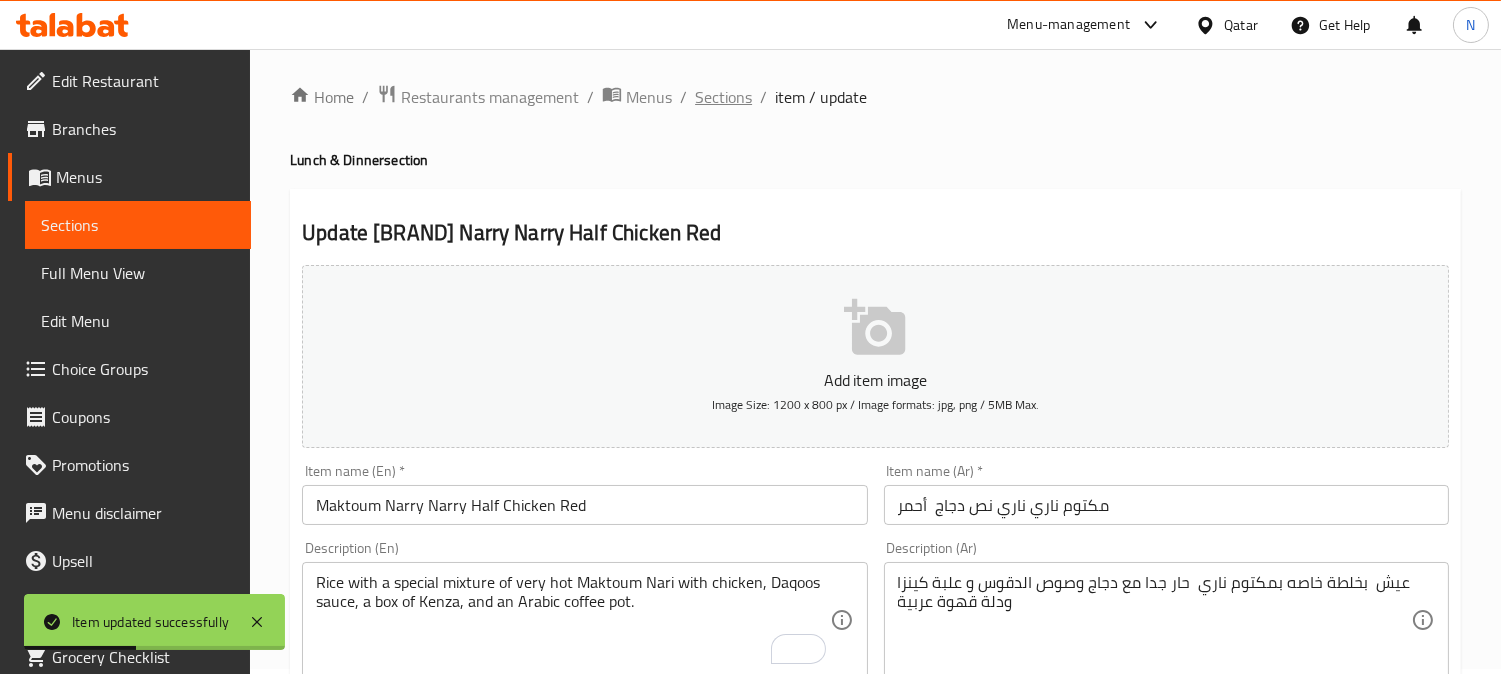 scroll, scrollTop: 0, scrollLeft: 0, axis: both 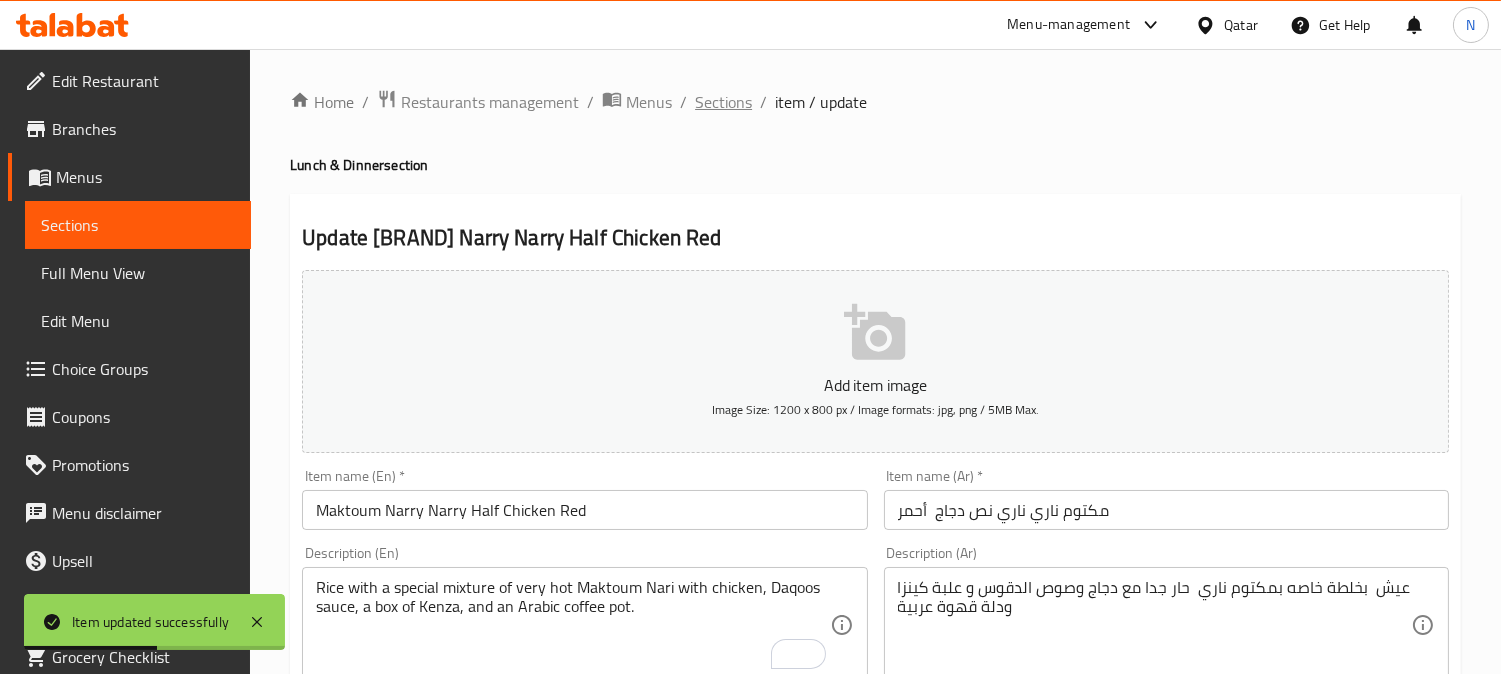 click on "Sections" at bounding box center (723, 102) 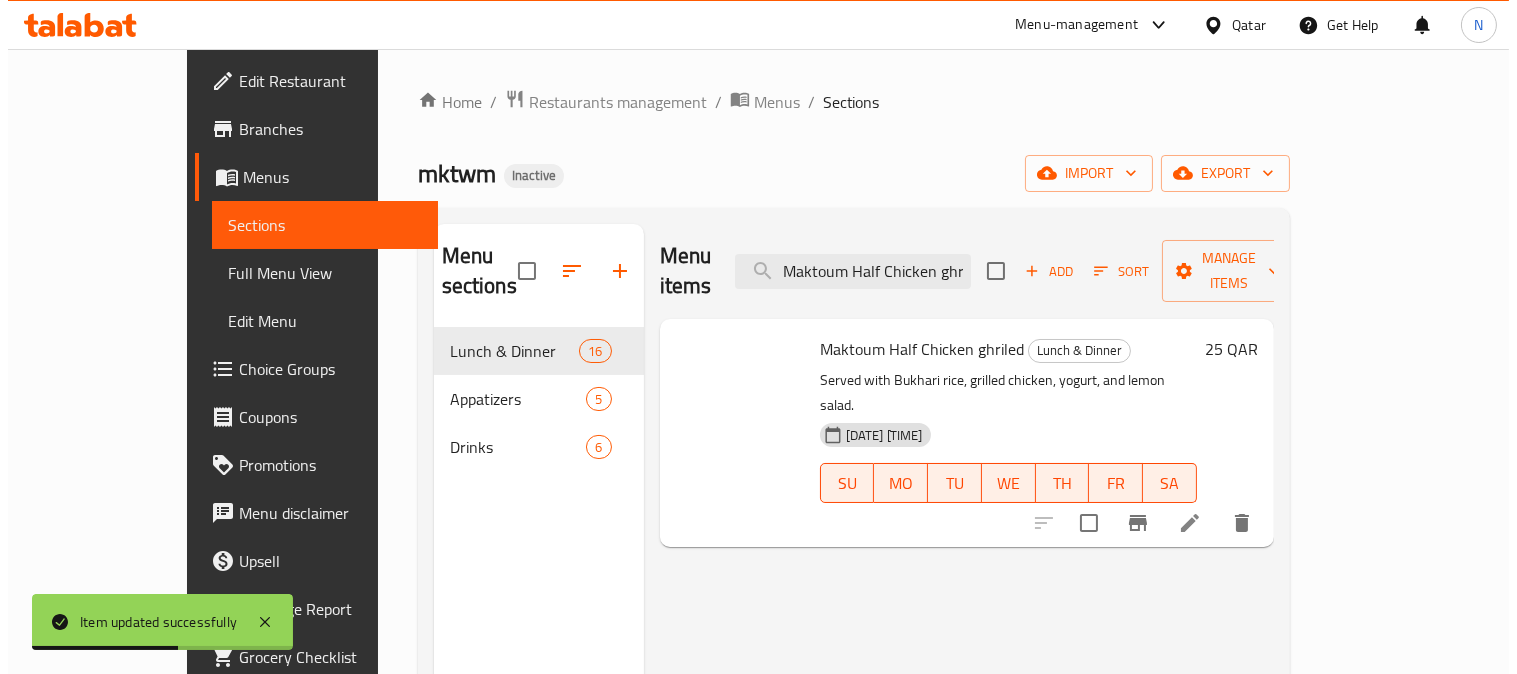 scroll, scrollTop: 0, scrollLeft: 22, axis: horizontal 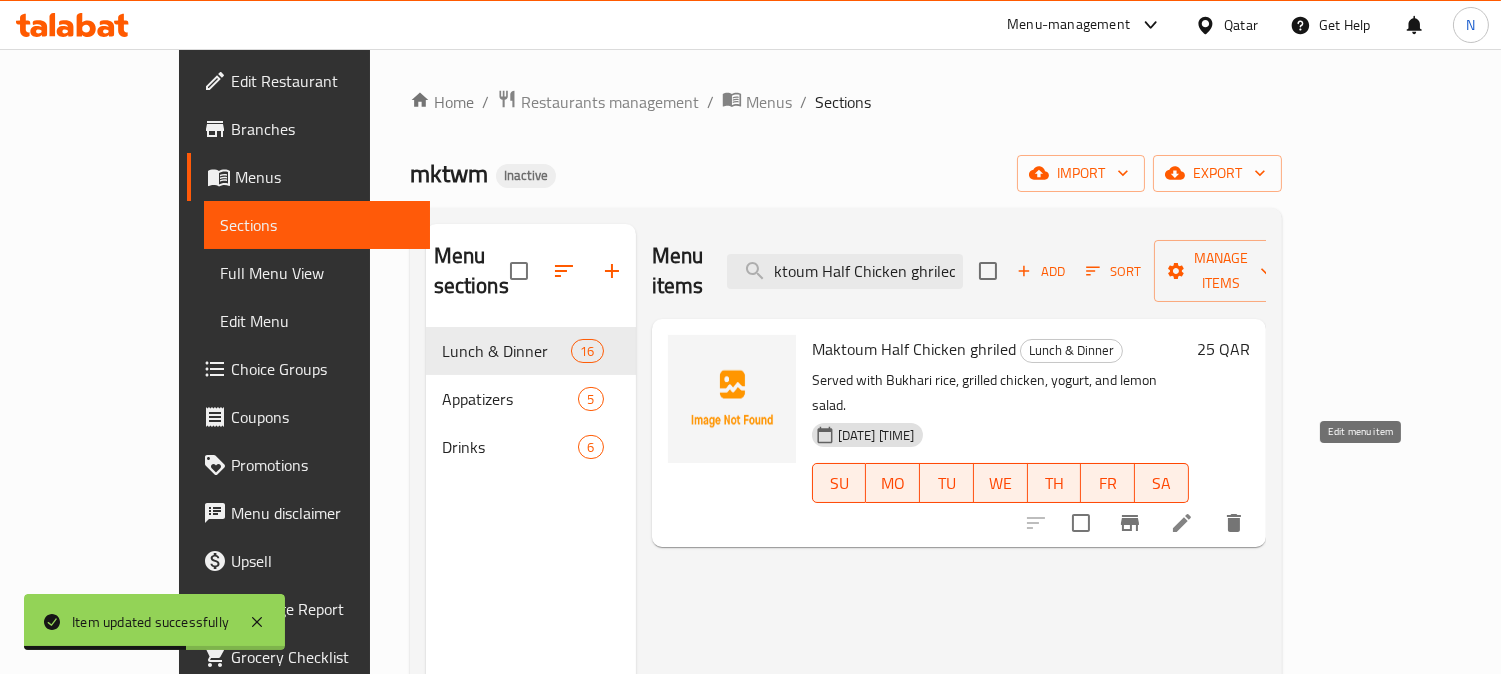 click 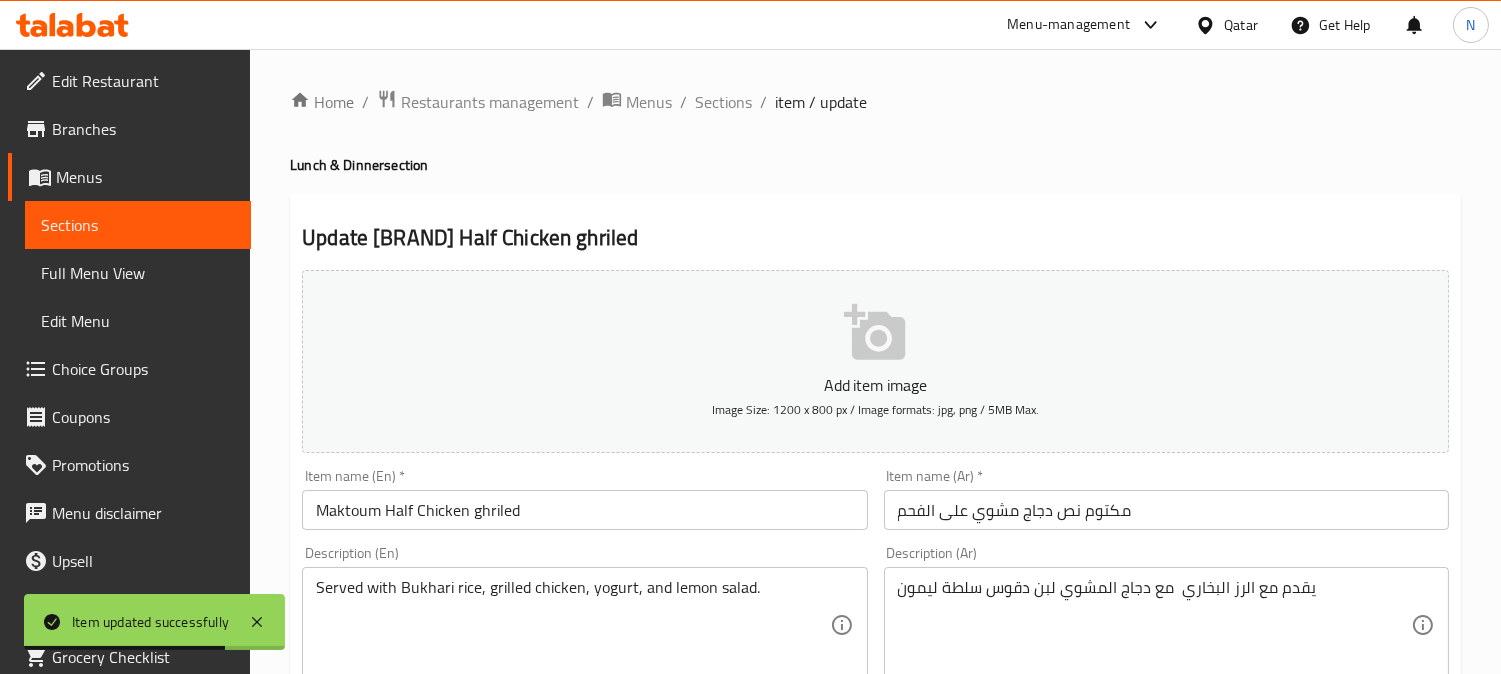 click on "مكتوم نص دجاج مشوي على الفحم" at bounding box center [1166, 510] 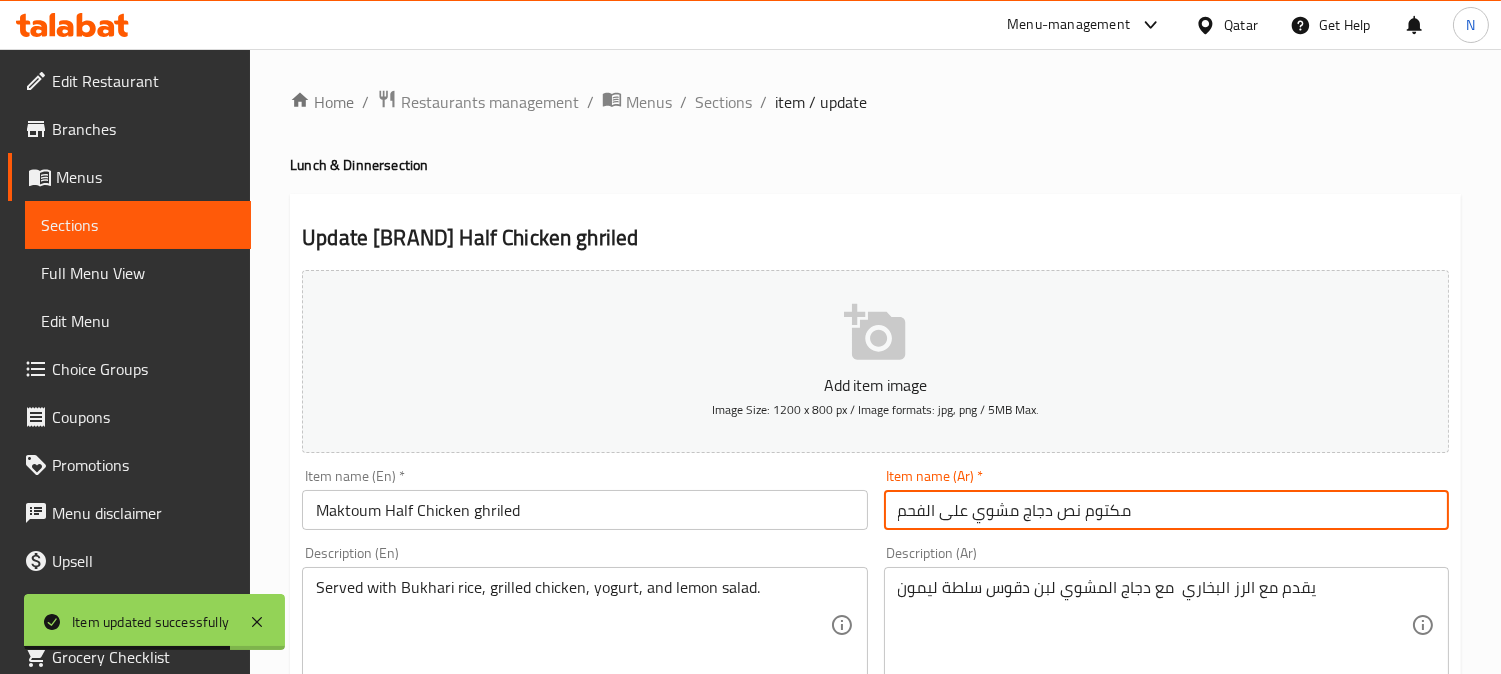 click on "مكتوم نص دجاج مشوي على الفحم" at bounding box center [1166, 510] 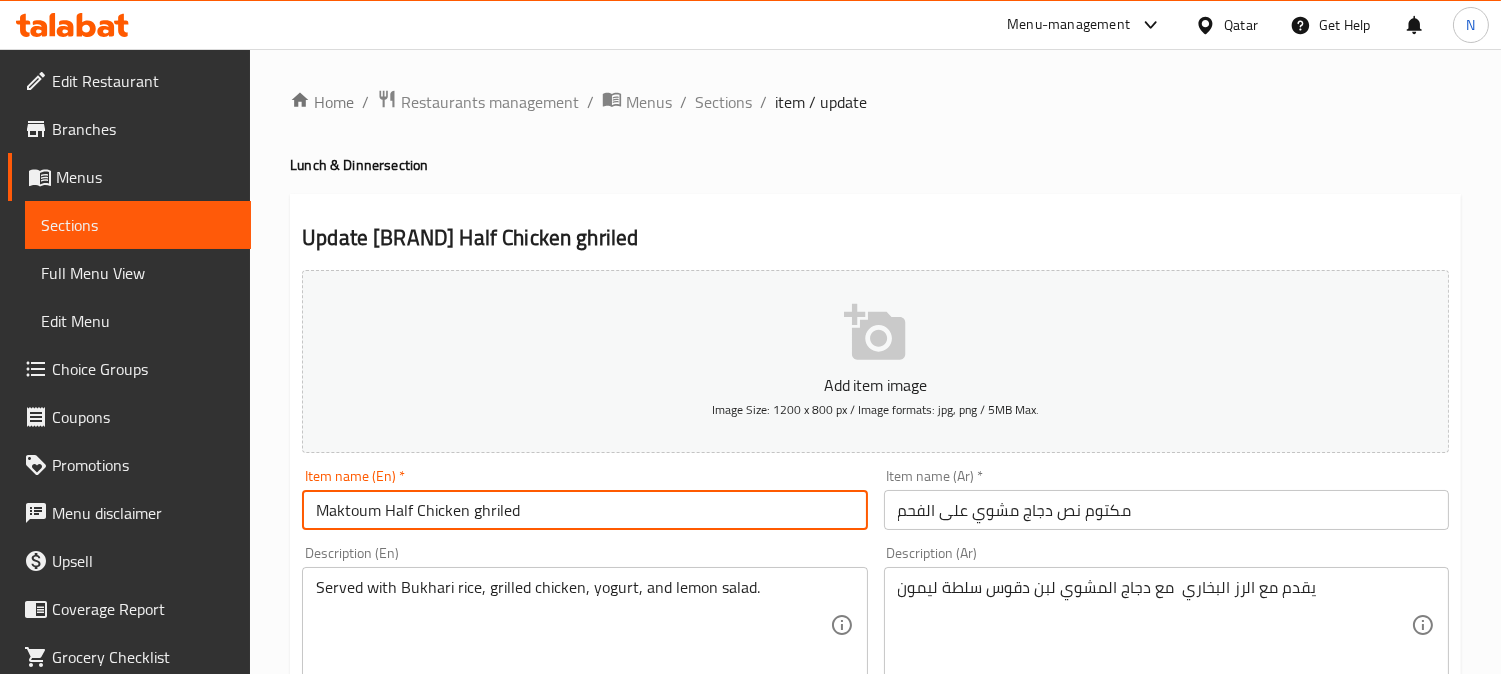 click on "Maktoum Half Chicken ghriled" at bounding box center [584, 510] 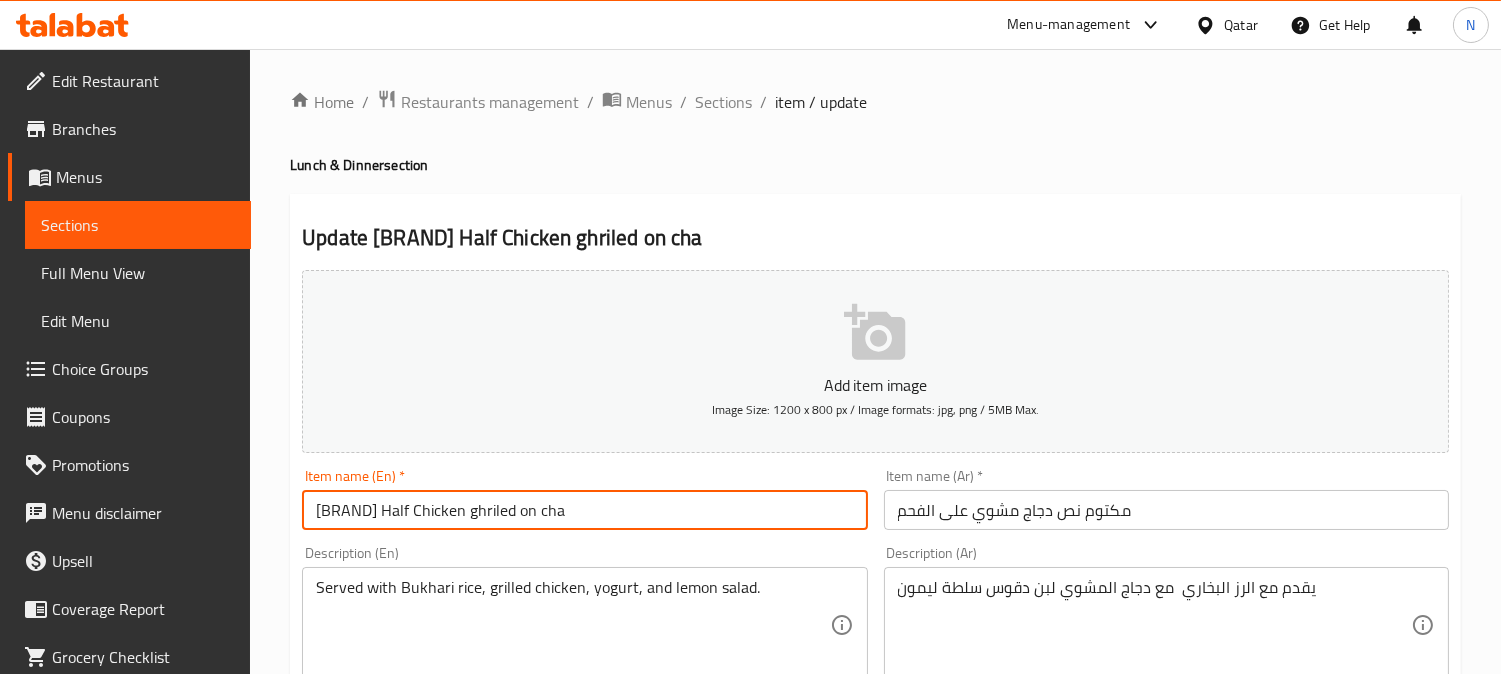 click on "مكتوم نص دجاج مشوي على الفحم" at bounding box center (1166, 510) 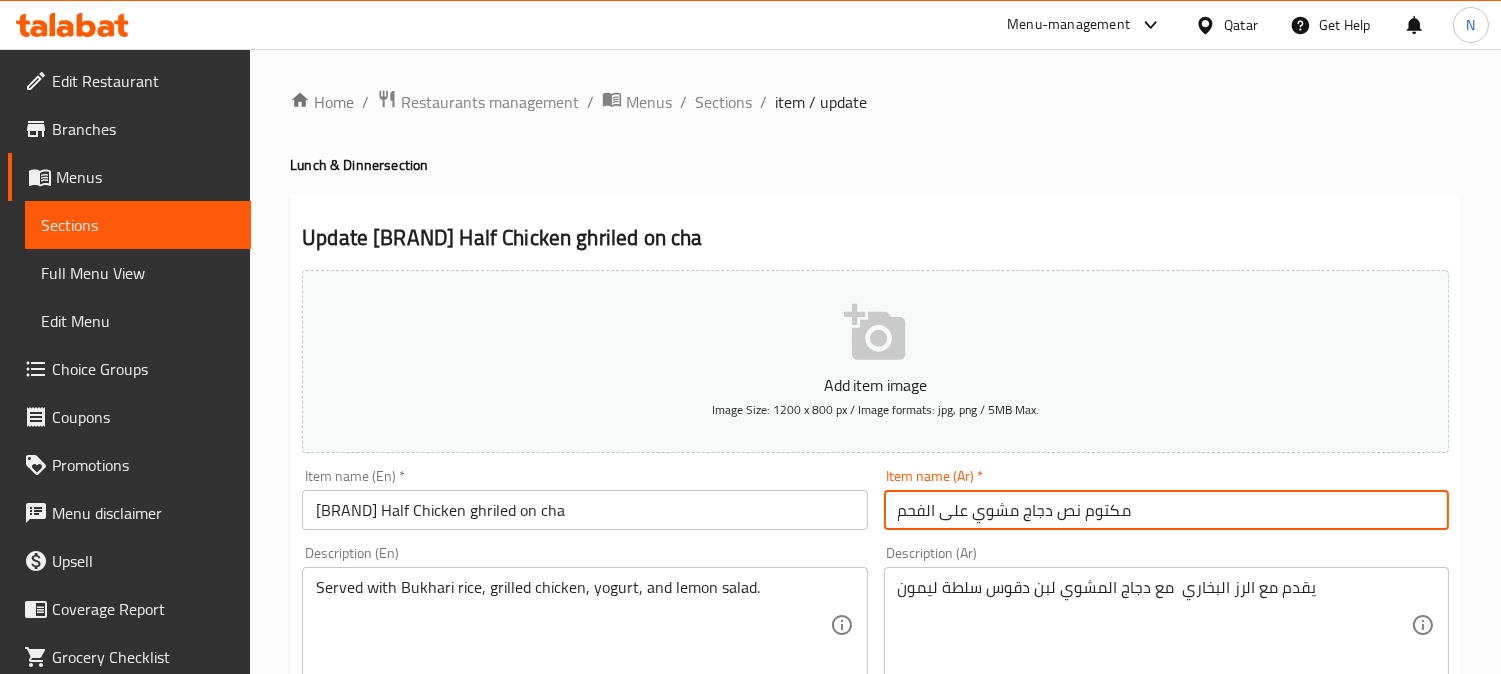 click on "مكتوم نص دجاج مشوي على الفحم" at bounding box center (1166, 510) 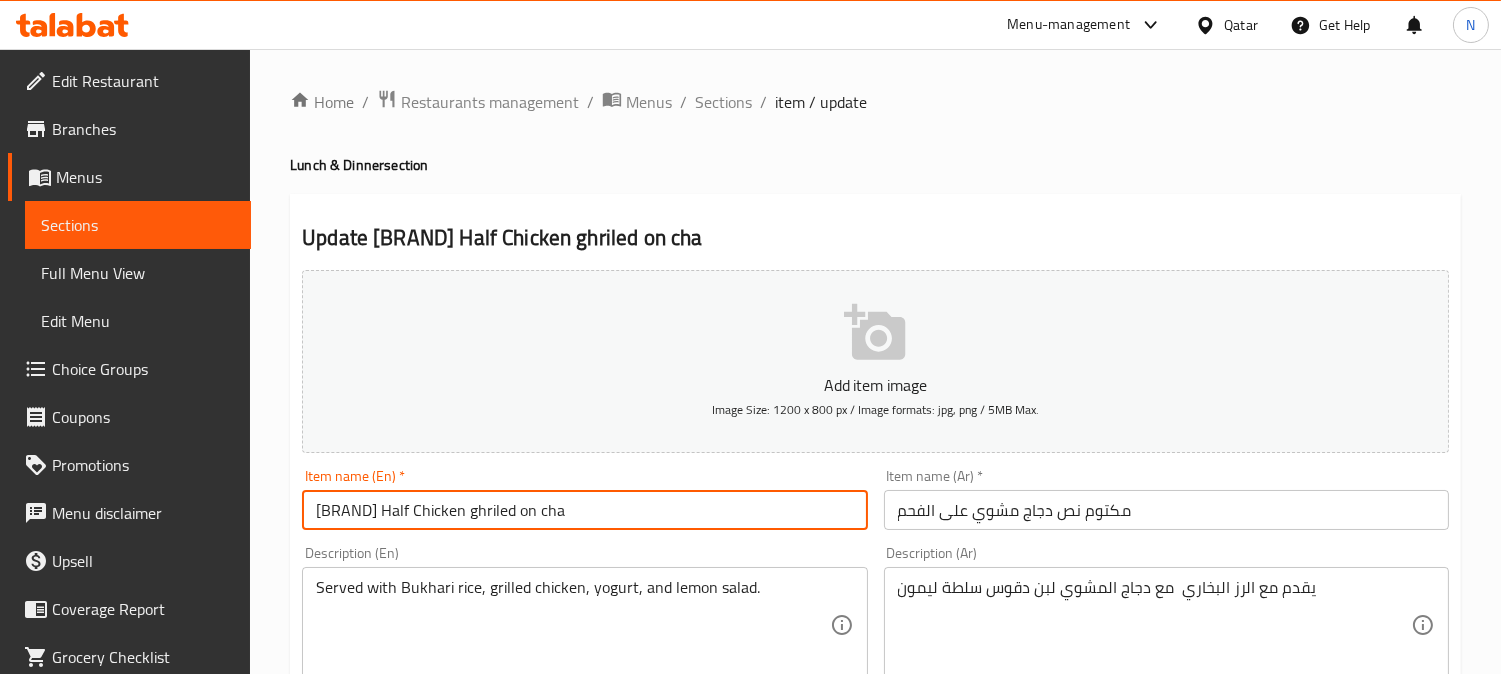 click on "Maktoum Half Chicken ghriled on cha" at bounding box center (584, 510) 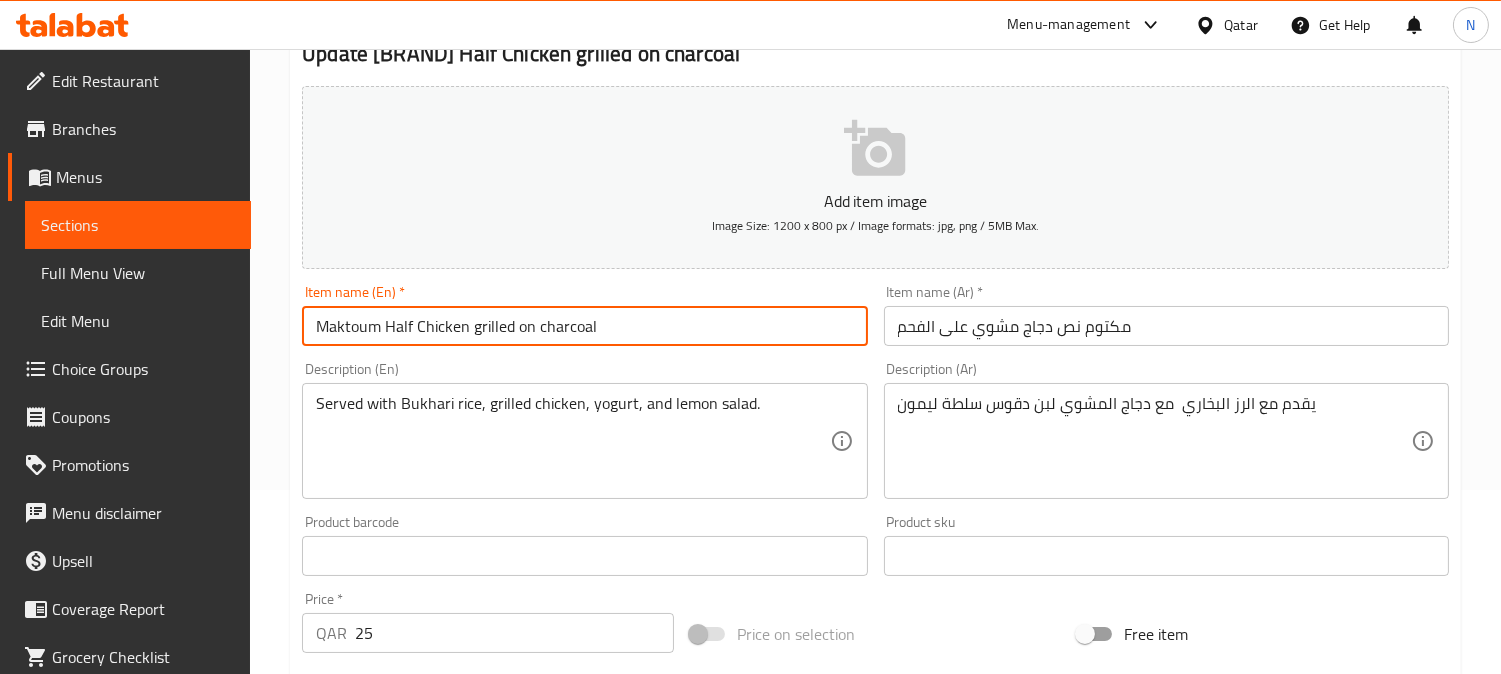 scroll, scrollTop: 735, scrollLeft: 0, axis: vertical 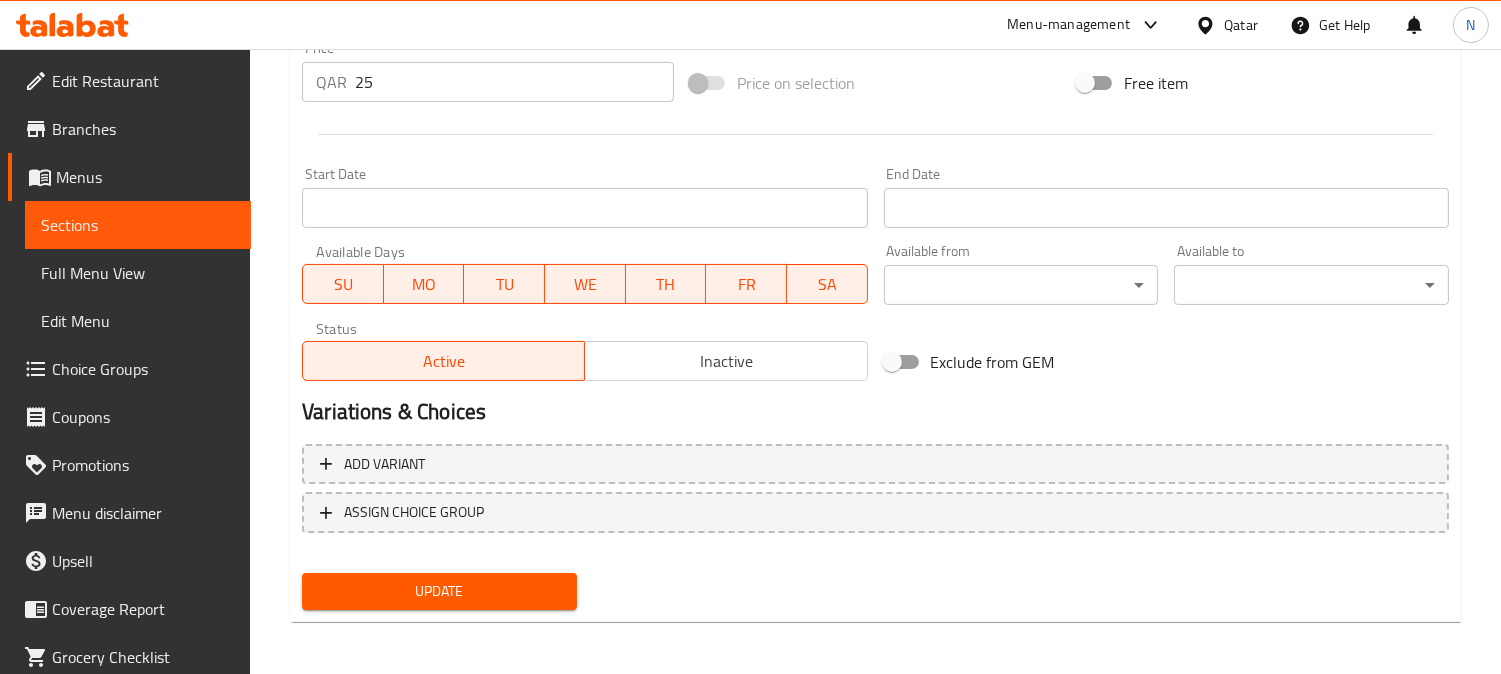 type on "Maktoum Half Chicken grilled on charcoal" 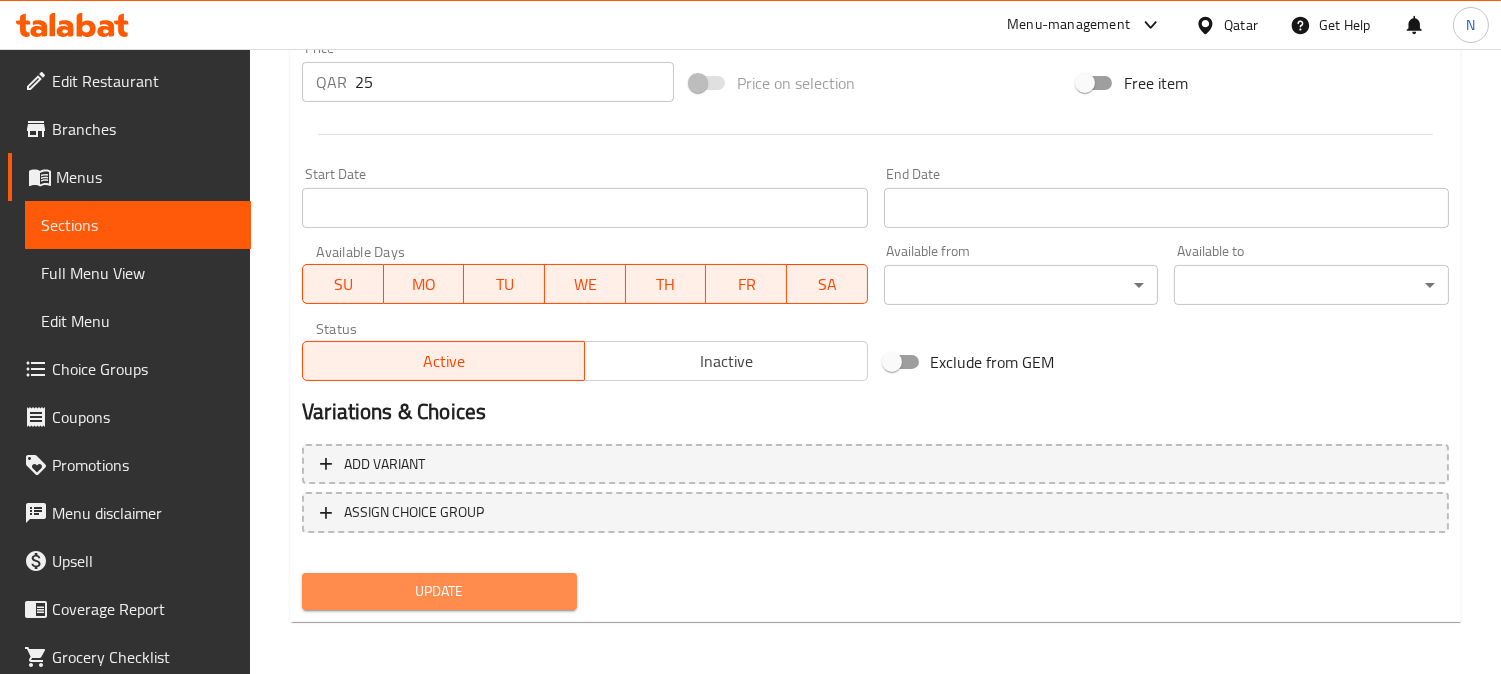 click on "Update" at bounding box center [439, 591] 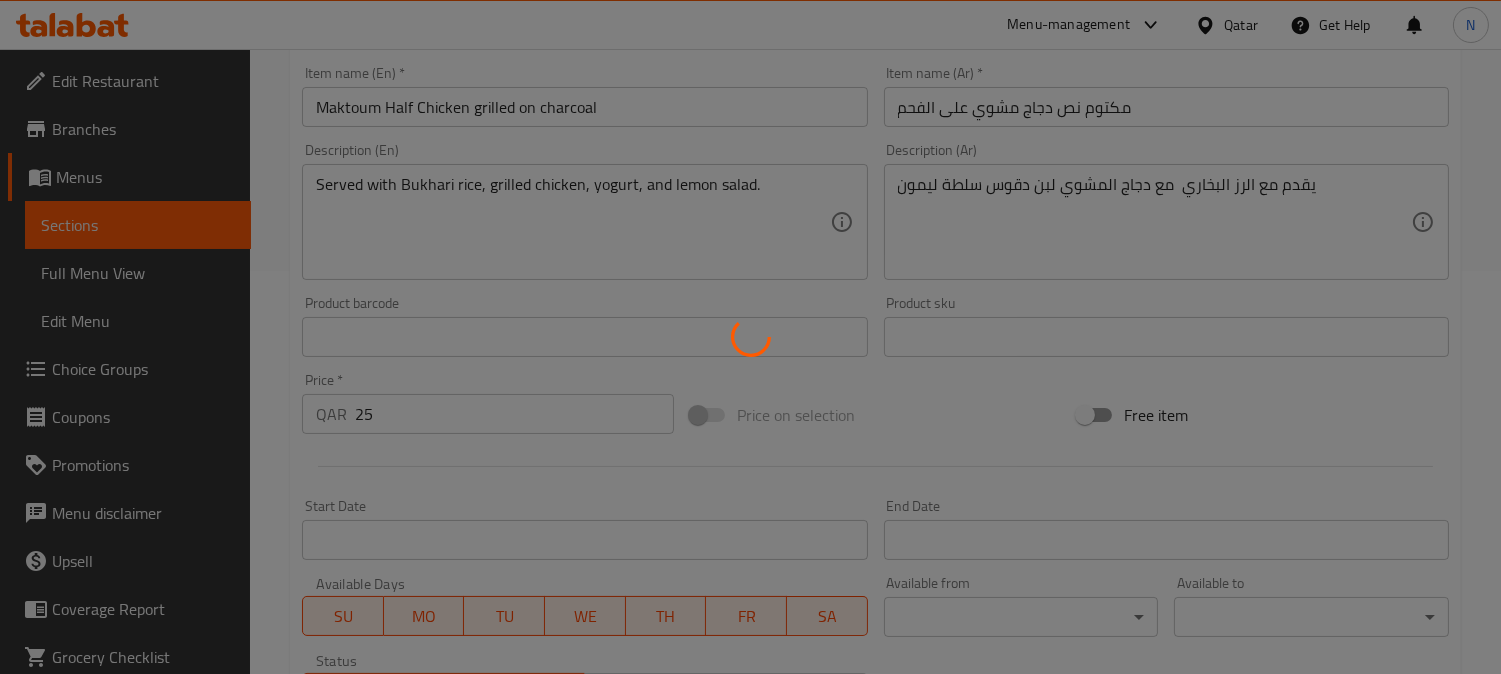 scroll, scrollTop: 402, scrollLeft: 0, axis: vertical 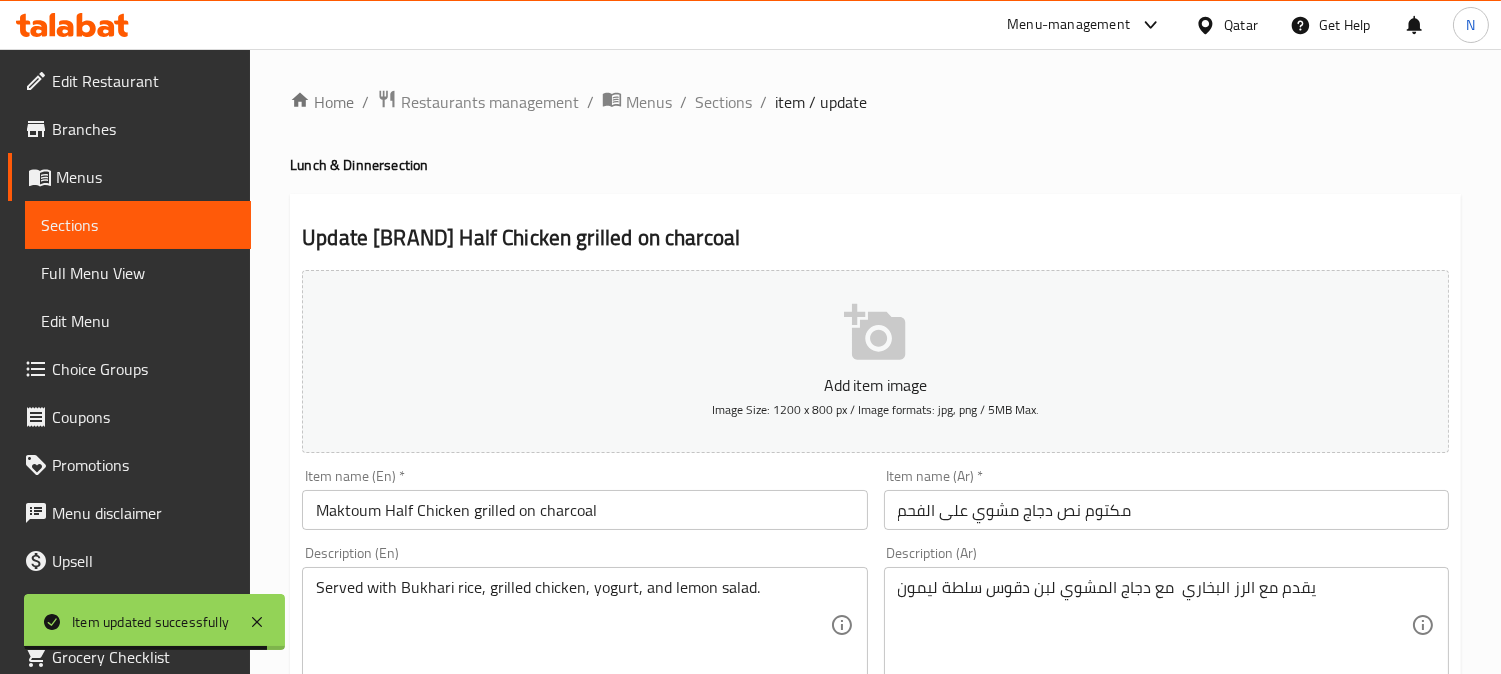 click on "Sections" at bounding box center [723, 102] 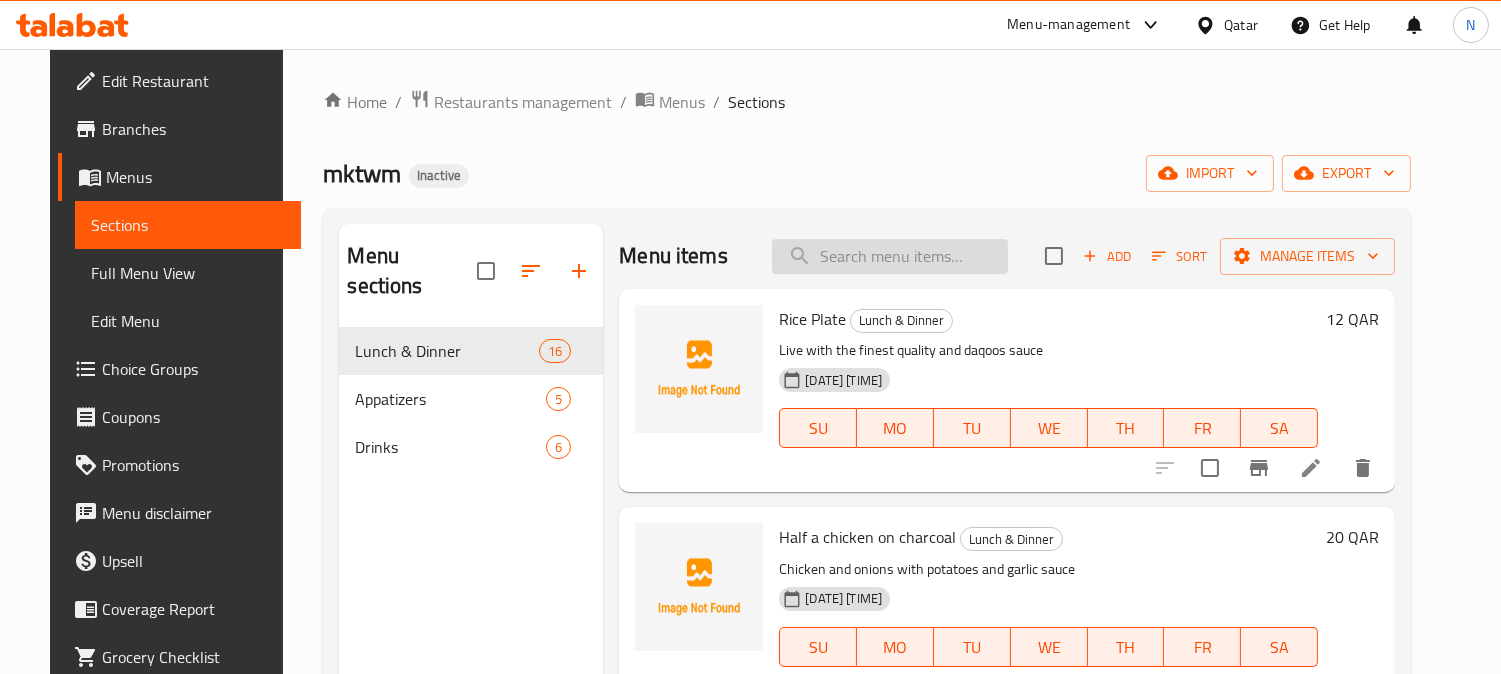 click at bounding box center (890, 256) 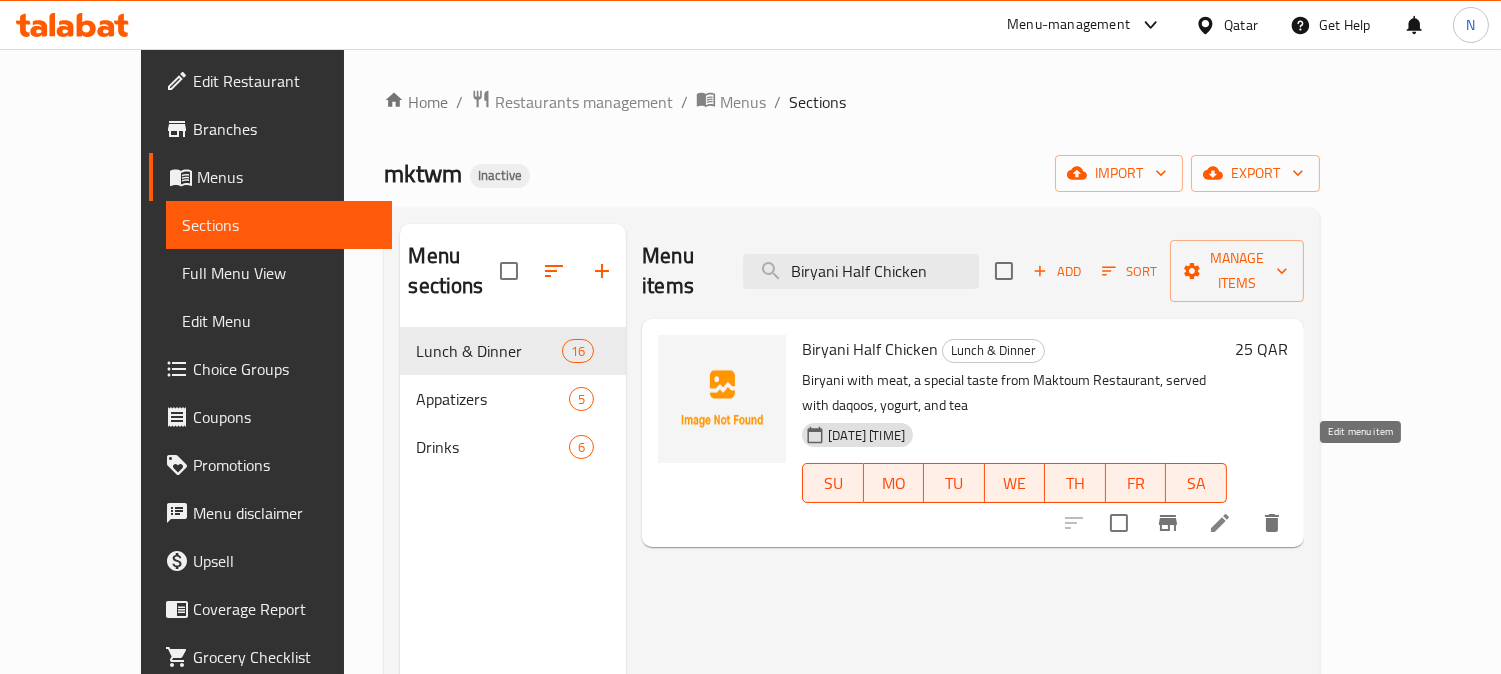 type on "Biryani Half Chicken" 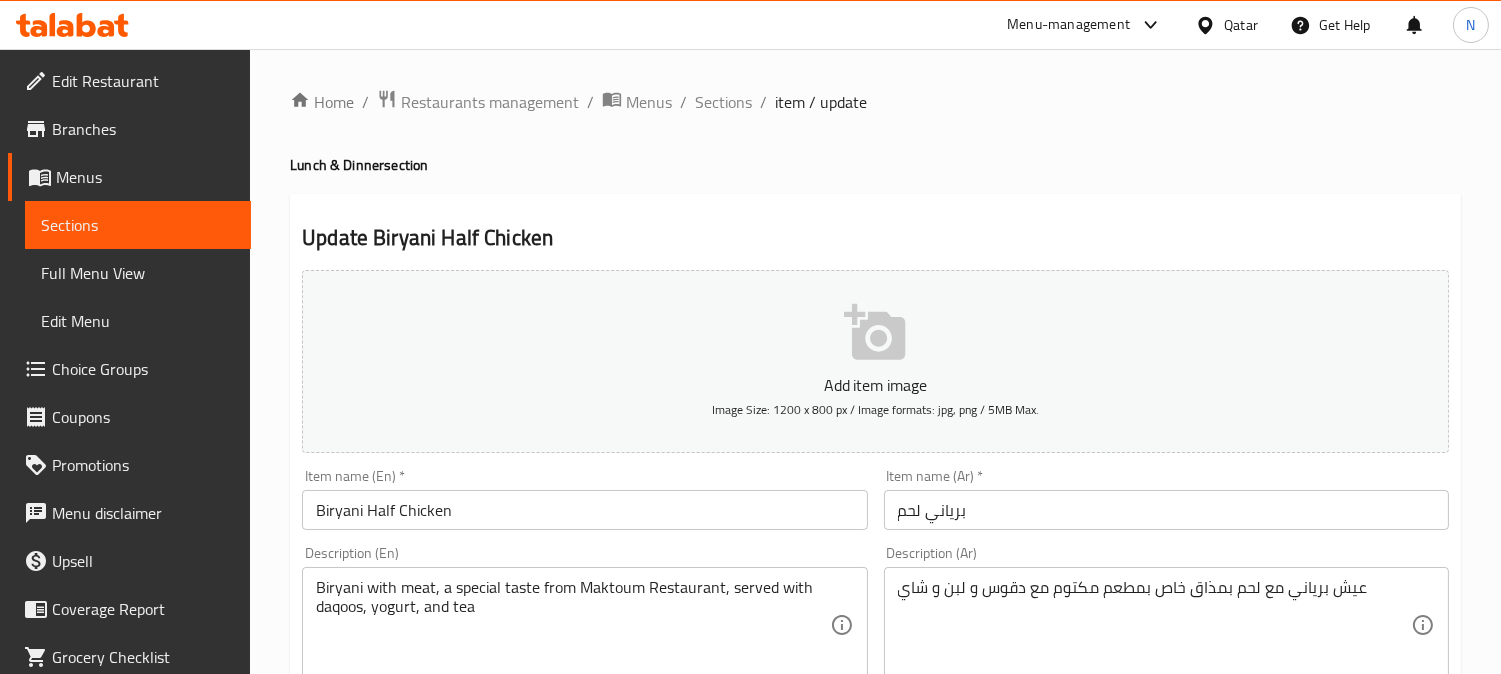 click on "Biryani with meat, a special taste from Maktoum Restaurant, served with daqoos, yogurt, and tea" at bounding box center [572, 625] 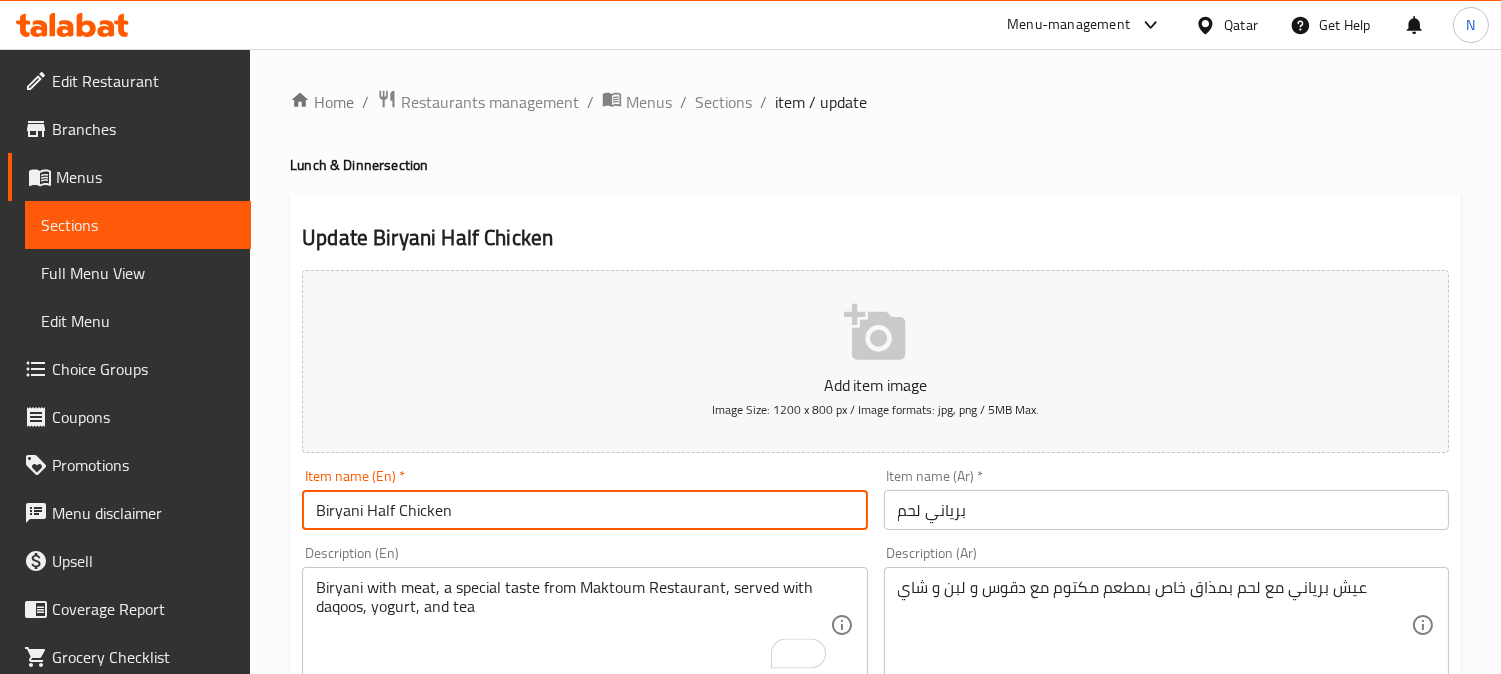 drag, startPoint x: 485, startPoint y: 504, endPoint x: 370, endPoint y: 513, distance: 115.35164 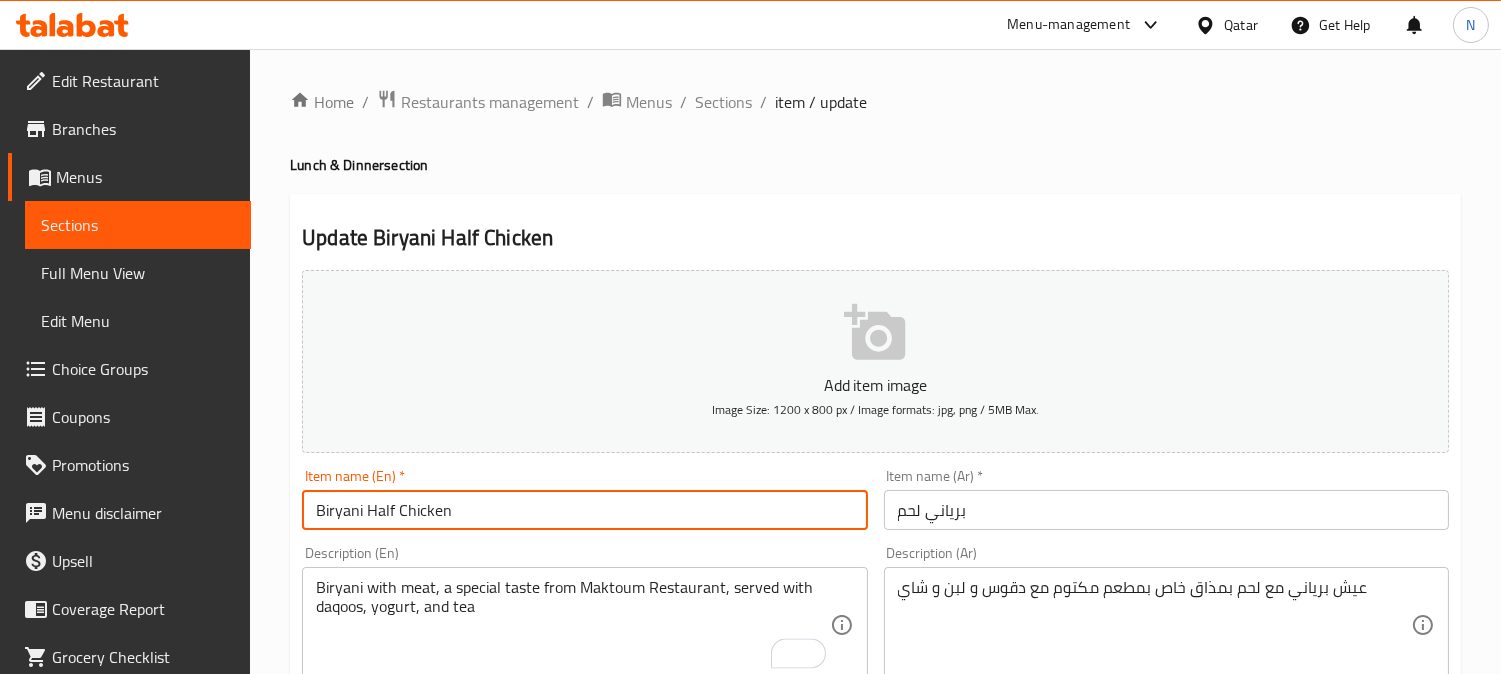 click on "Biryani Half Chicken" at bounding box center (584, 510) 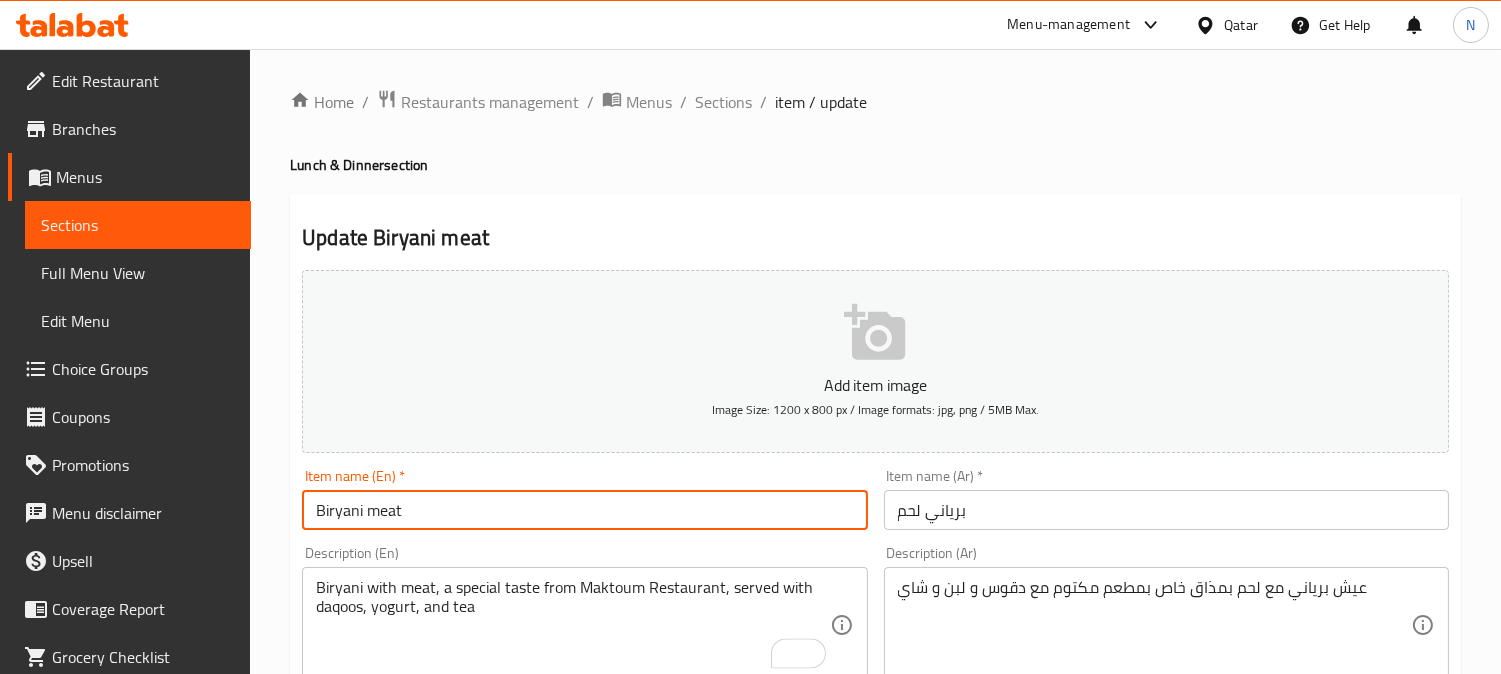 scroll, scrollTop: 735, scrollLeft: 0, axis: vertical 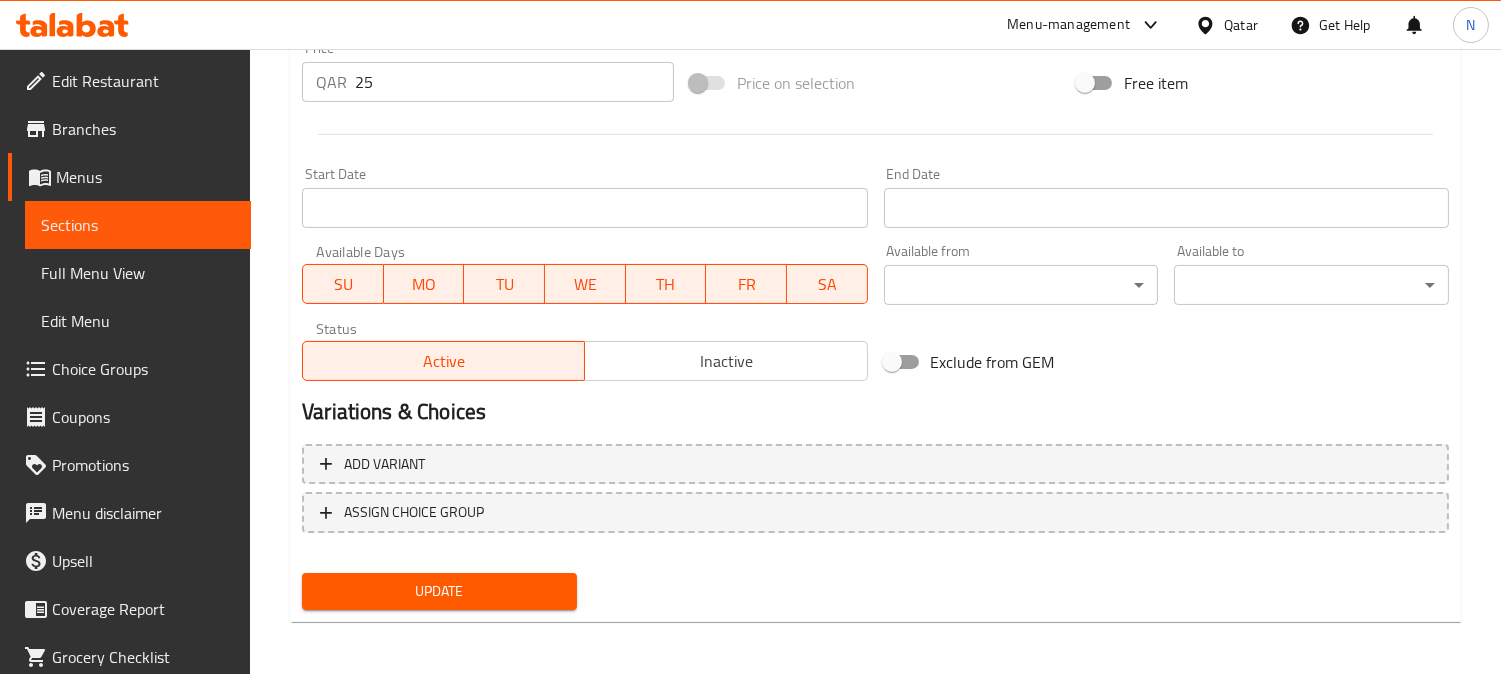 type on "Biryani meat" 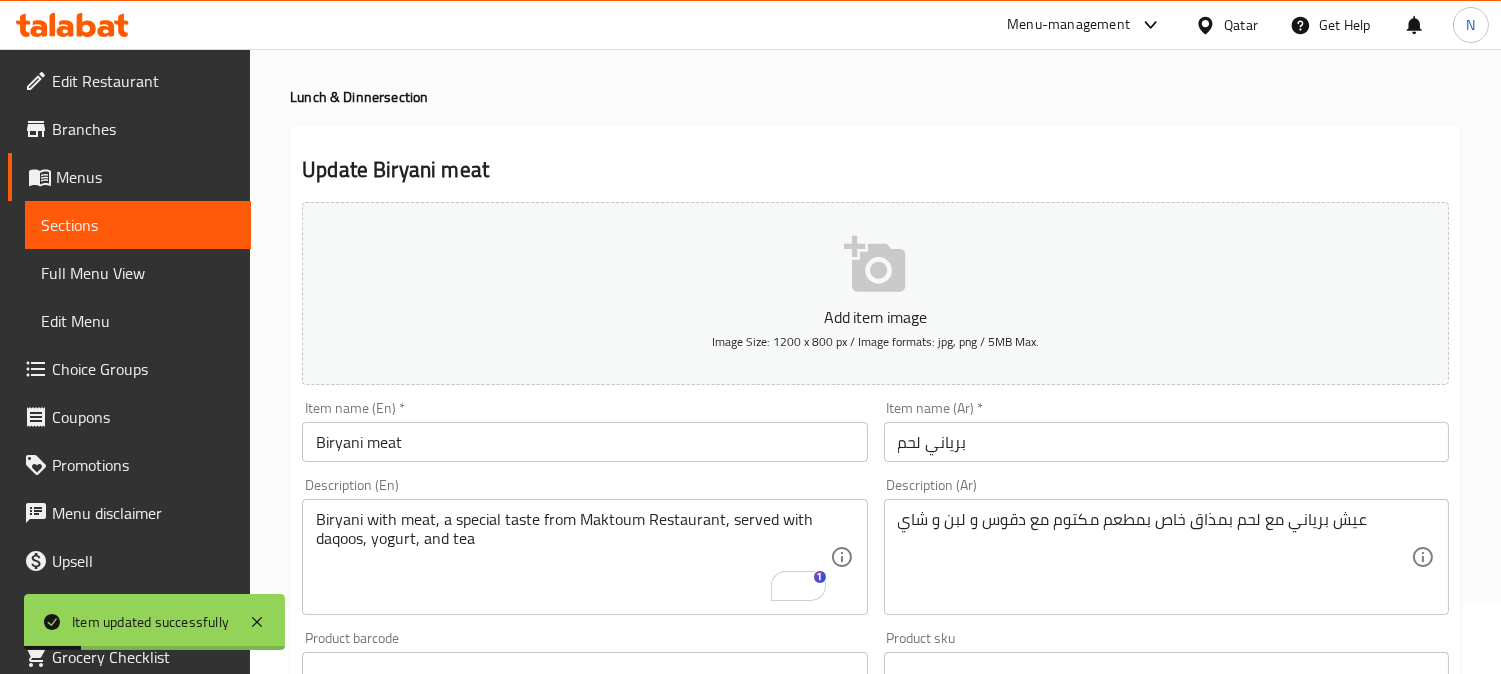 scroll, scrollTop: 0, scrollLeft: 0, axis: both 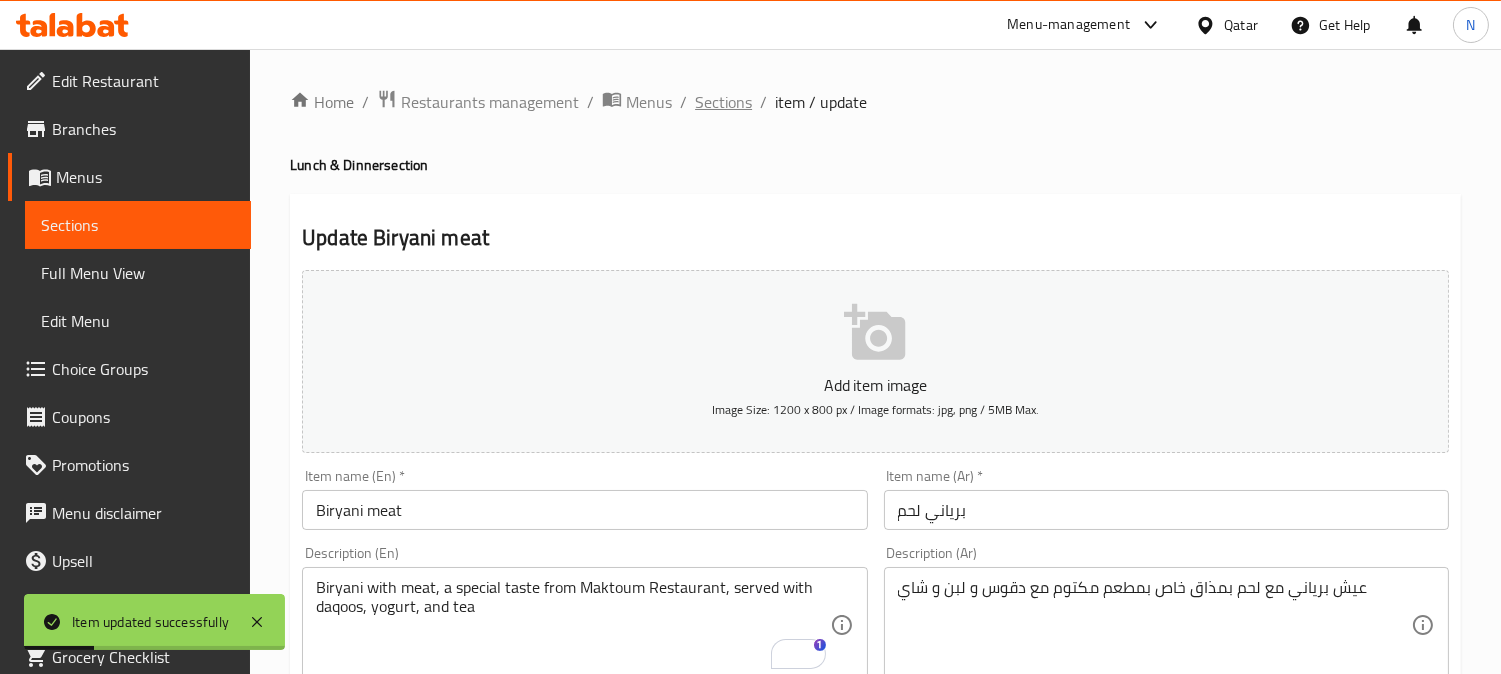 click on "Sections" at bounding box center [723, 102] 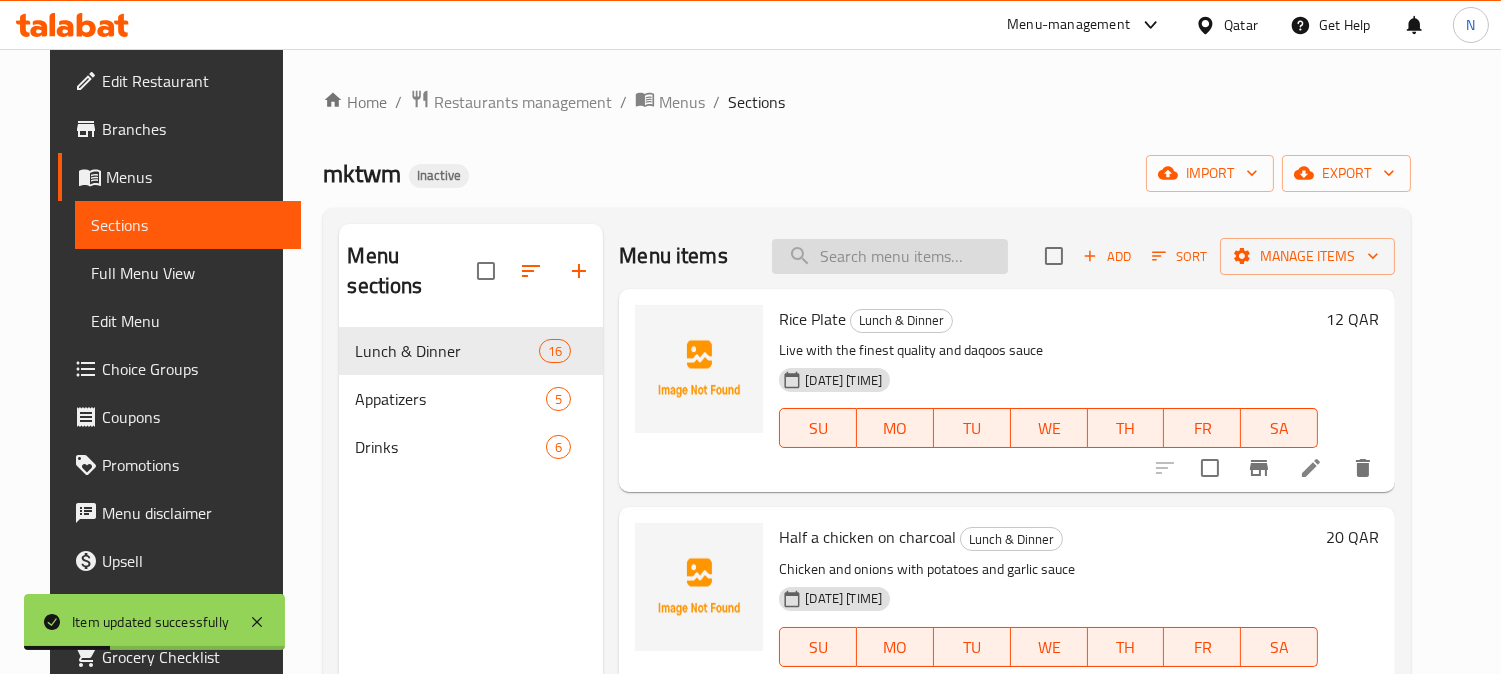 click at bounding box center [890, 256] 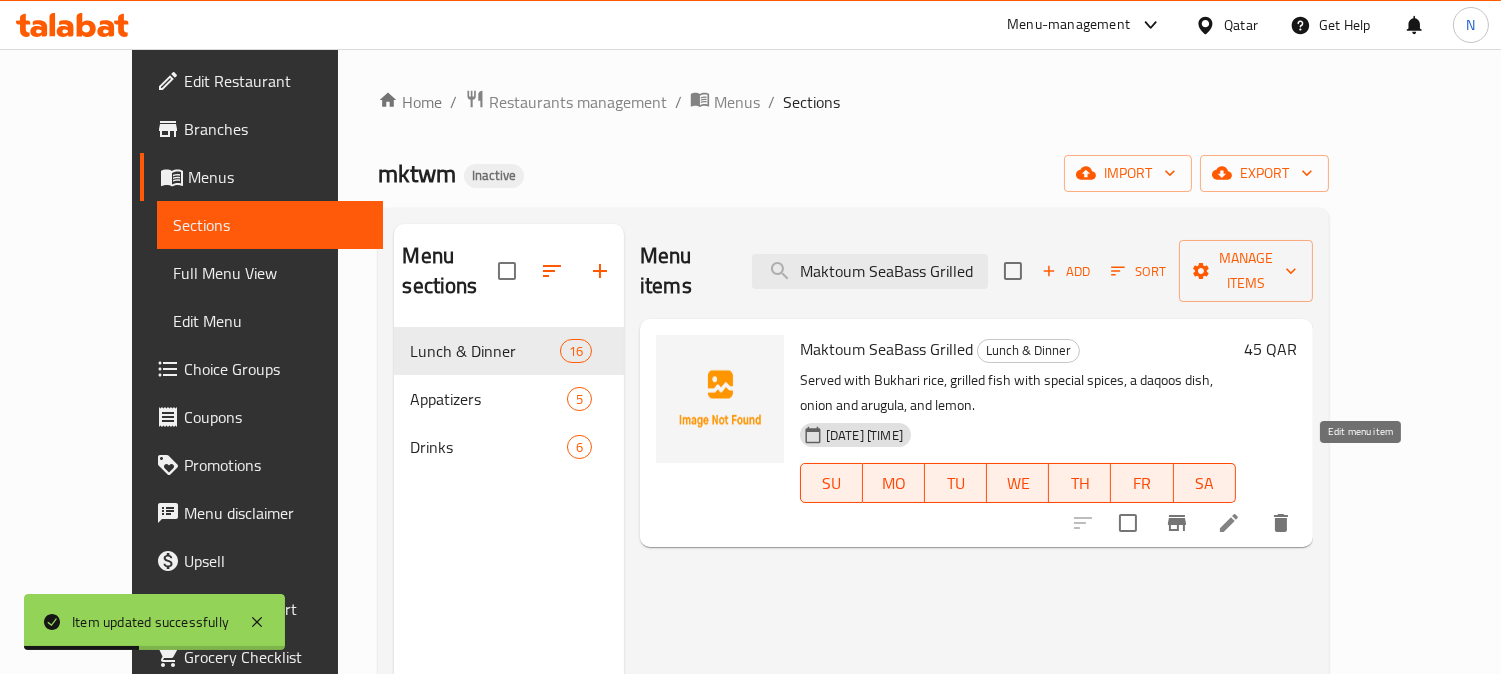 type on "Maktoum SeaBass Grilled" 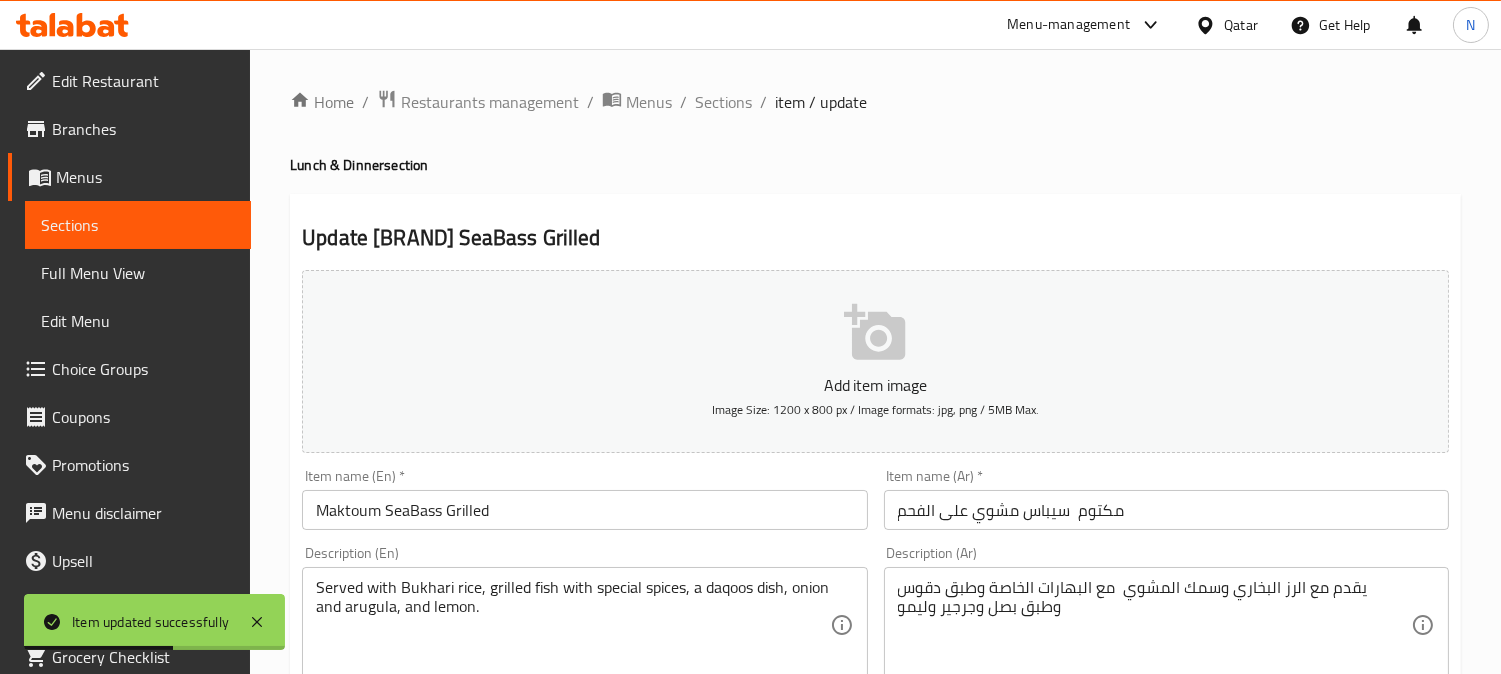 scroll, scrollTop: 111, scrollLeft: 0, axis: vertical 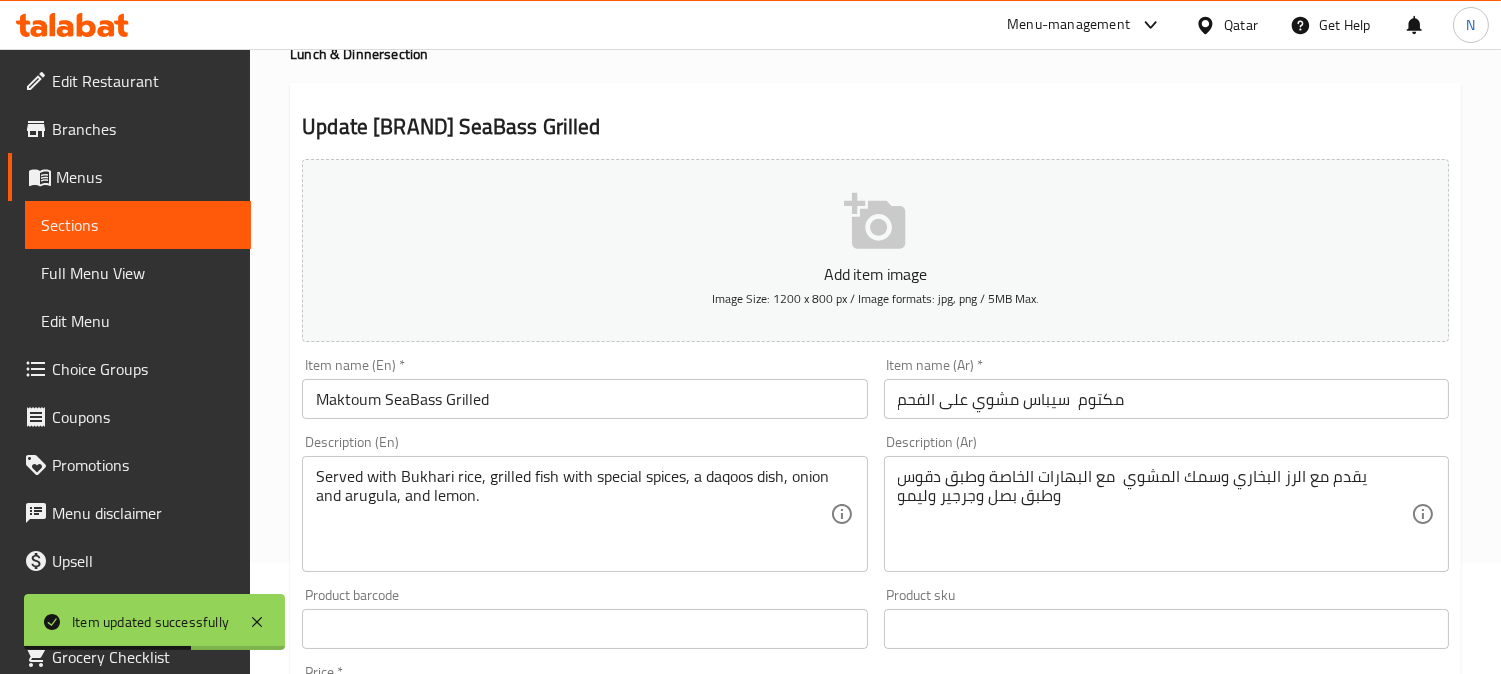 click on "Maktoum SeaBass Grilled" at bounding box center (584, 399) 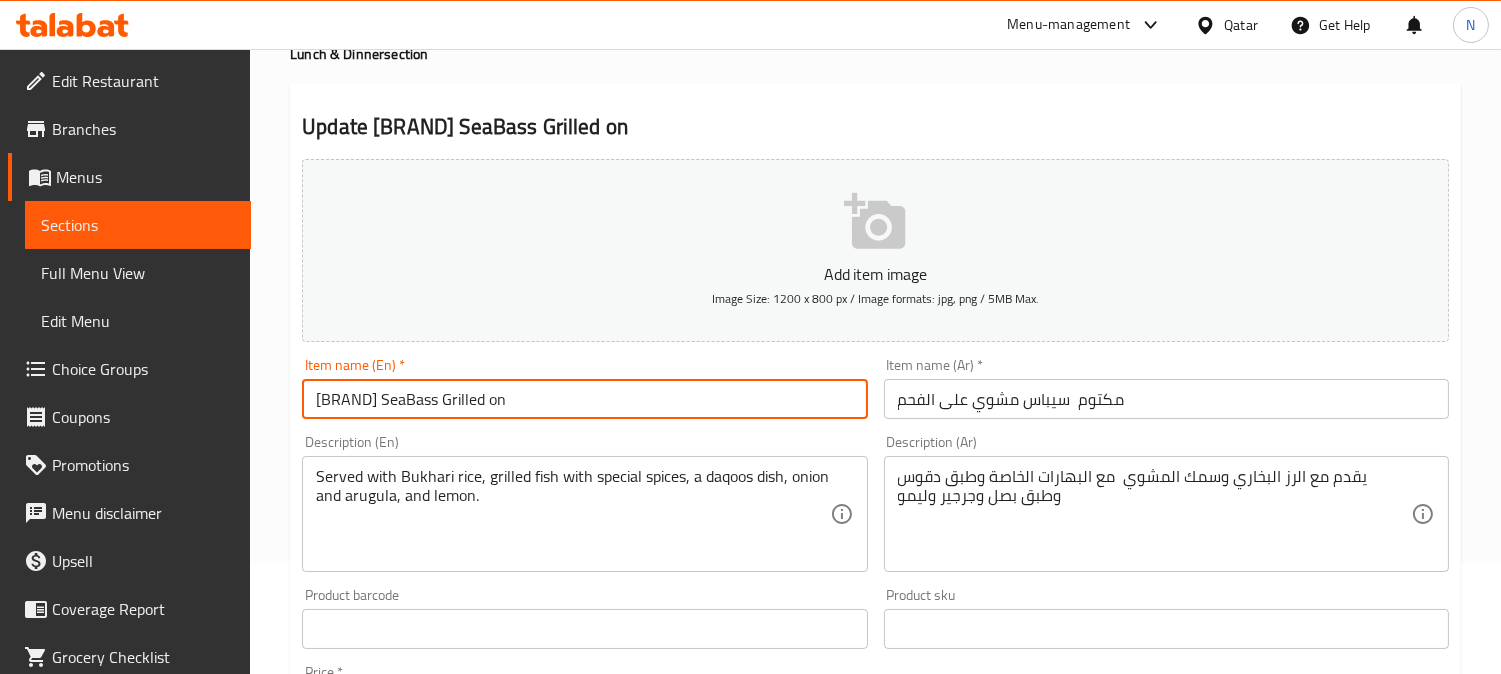 paste on "charcoal" 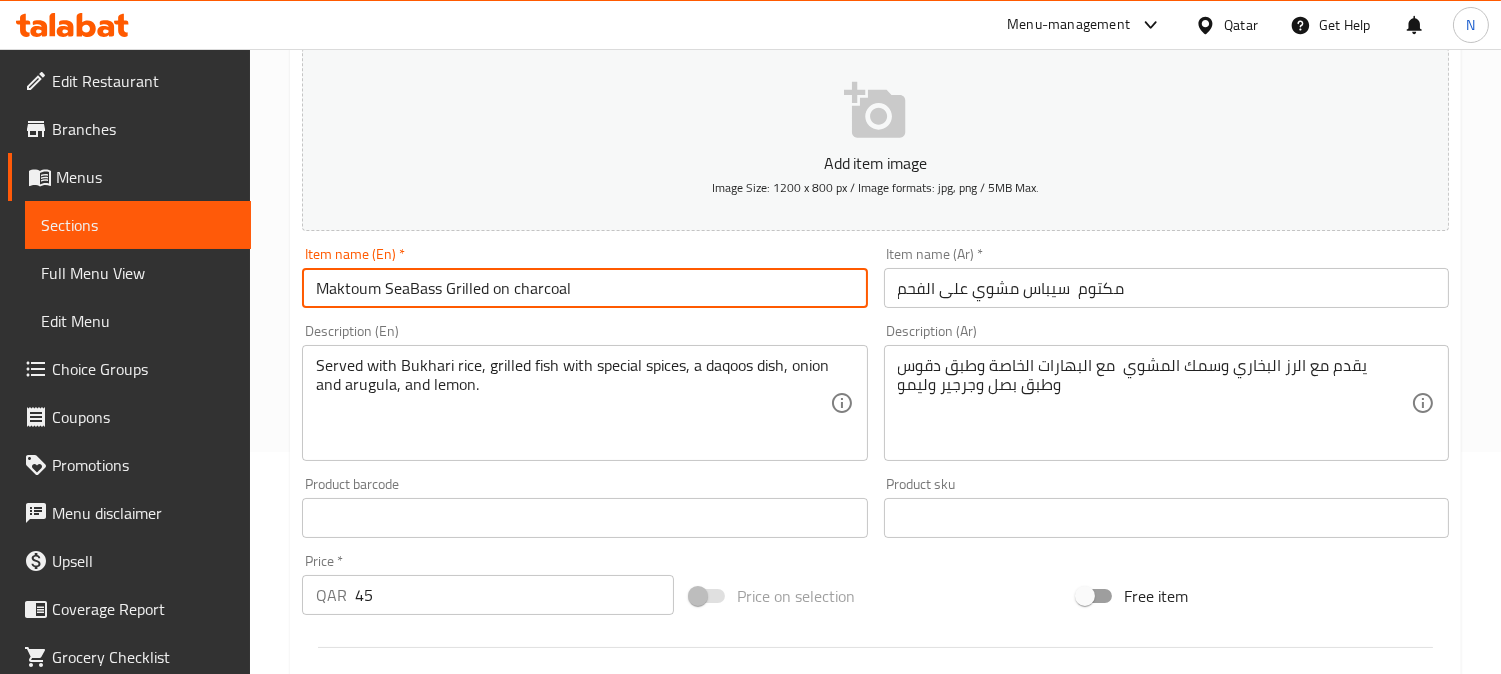 scroll, scrollTop: 735, scrollLeft: 0, axis: vertical 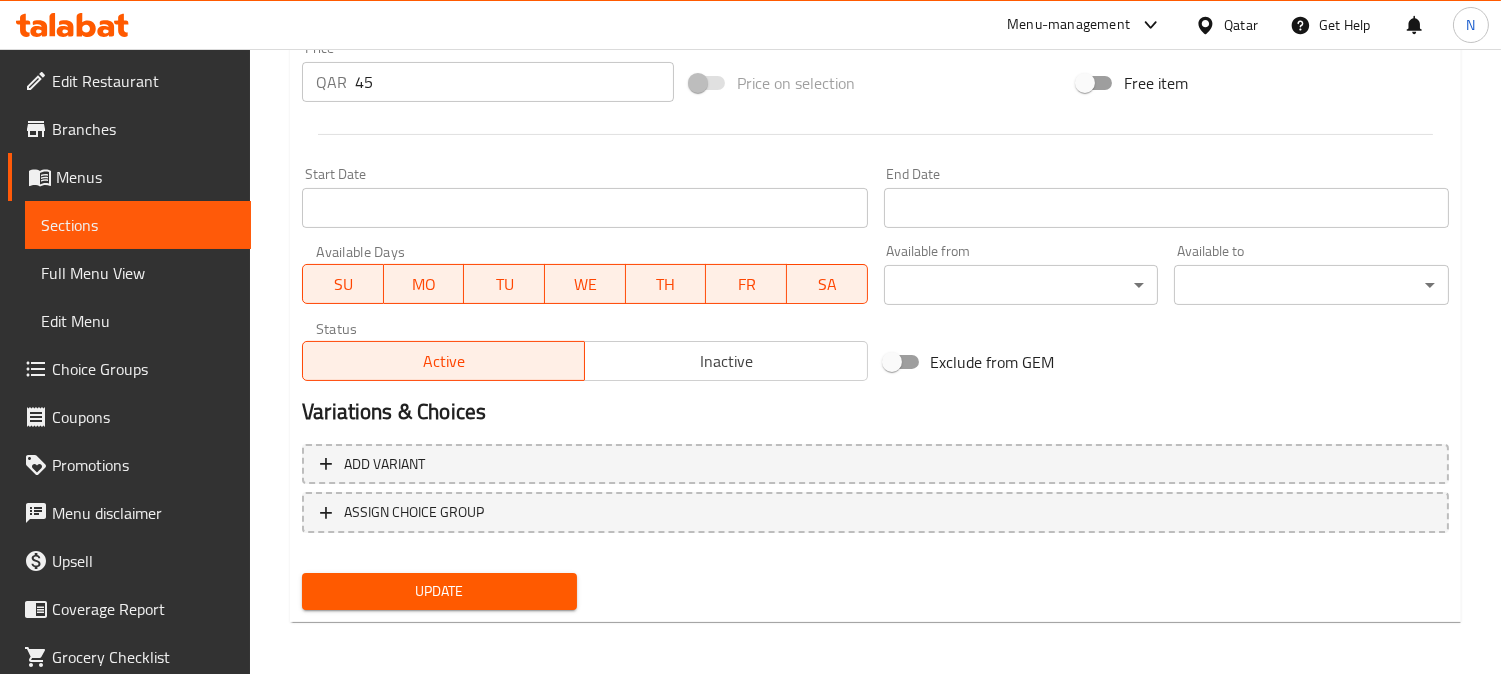 type on "Maktoum SeaBass Grilled on charcoal" 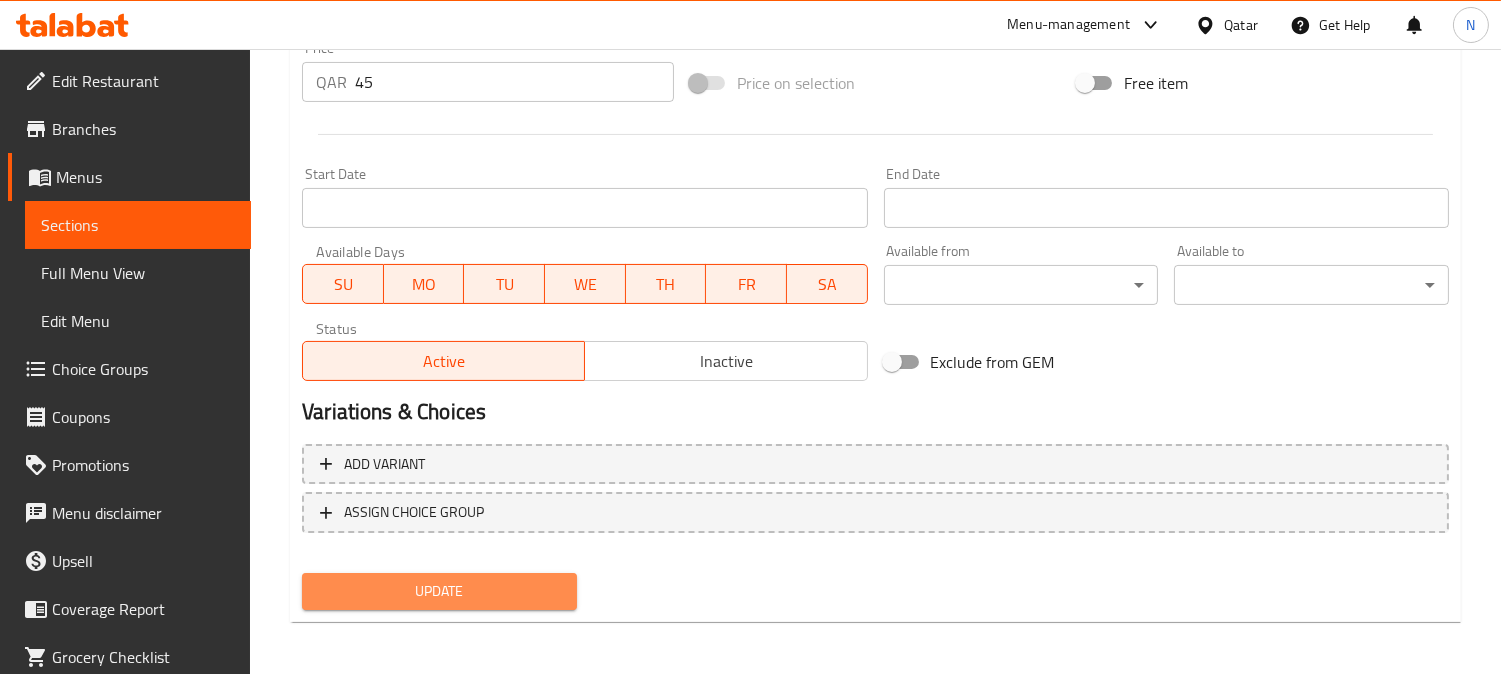 drag, startPoint x: 443, startPoint y: 596, endPoint x: 322, endPoint y: 3, distance: 605.219 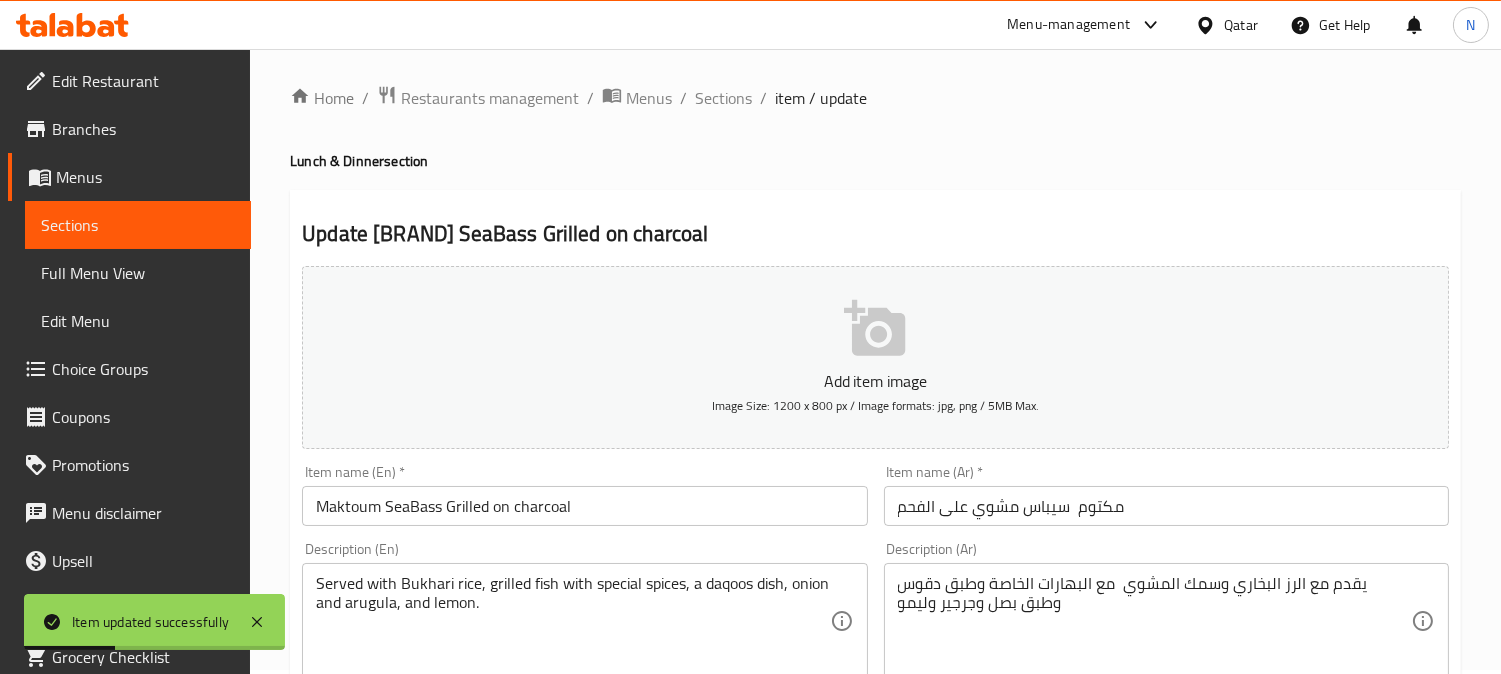 scroll, scrollTop: 0, scrollLeft: 0, axis: both 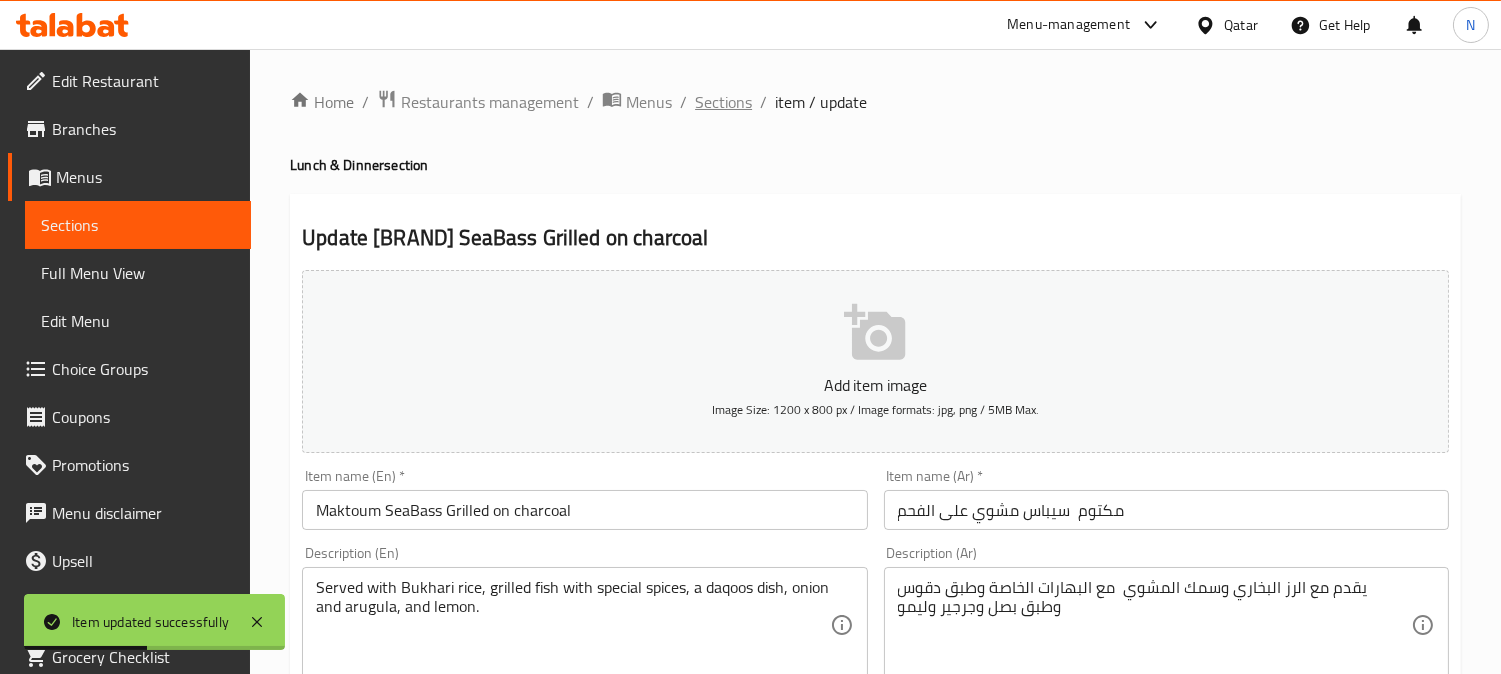 click on "Sections" at bounding box center [723, 102] 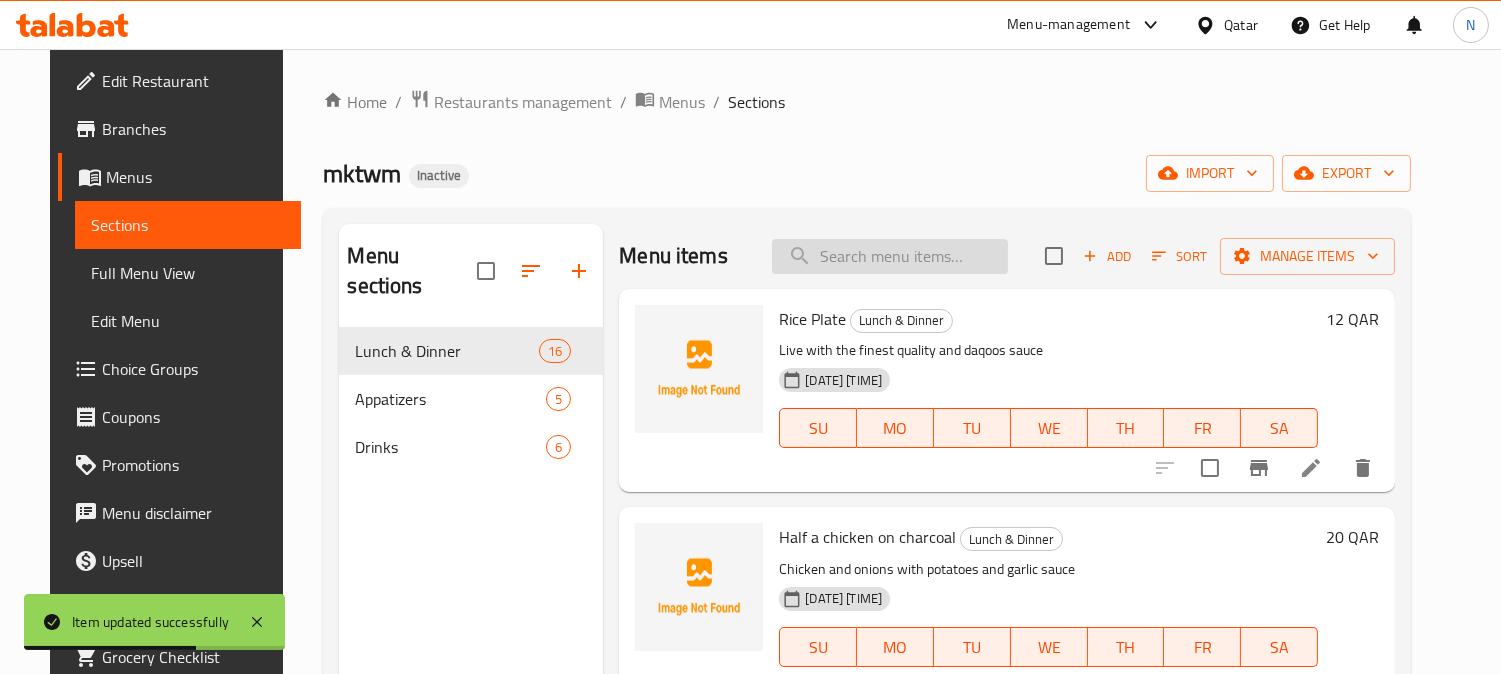 paste on "Narry Narry meat Red Maktoum" 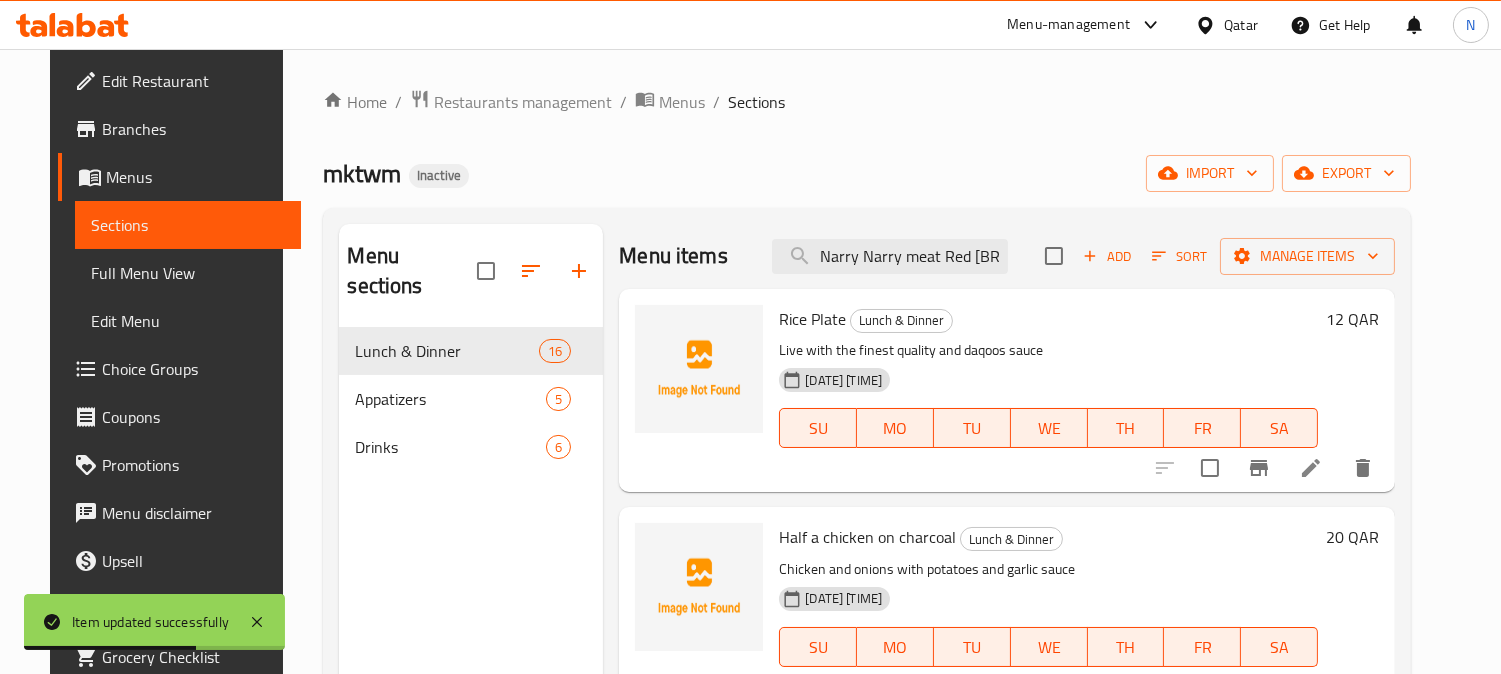 scroll, scrollTop: 0, scrollLeft: 36, axis: horizontal 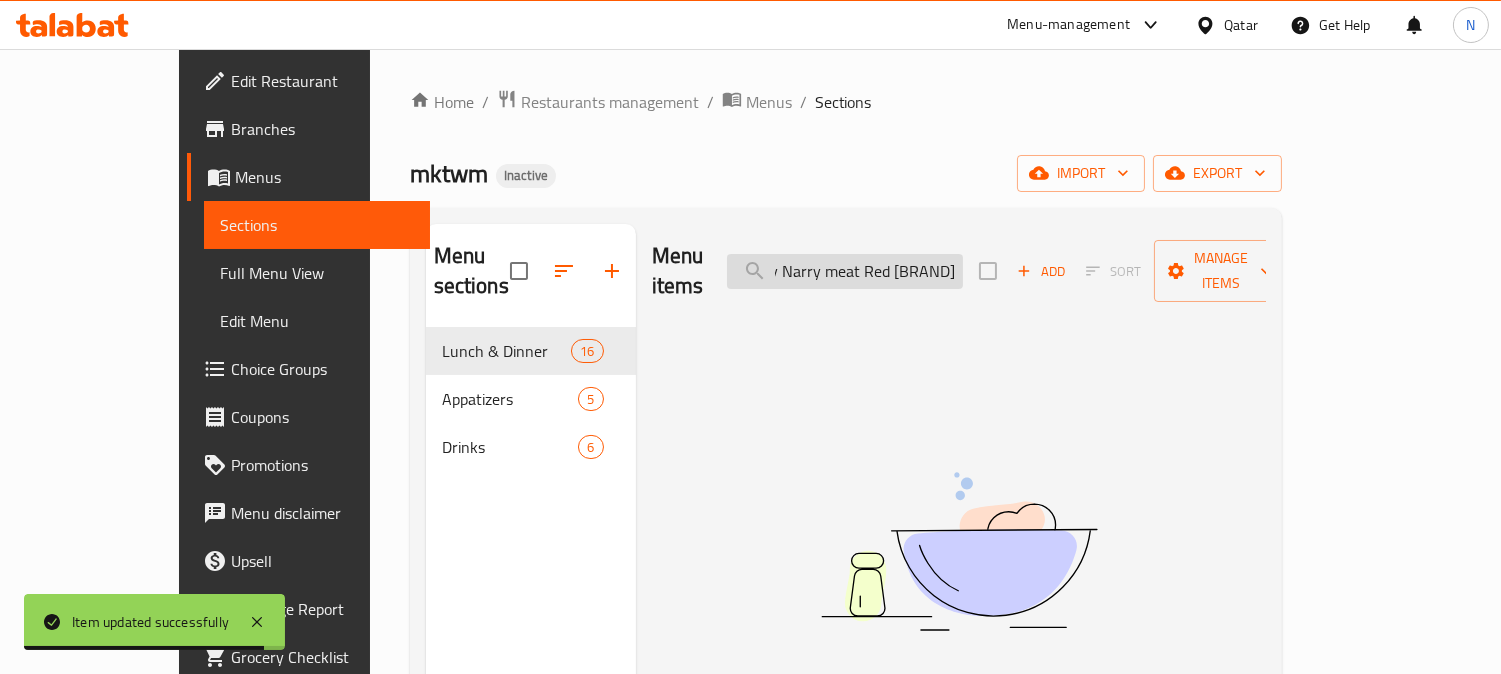 click on "Narry Narry meat Red Maktoum" at bounding box center (845, 271) 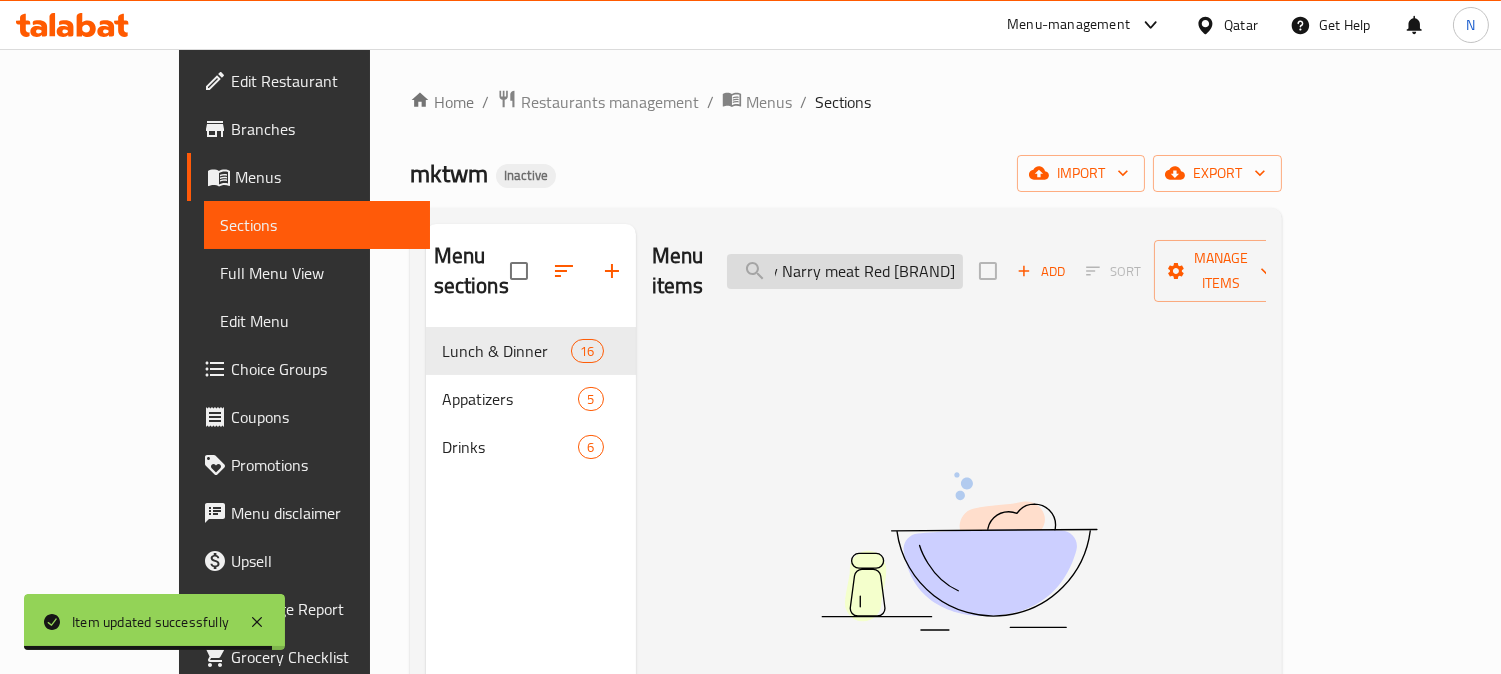 click on "Narry Narry meat Red Maktoum" at bounding box center (845, 271) 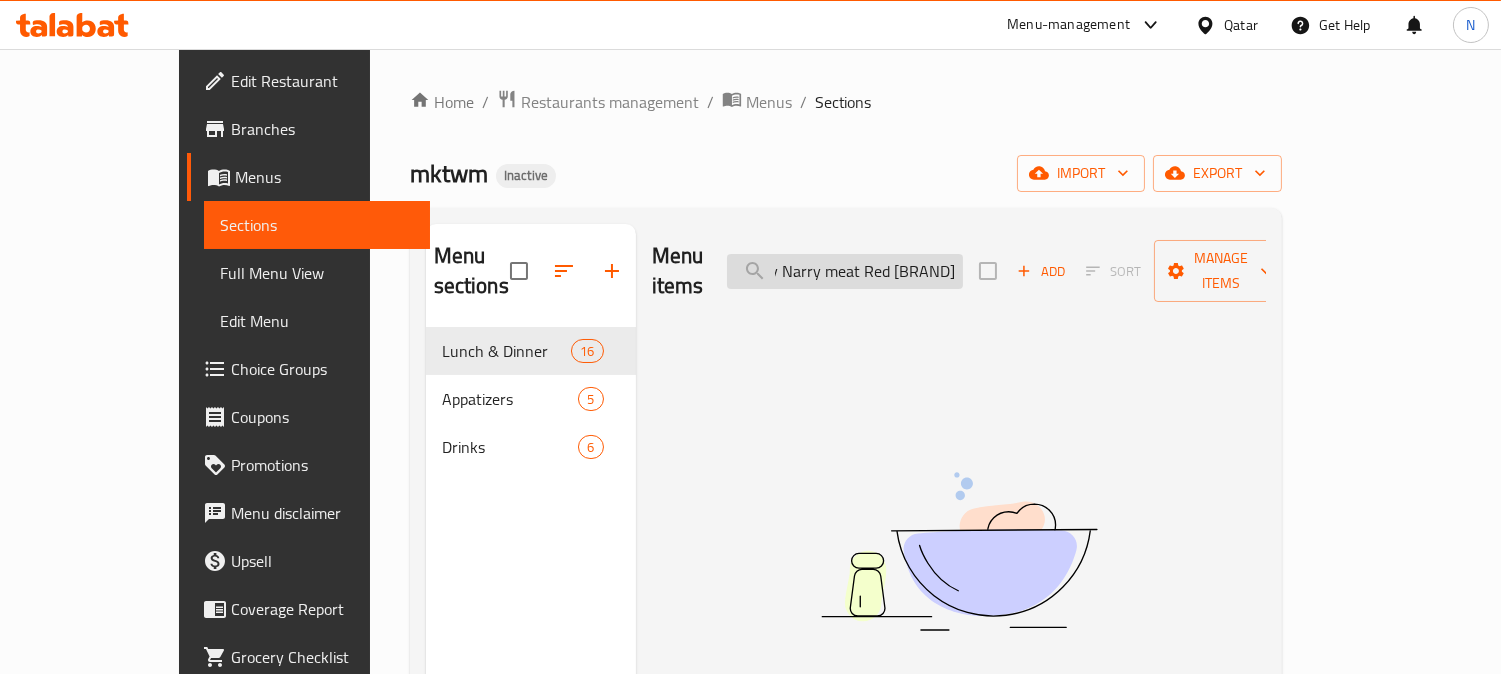 paste 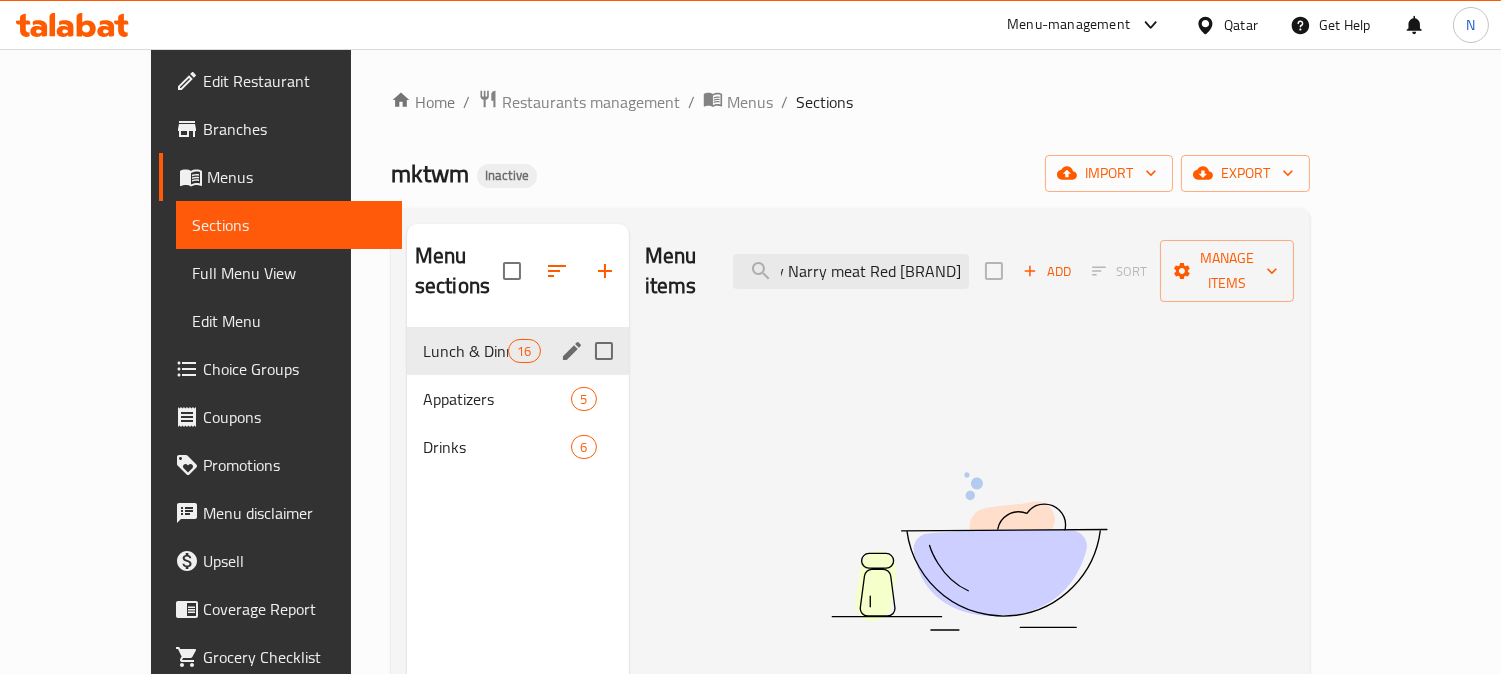 type on "Narry Narry meat Red Maktoum" 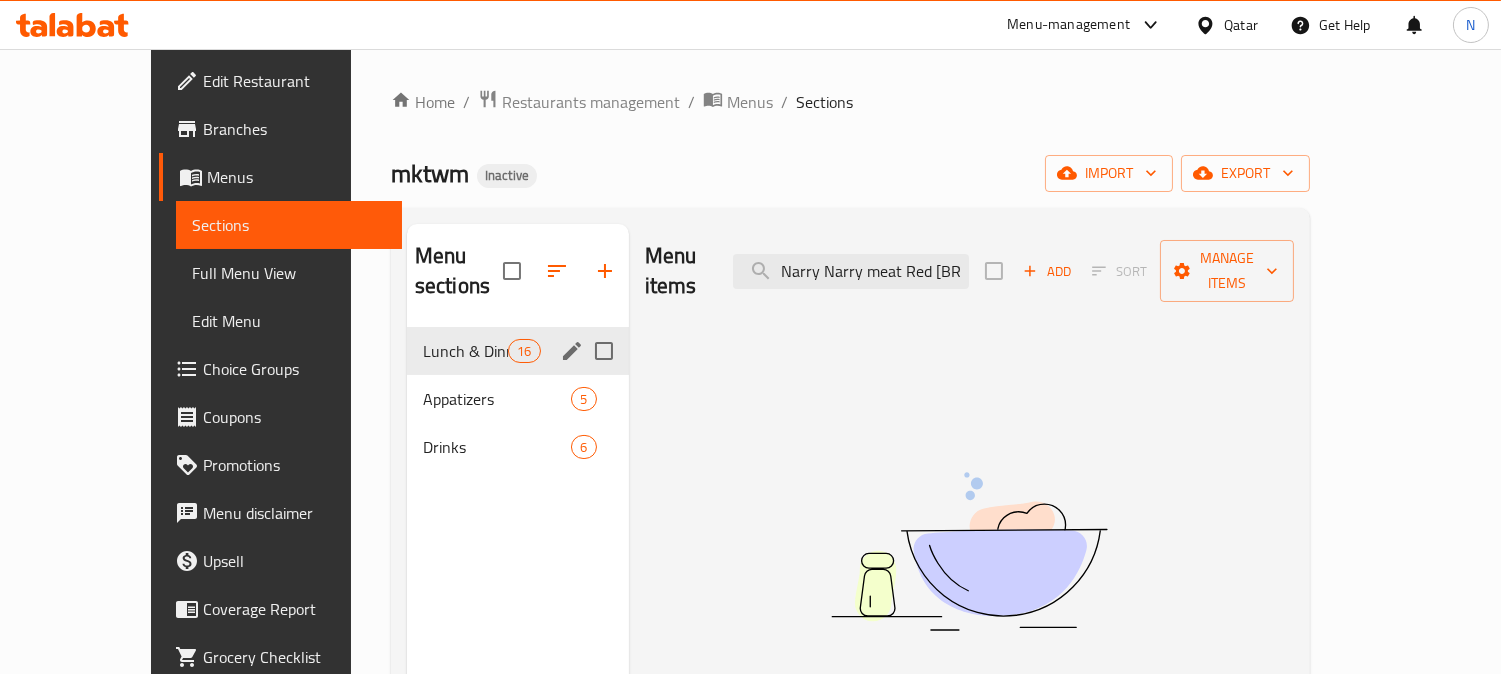 click on "Lunch & Dinner 16" at bounding box center (518, 351) 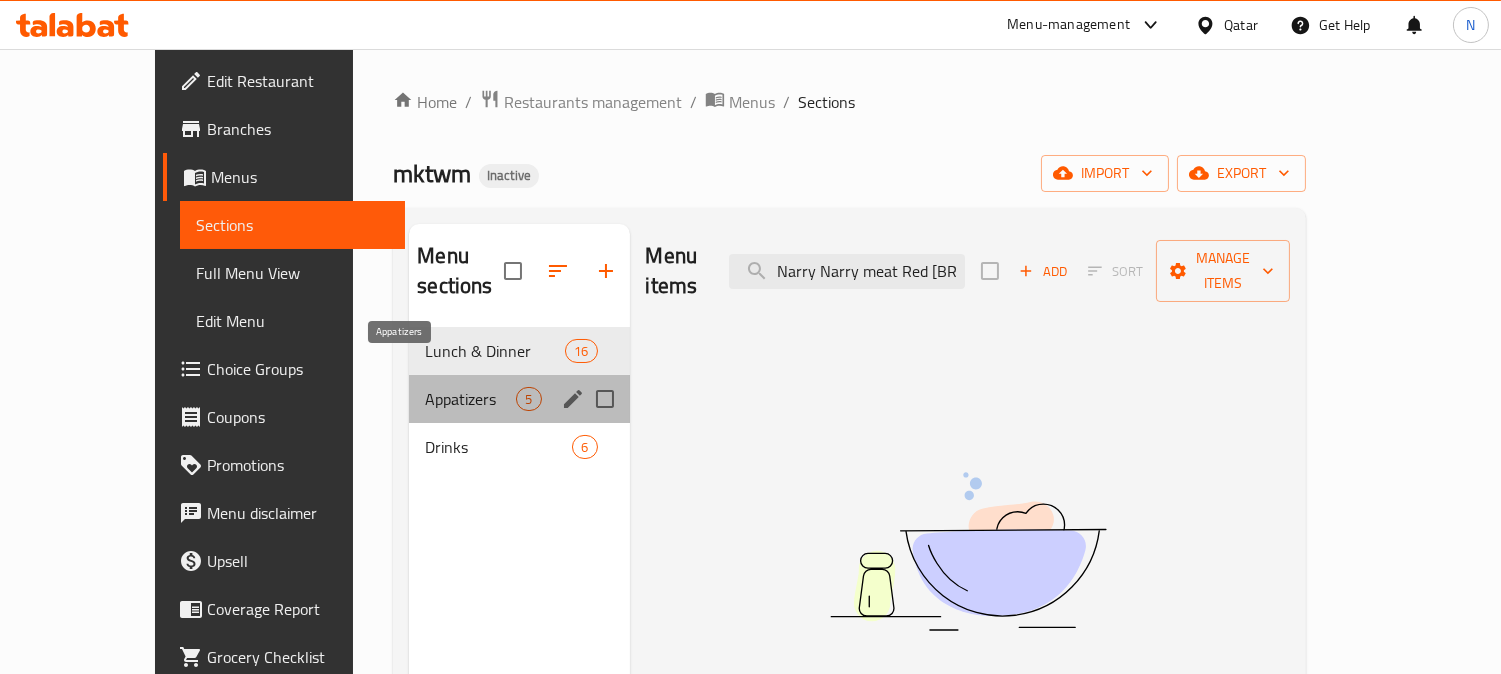 click on "Appatizers" at bounding box center [470, 399] 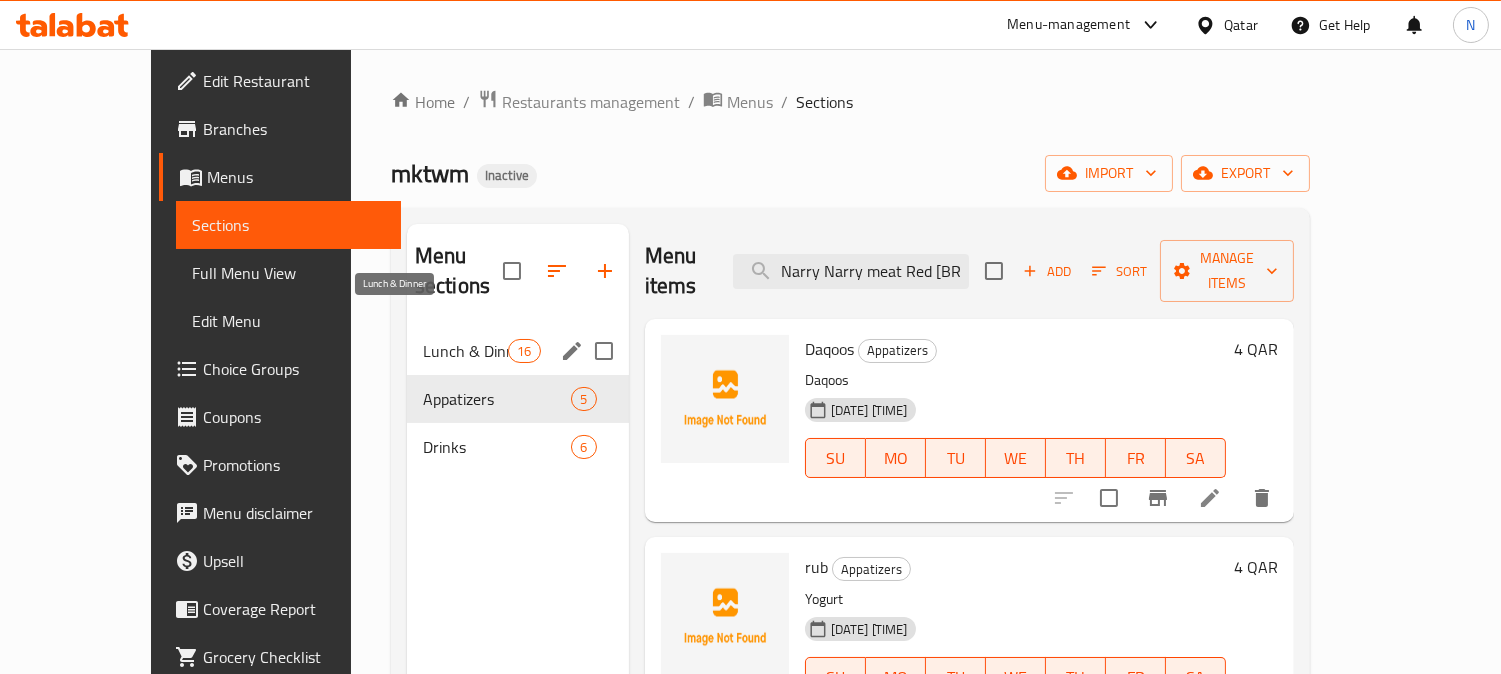 click on "Lunch & Dinner" at bounding box center [465, 351] 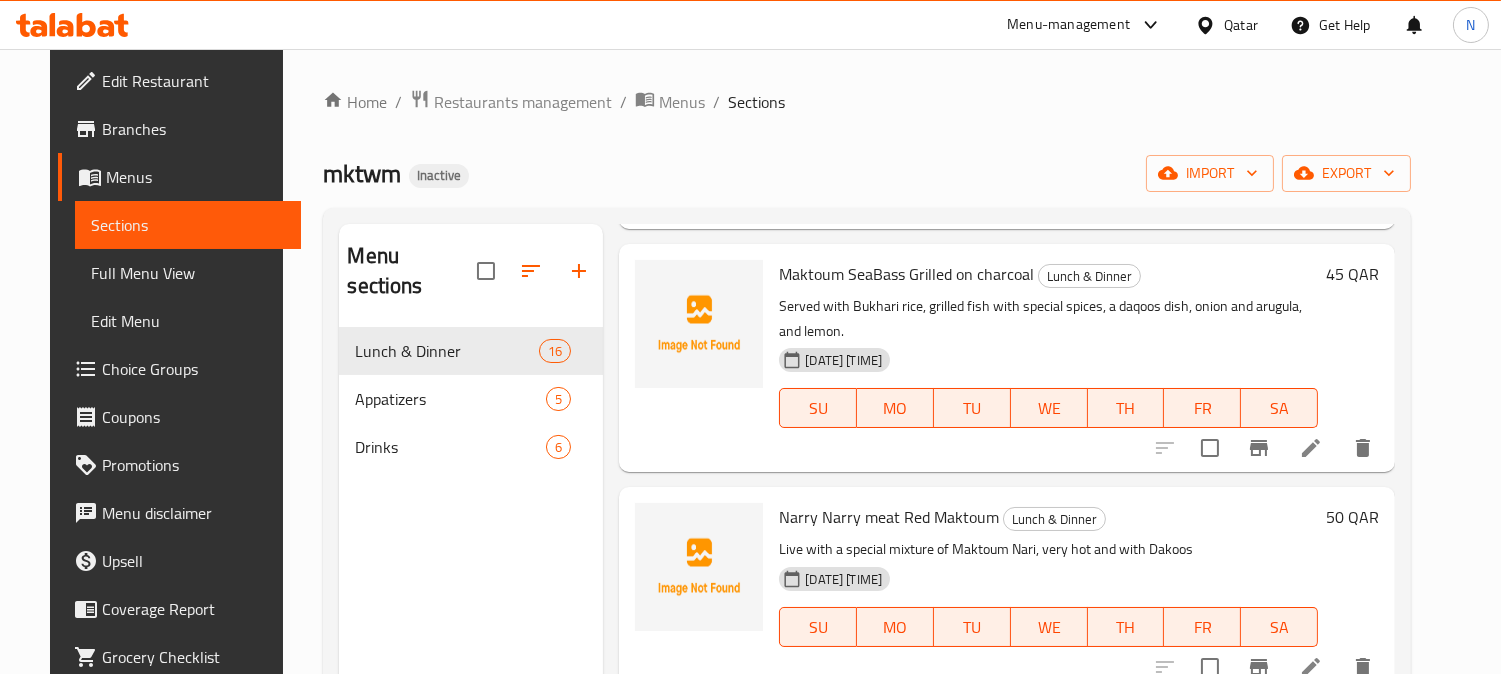 scroll, scrollTop: 2222, scrollLeft: 0, axis: vertical 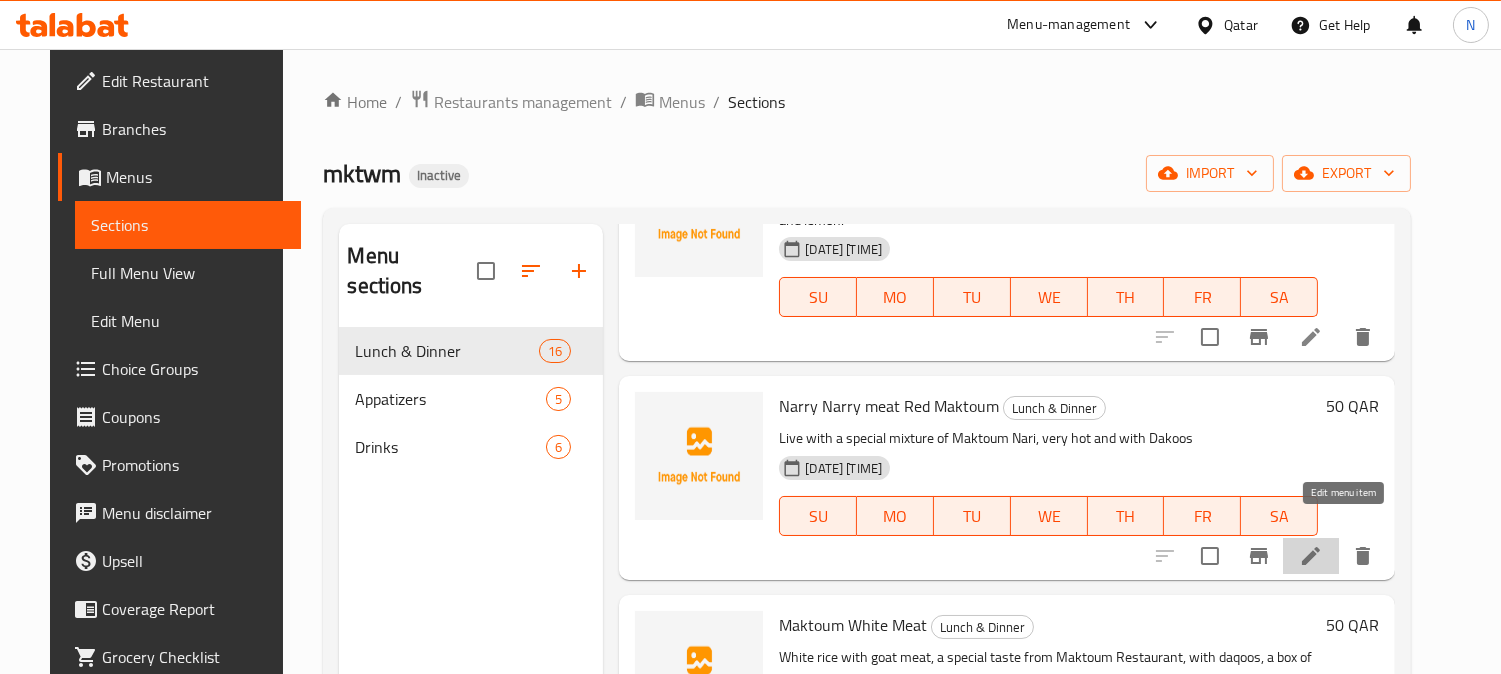 click 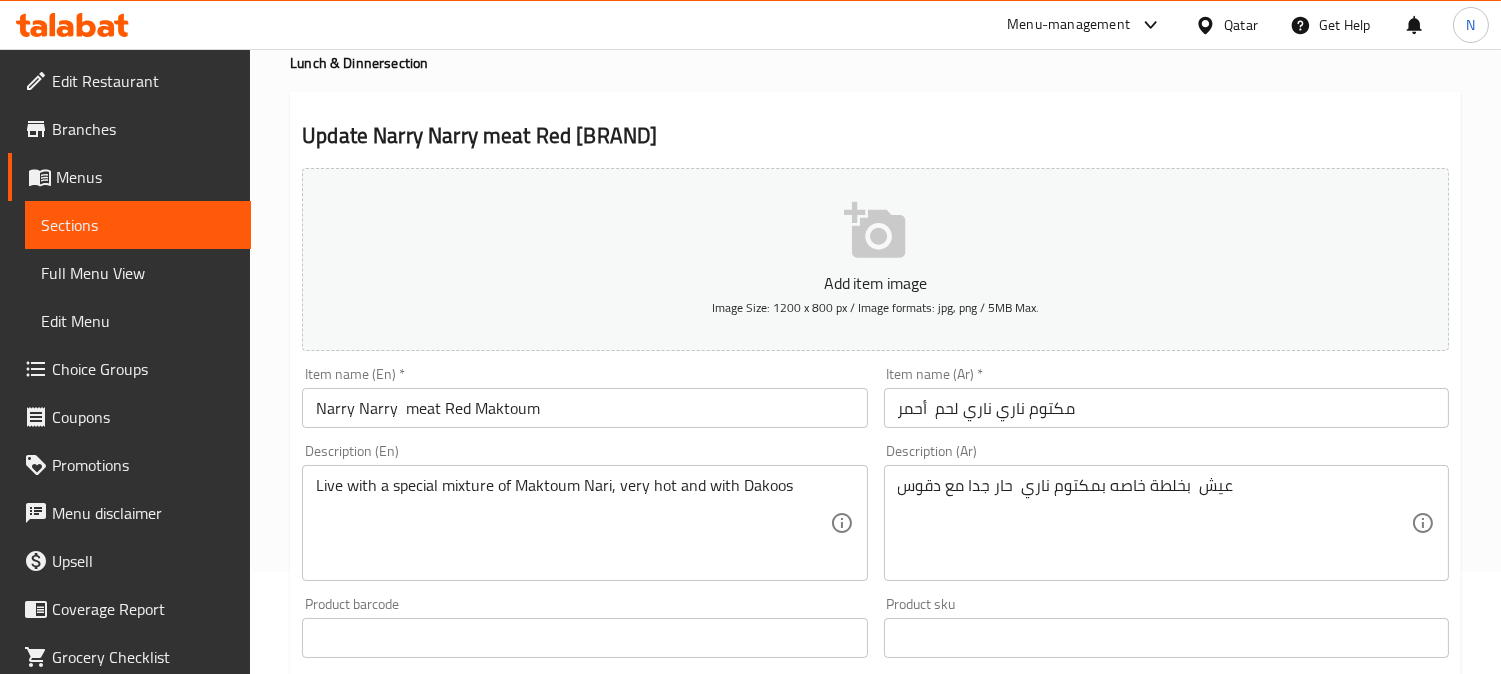 scroll, scrollTop: 111, scrollLeft: 0, axis: vertical 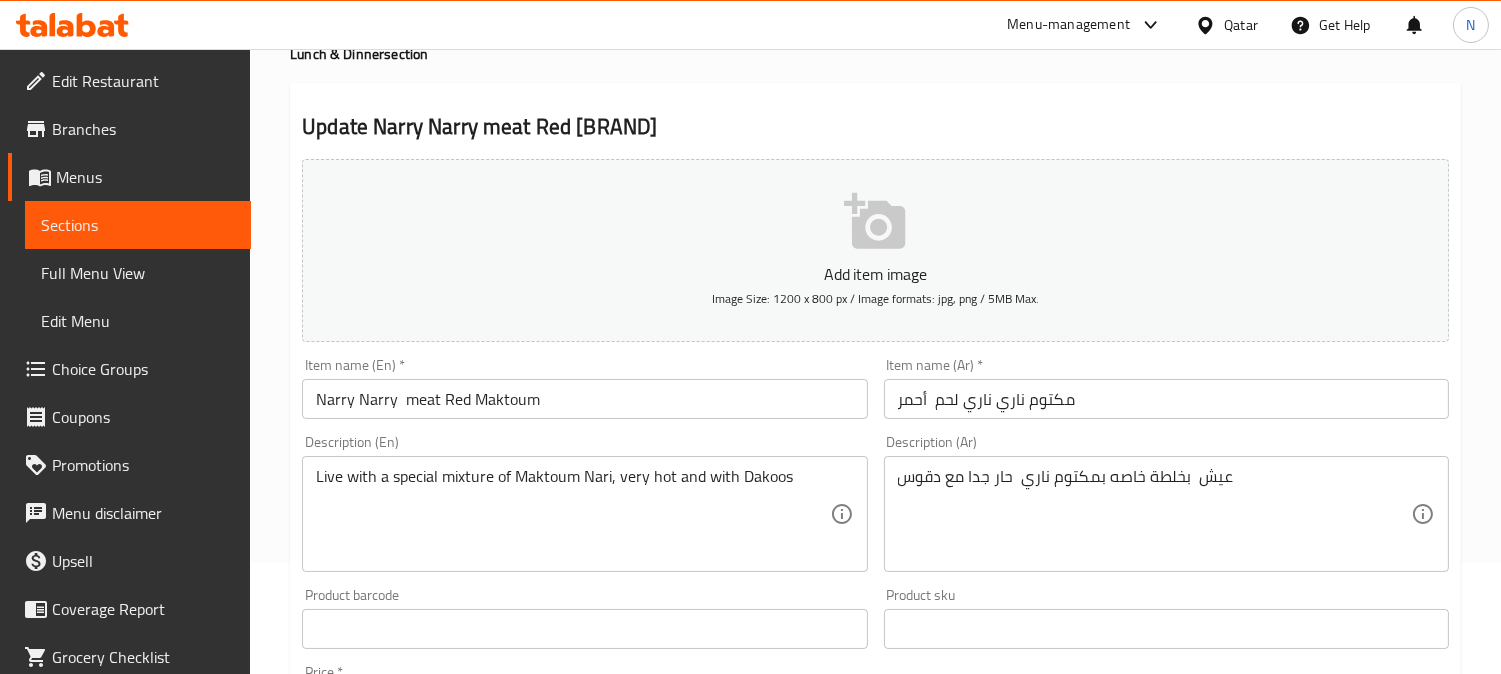 click on "Live with a special mixture of Maktoum Nari, very hot and with Dakoos" at bounding box center [572, 514] 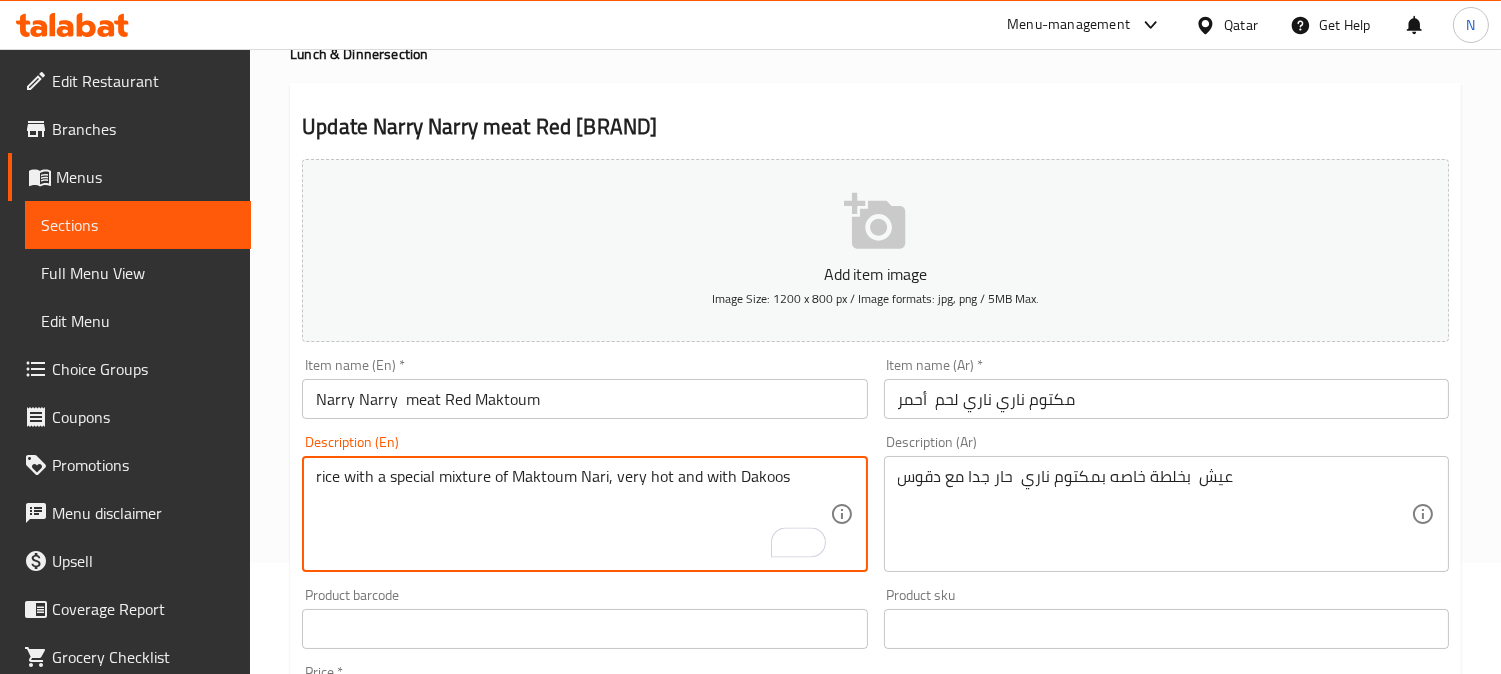 scroll, scrollTop: 735, scrollLeft: 0, axis: vertical 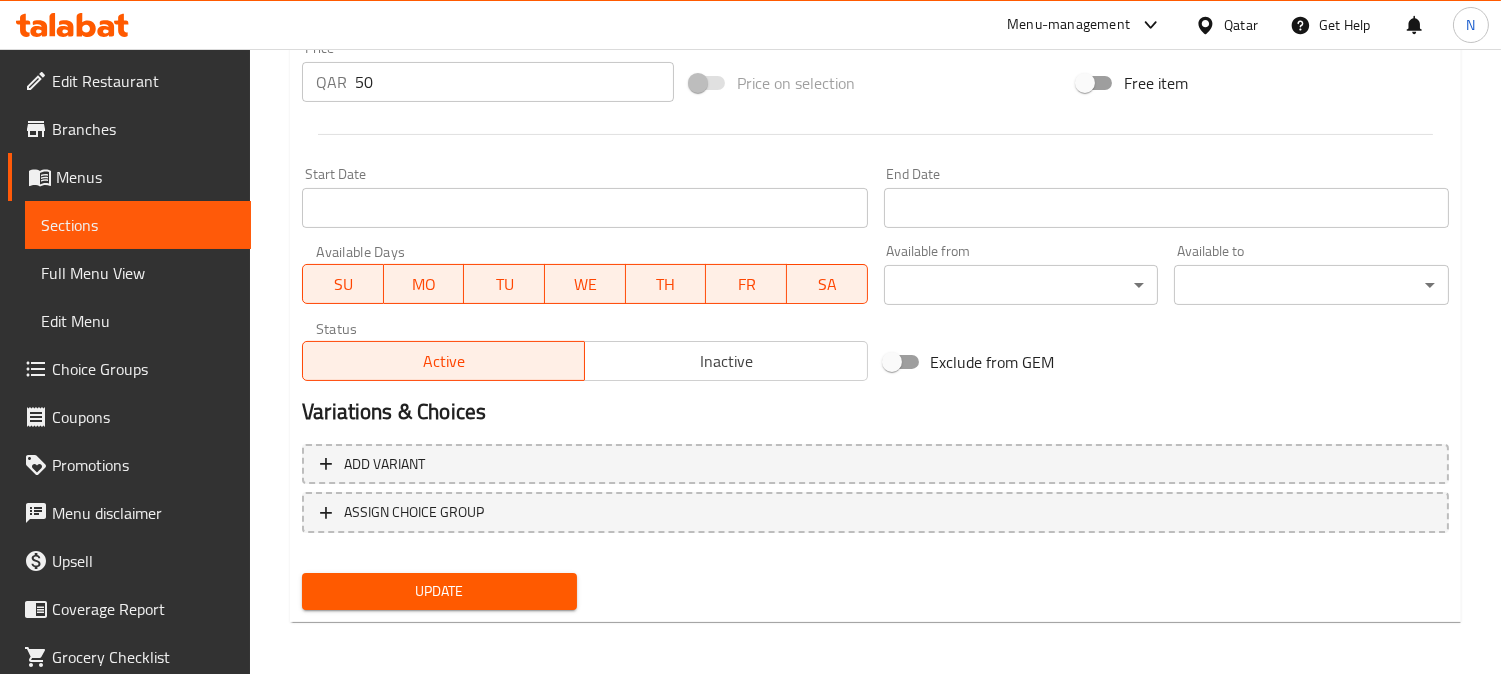 type on "rice with a special mixture of Maktoum Nari, very hot and with Dakoos" 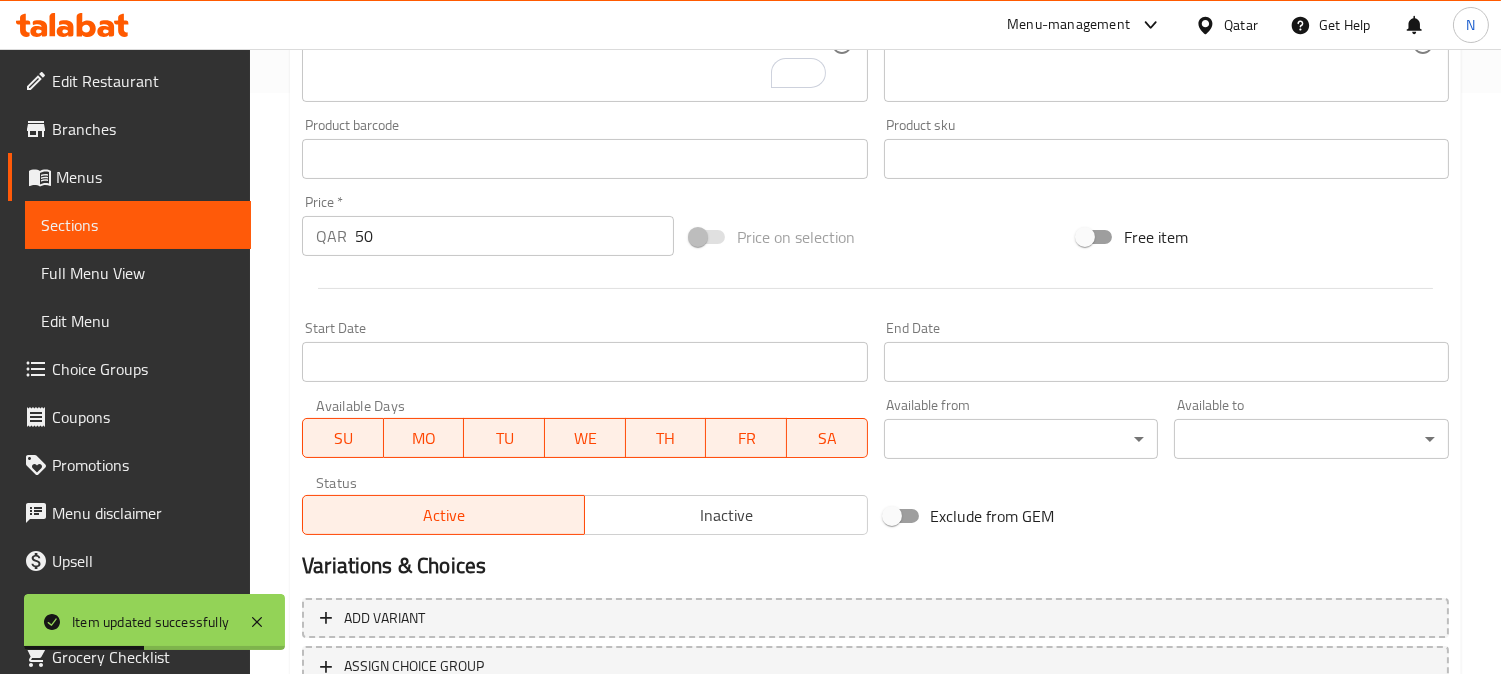 scroll, scrollTop: 0, scrollLeft: 0, axis: both 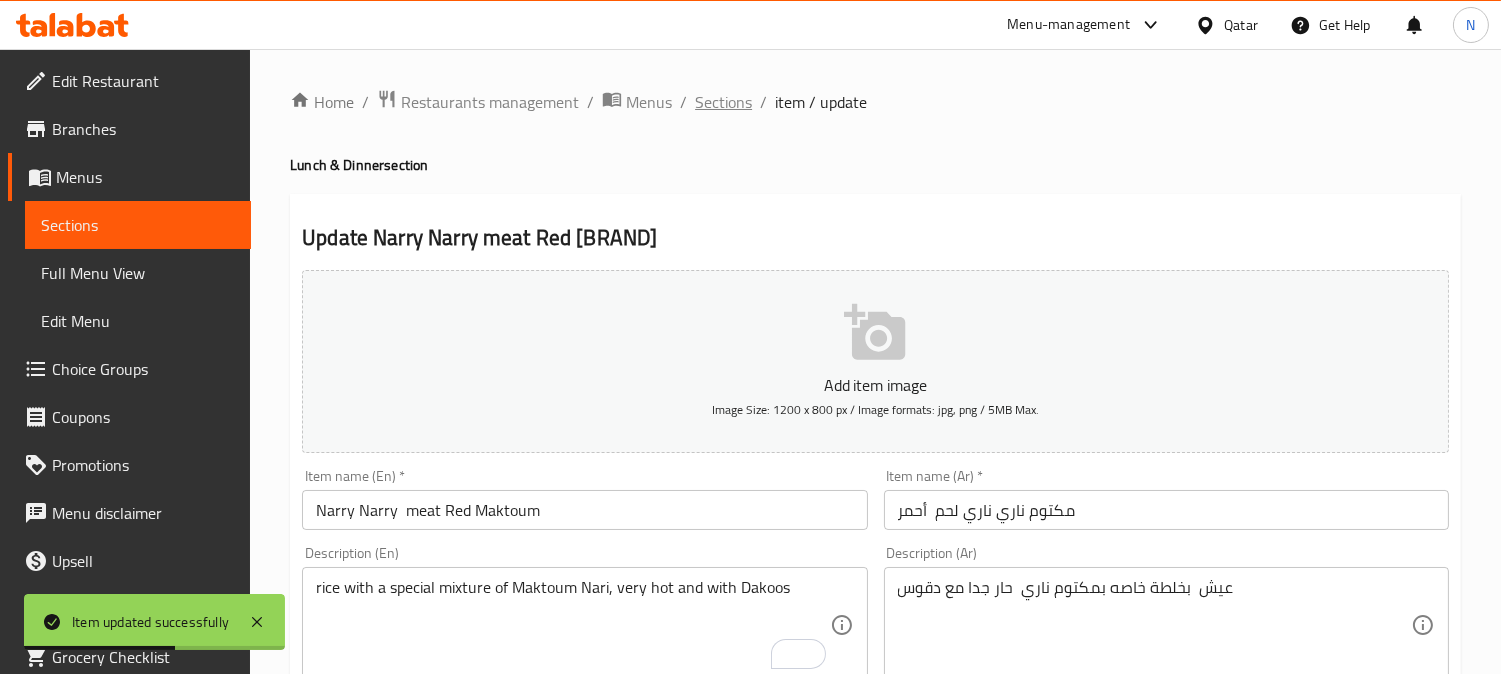 click on "Sections" at bounding box center (723, 102) 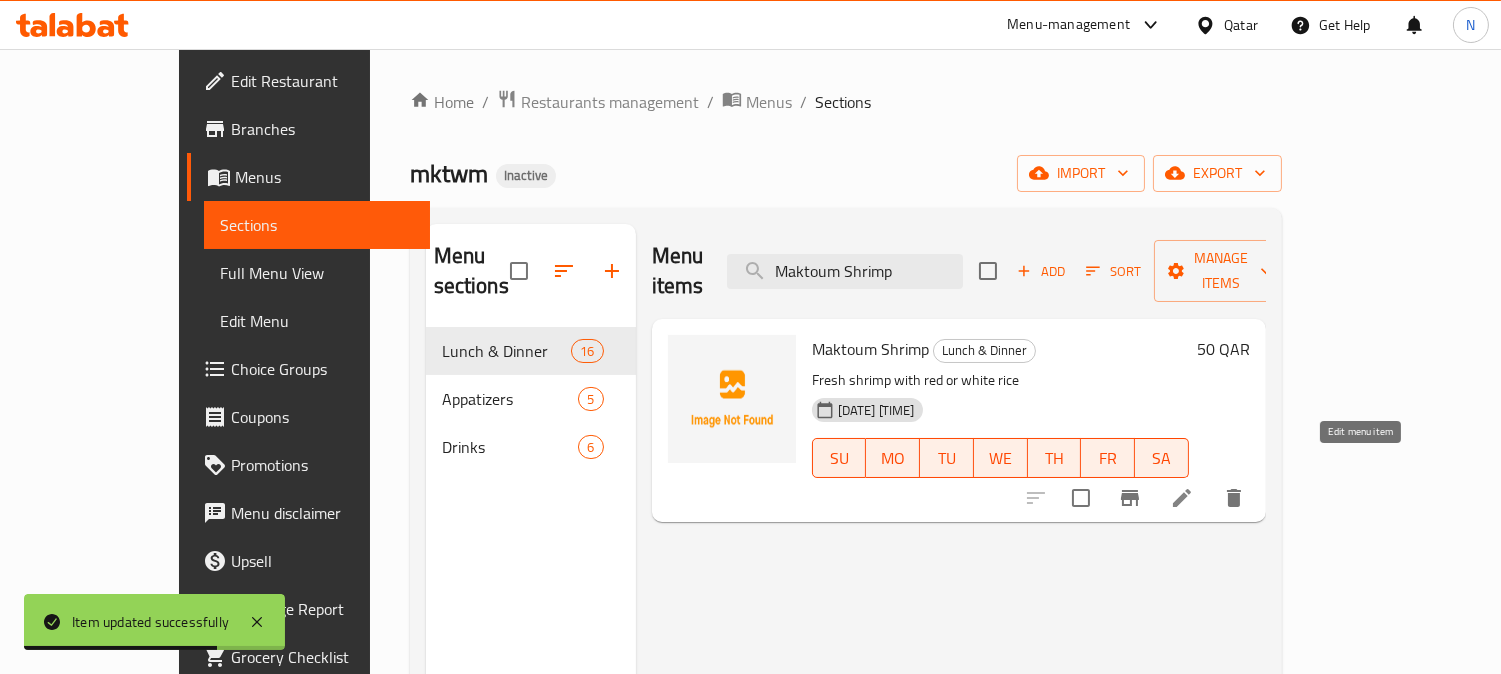 type on "Maktoum Shrimp" 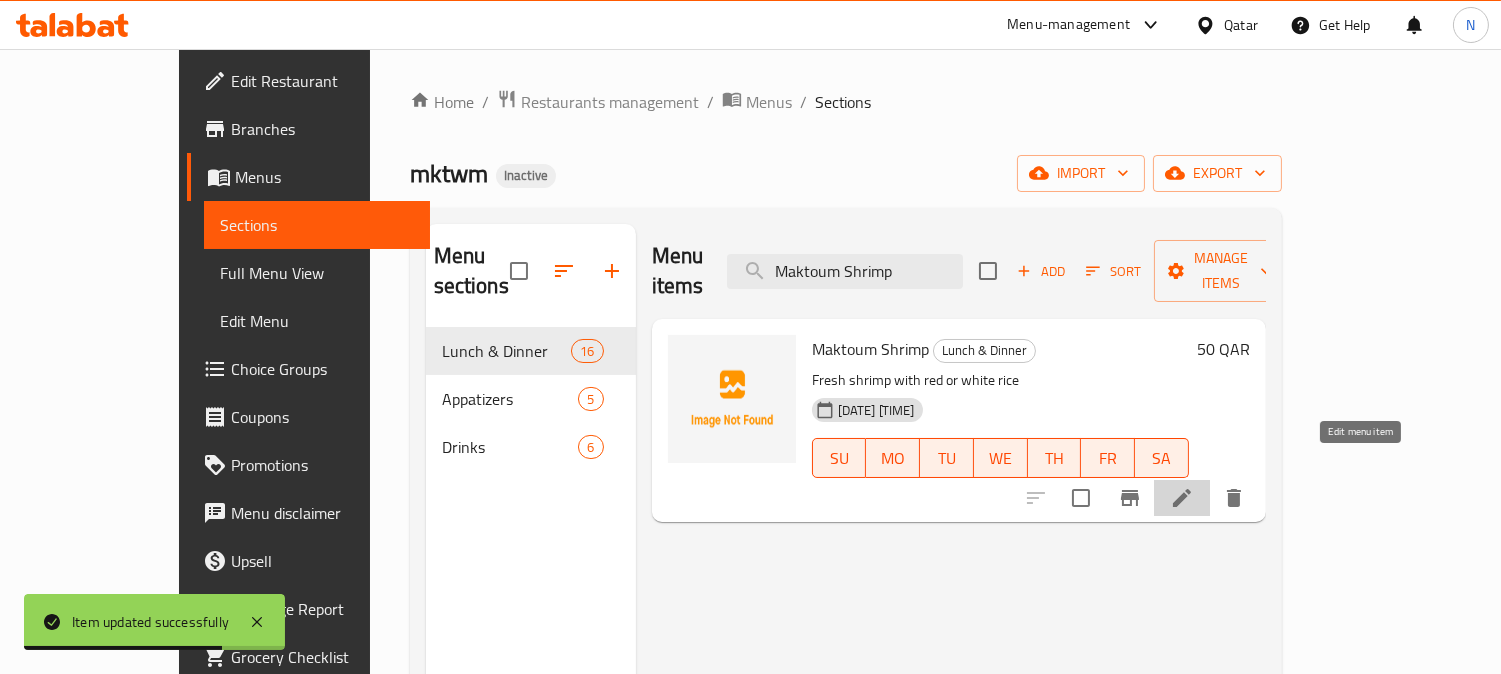 click 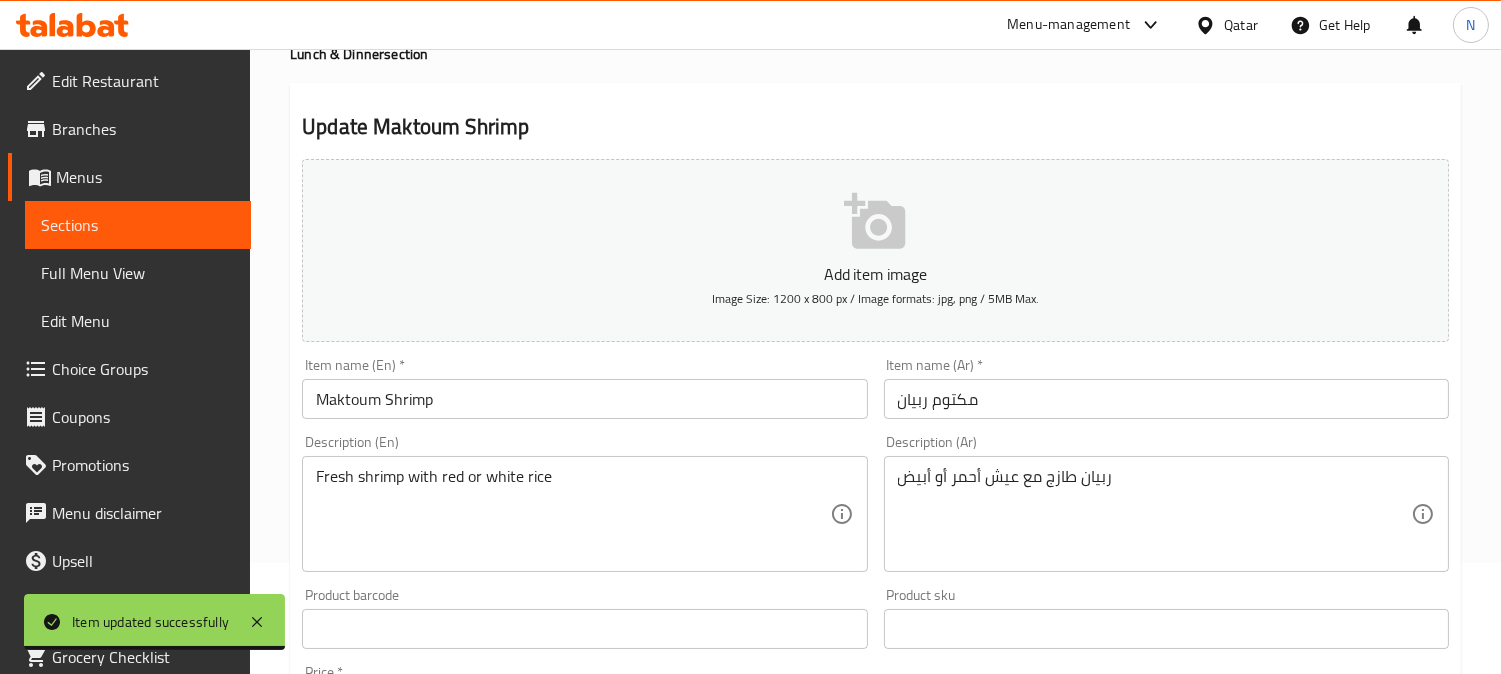 scroll, scrollTop: 222, scrollLeft: 0, axis: vertical 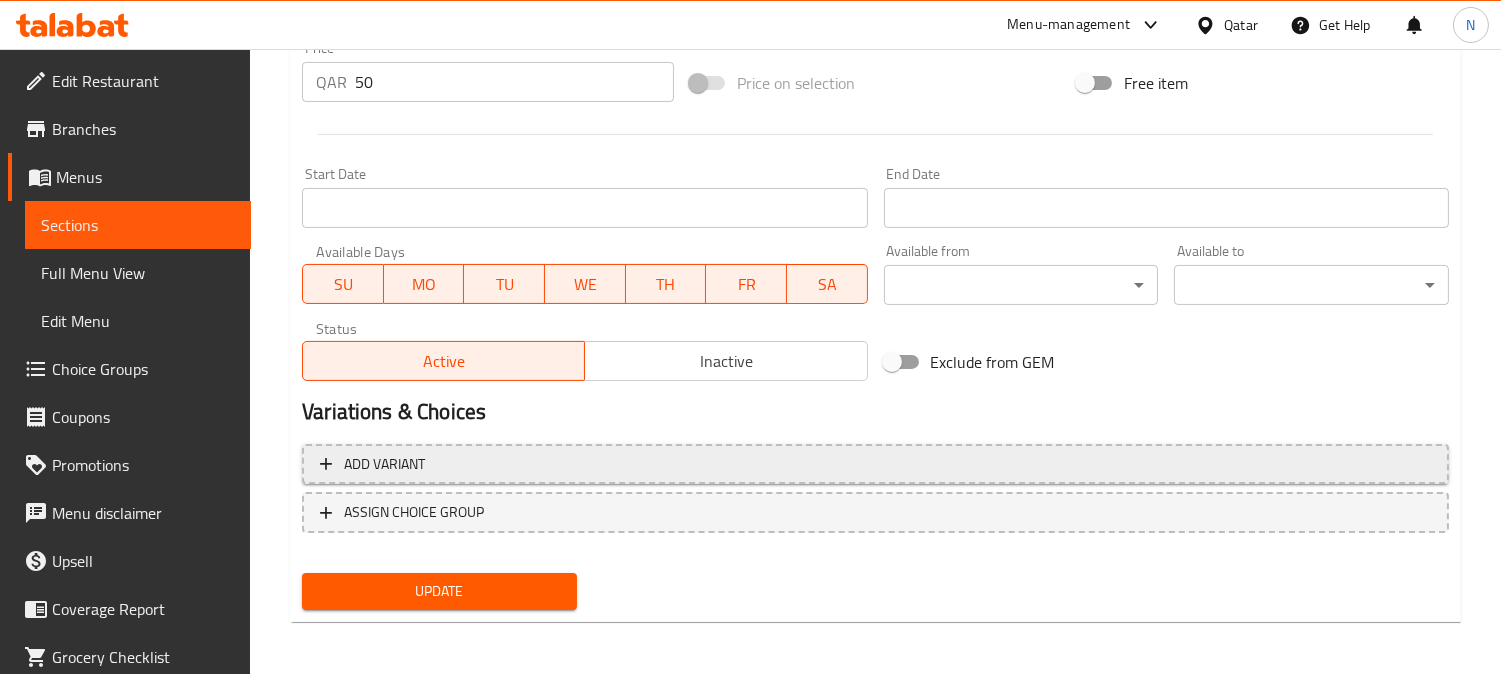 click on "Add variant" at bounding box center [875, 464] 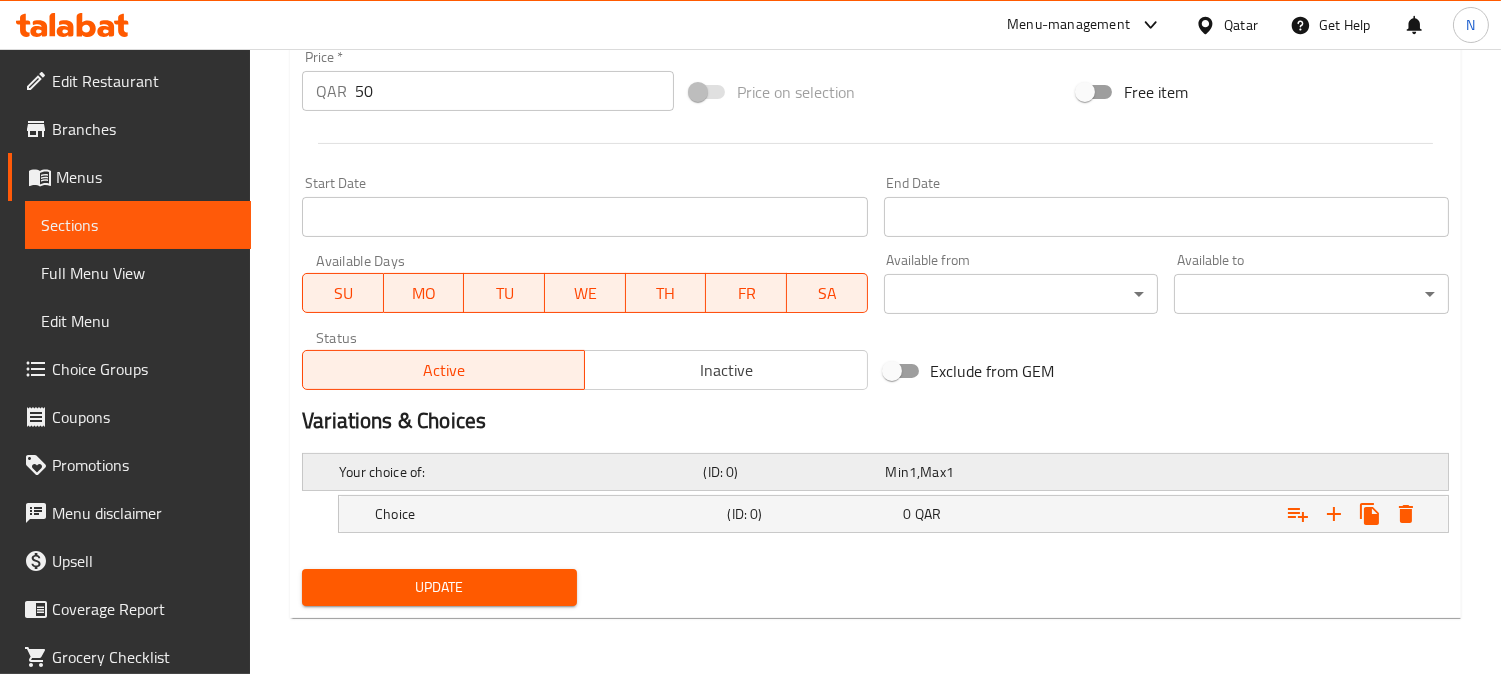 scroll, scrollTop: 725, scrollLeft: 0, axis: vertical 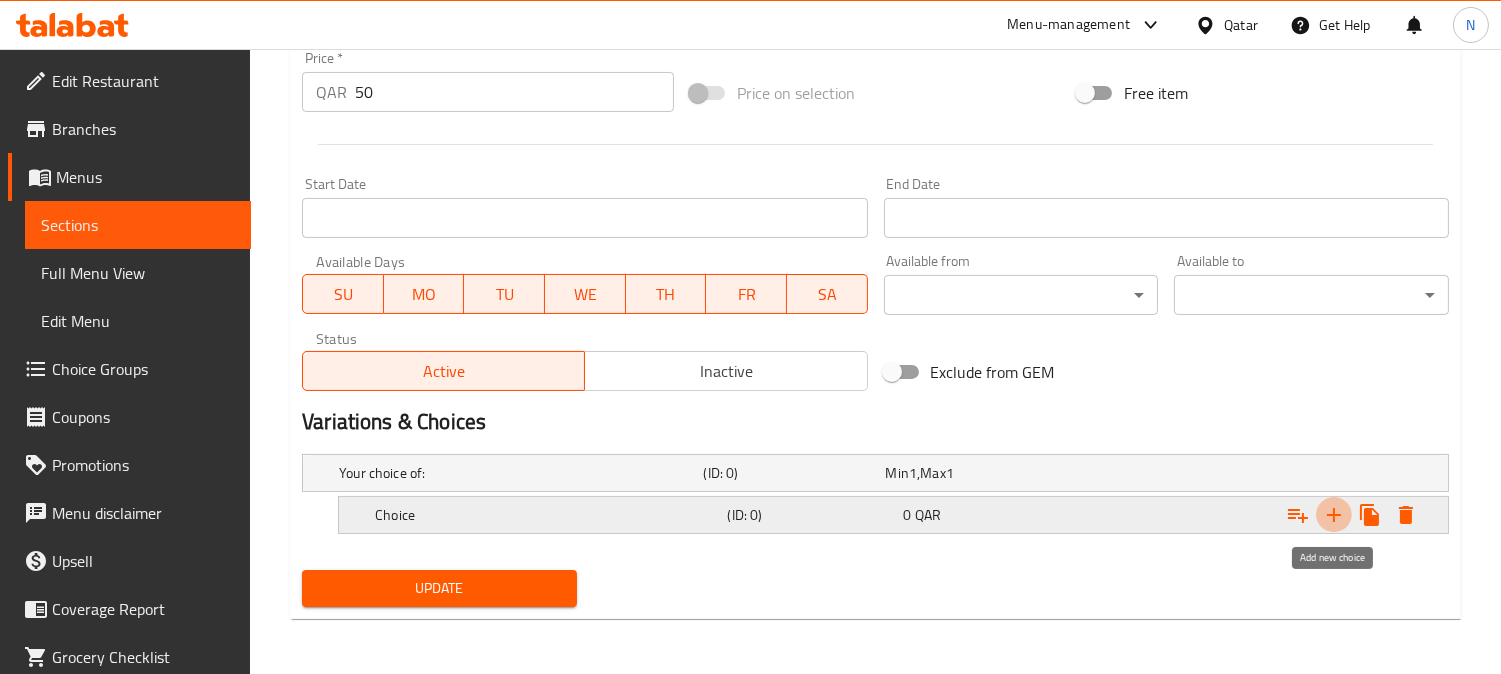 click 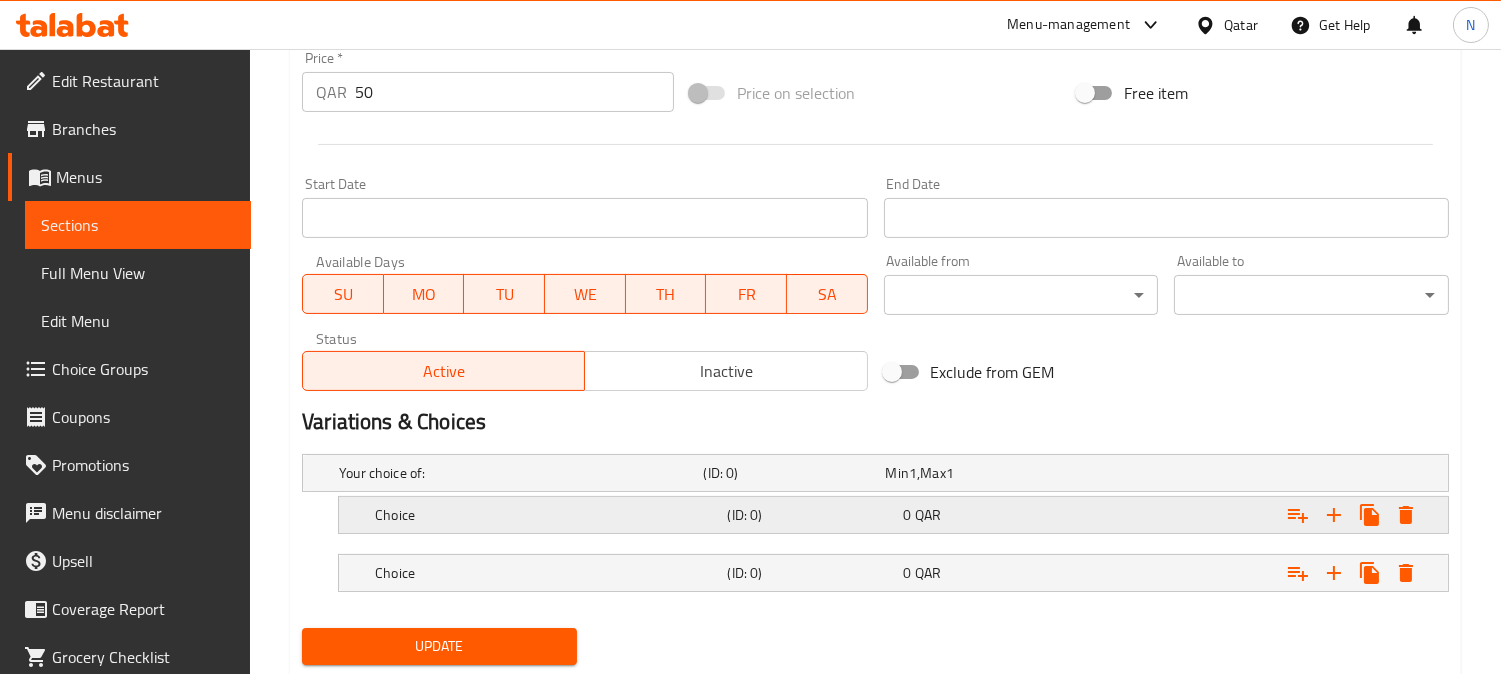 click at bounding box center [1246, 473] 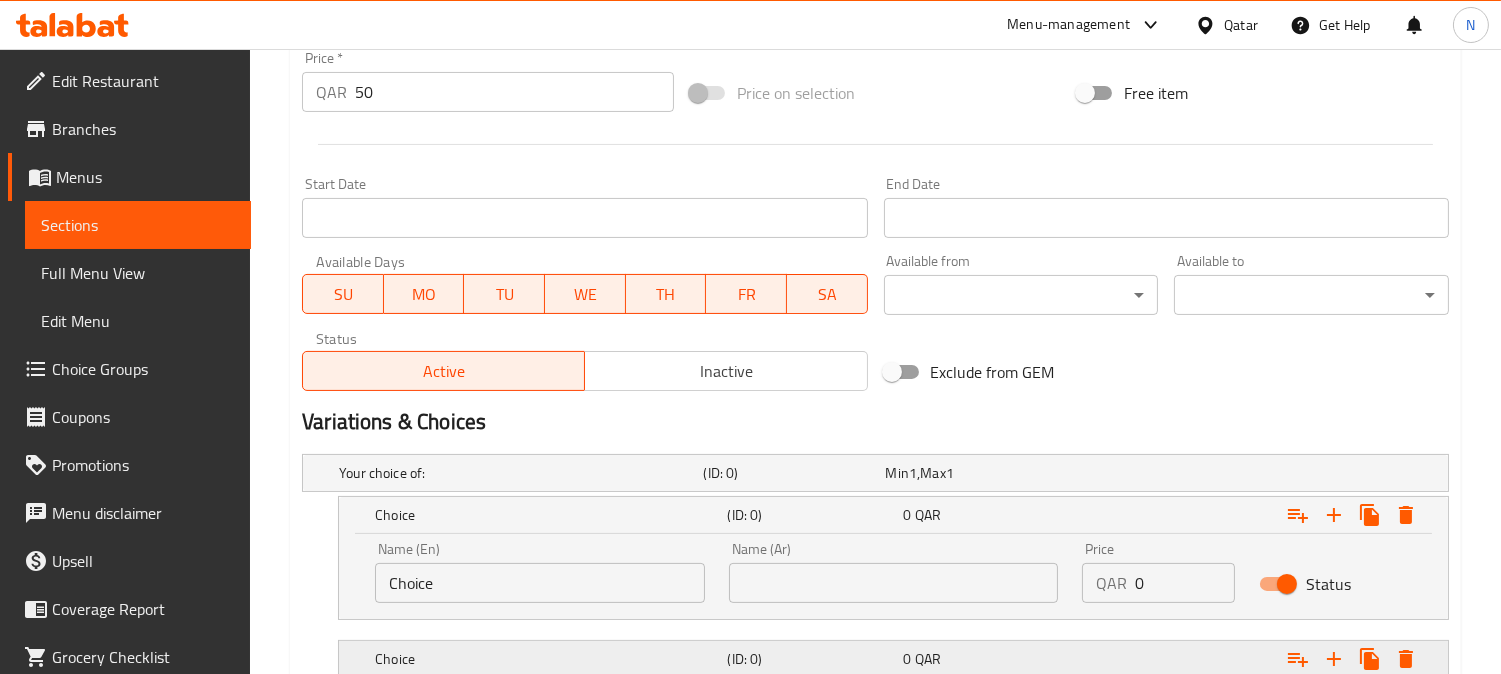 scroll, scrollTop: 836, scrollLeft: 0, axis: vertical 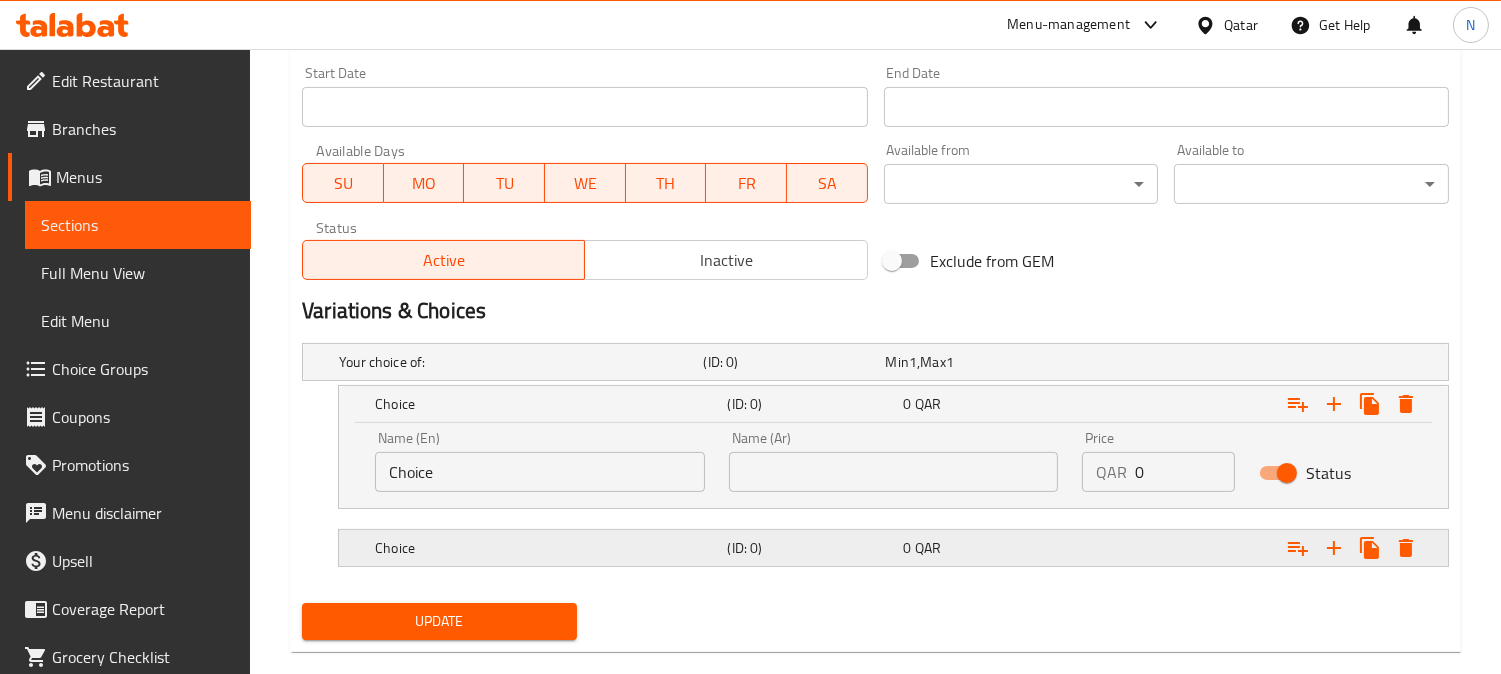 click on "(ID: 0)" at bounding box center (790, 362) 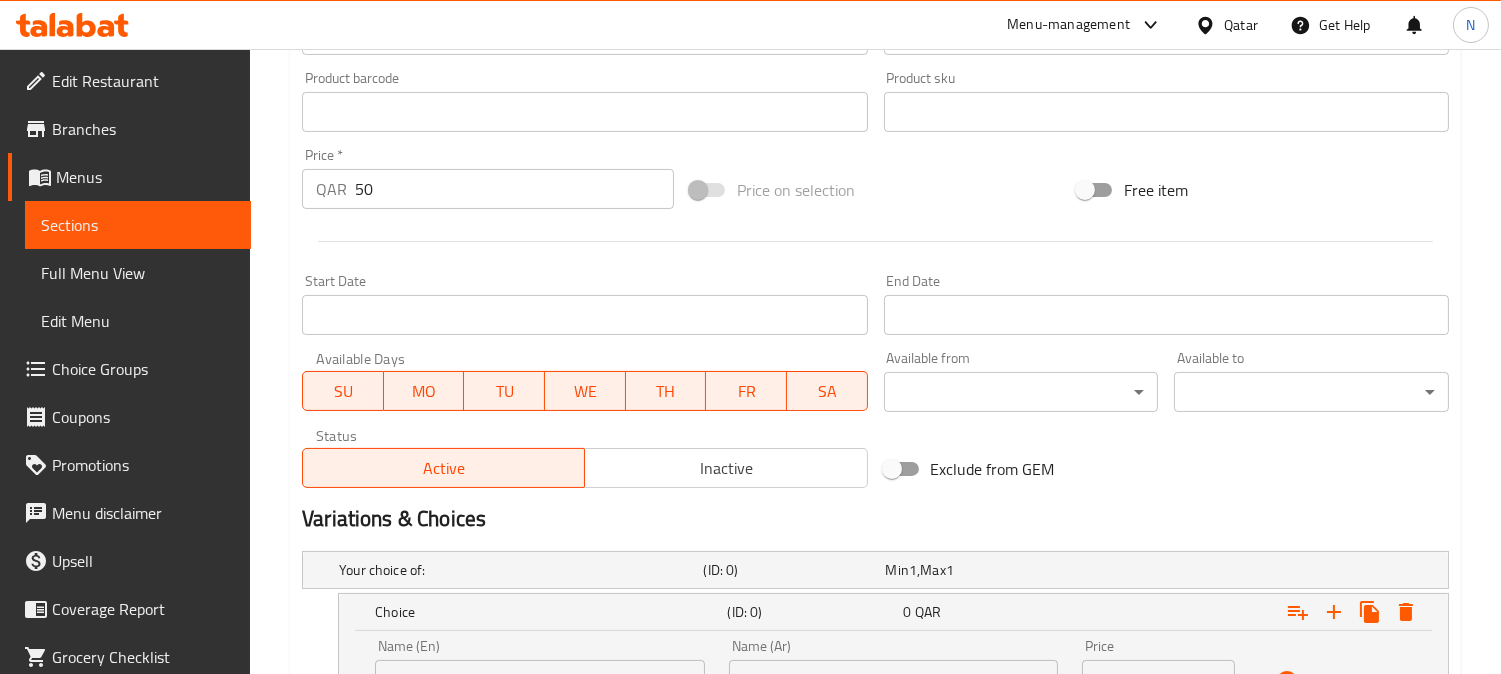 scroll, scrollTop: 392, scrollLeft: 0, axis: vertical 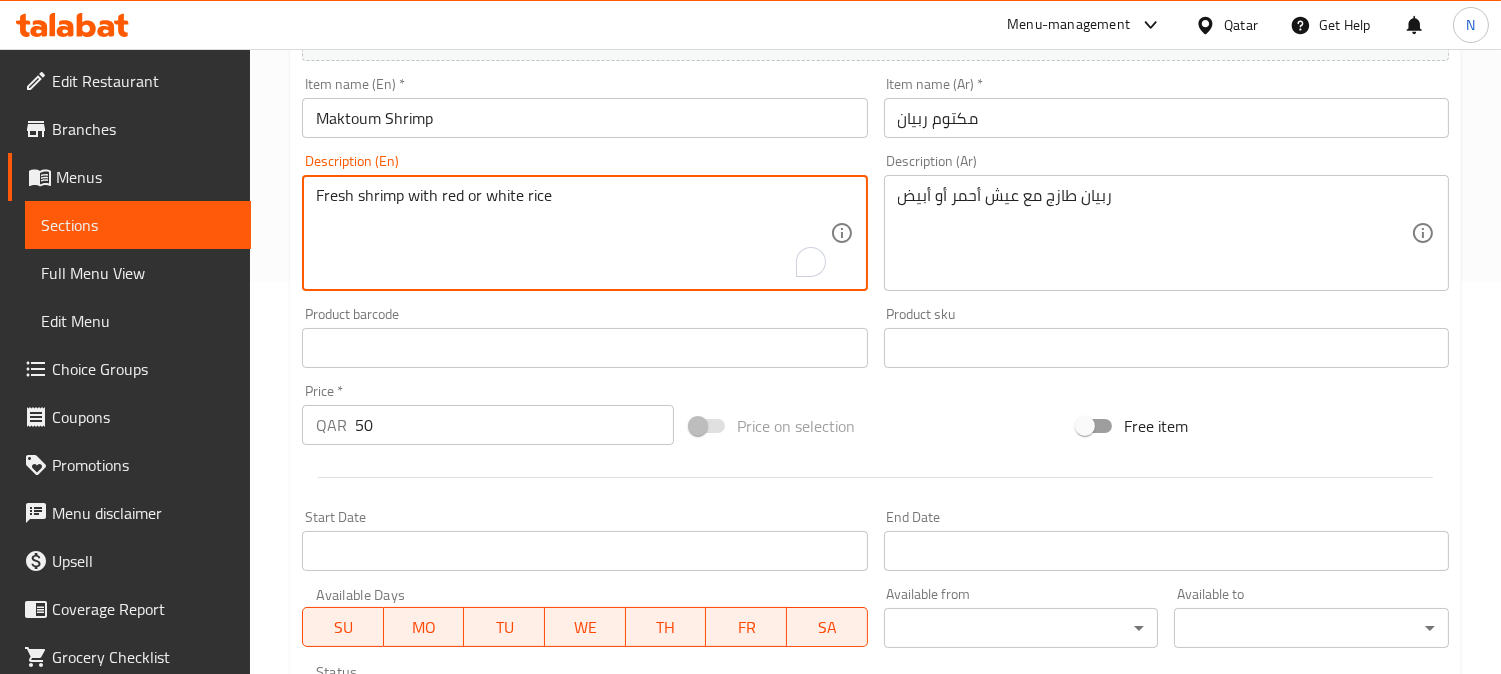 drag, startPoint x: 562, startPoint y: 208, endPoint x: 487, endPoint y: 195, distance: 76.11833 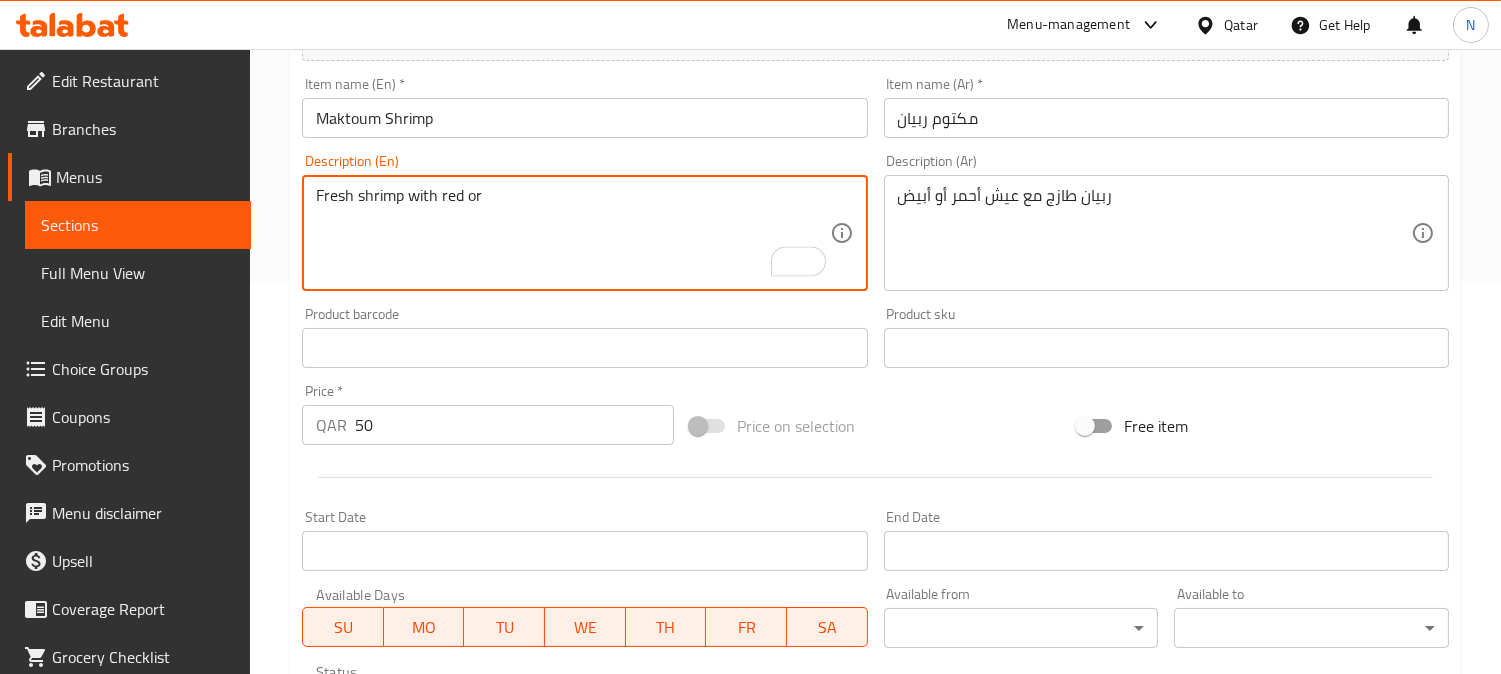 type on "Fresh shrimp with red or white rice" 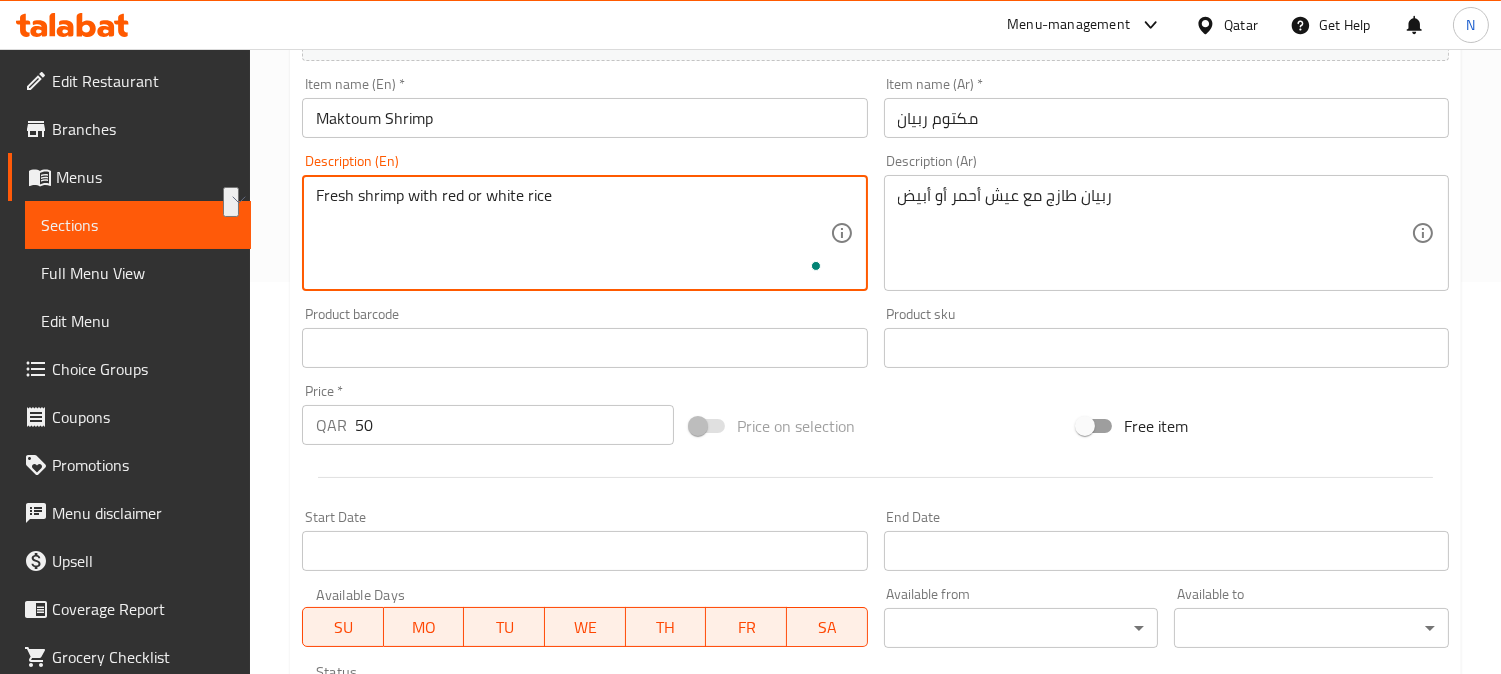 scroll, scrollTop: 955, scrollLeft: 0, axis: vertical 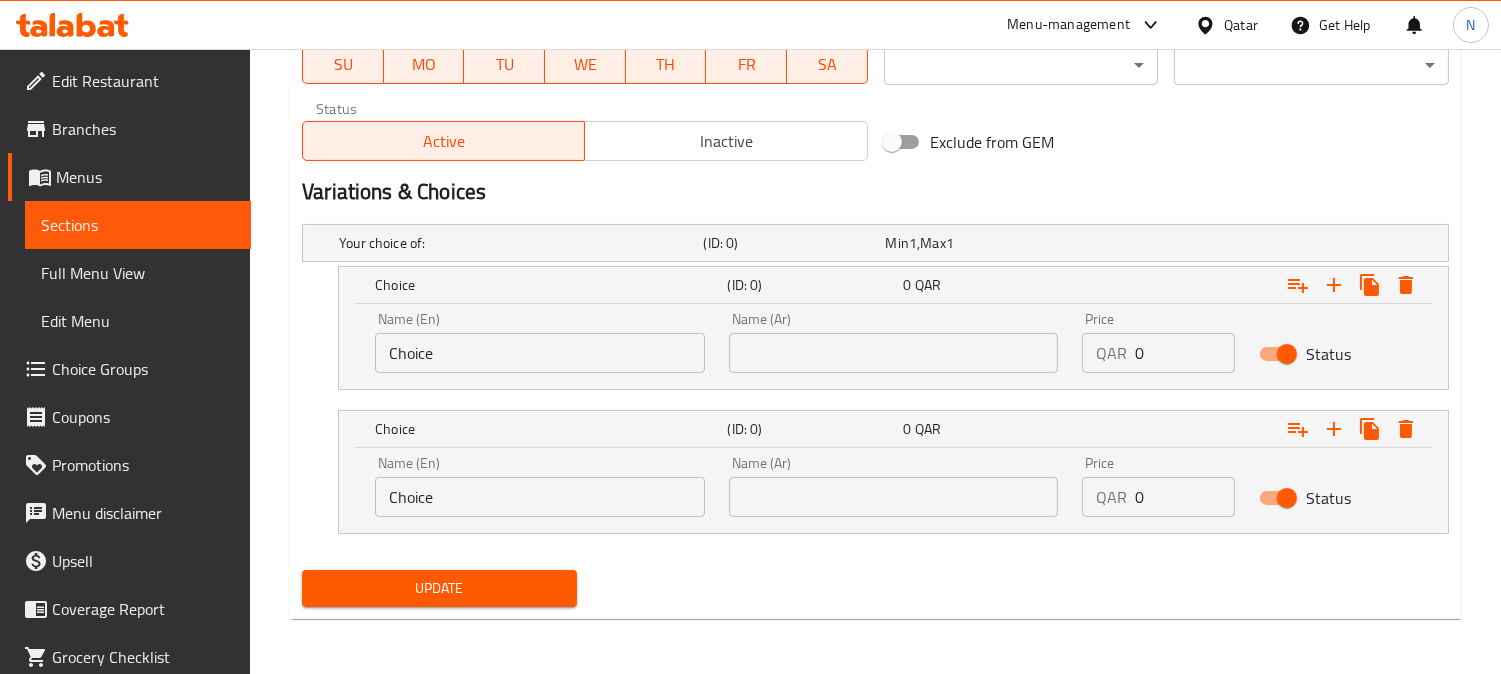 click on "Choice" at bounding box center [540, 353] 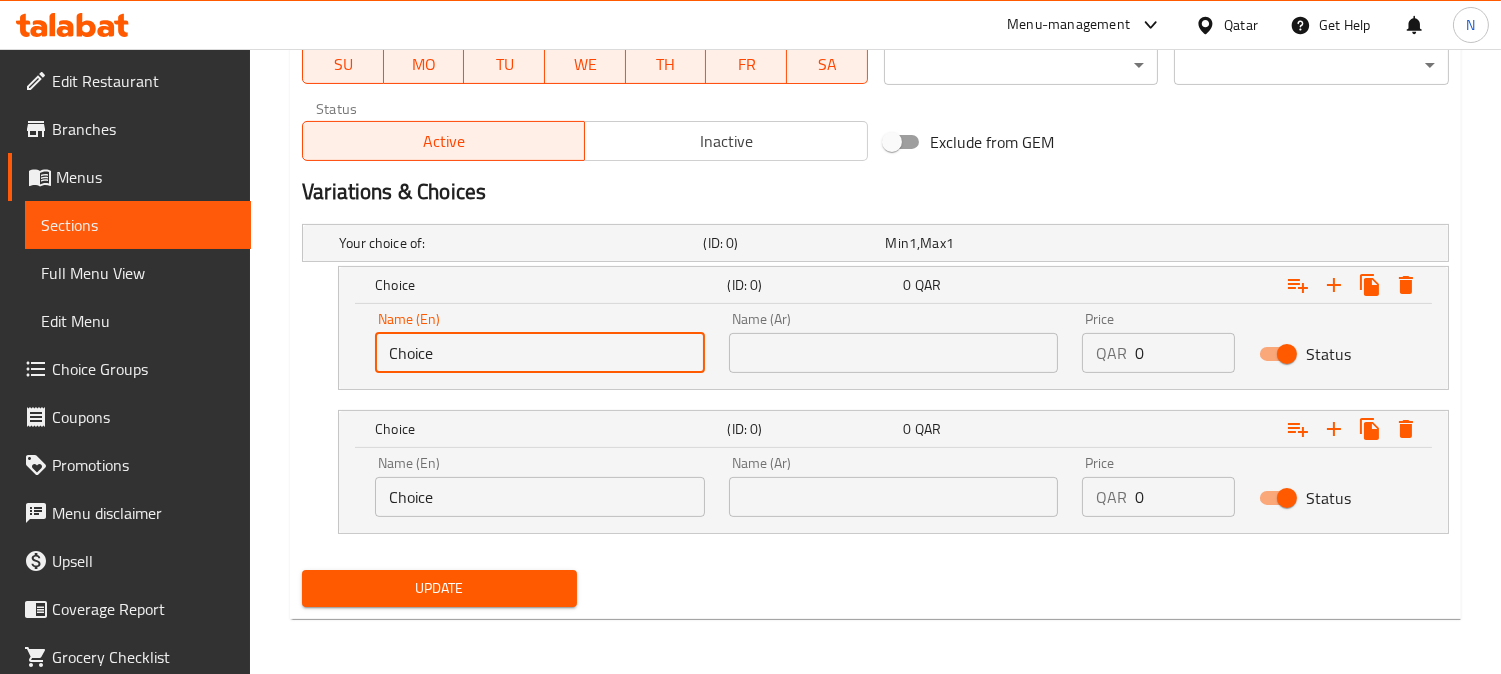 click on "Choice" at bounding box center [540, 353] 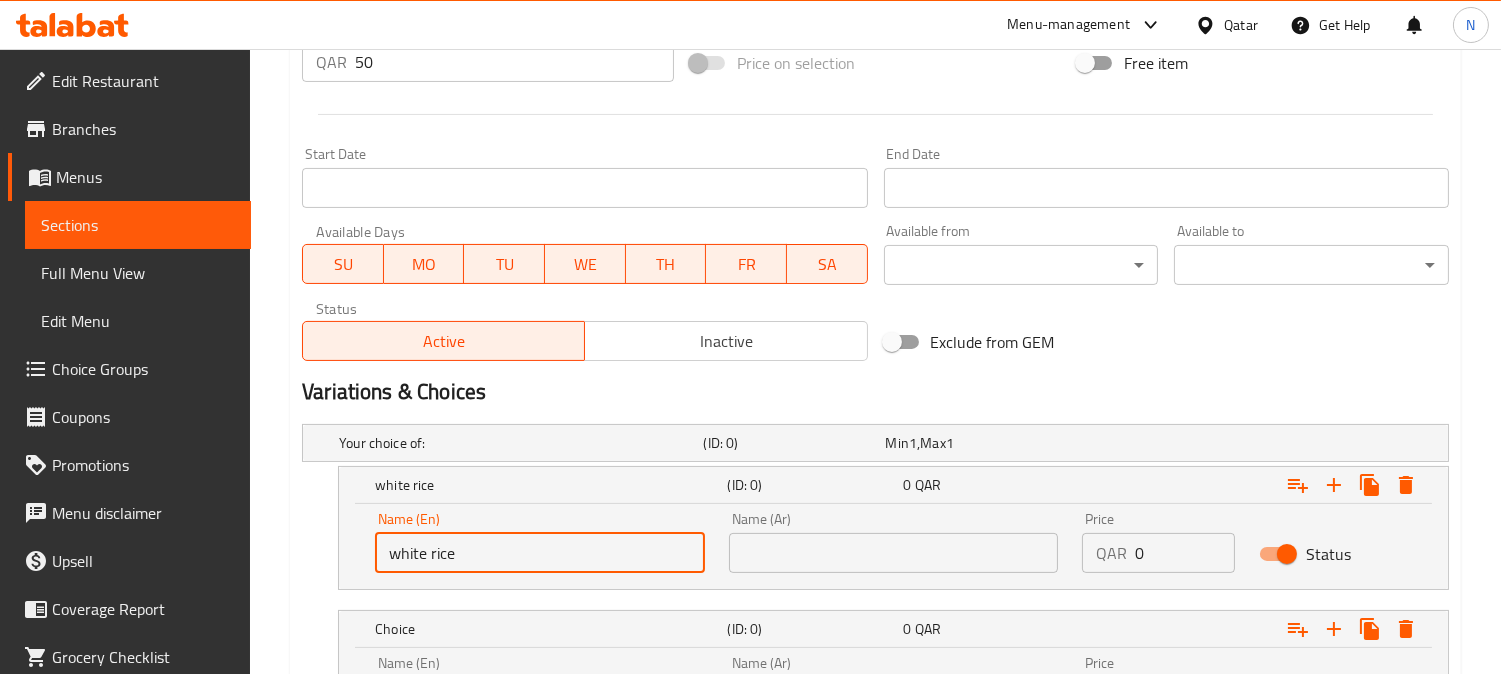 scroll, scrollTop: 955, scrollLeft: 0, axis: vertical 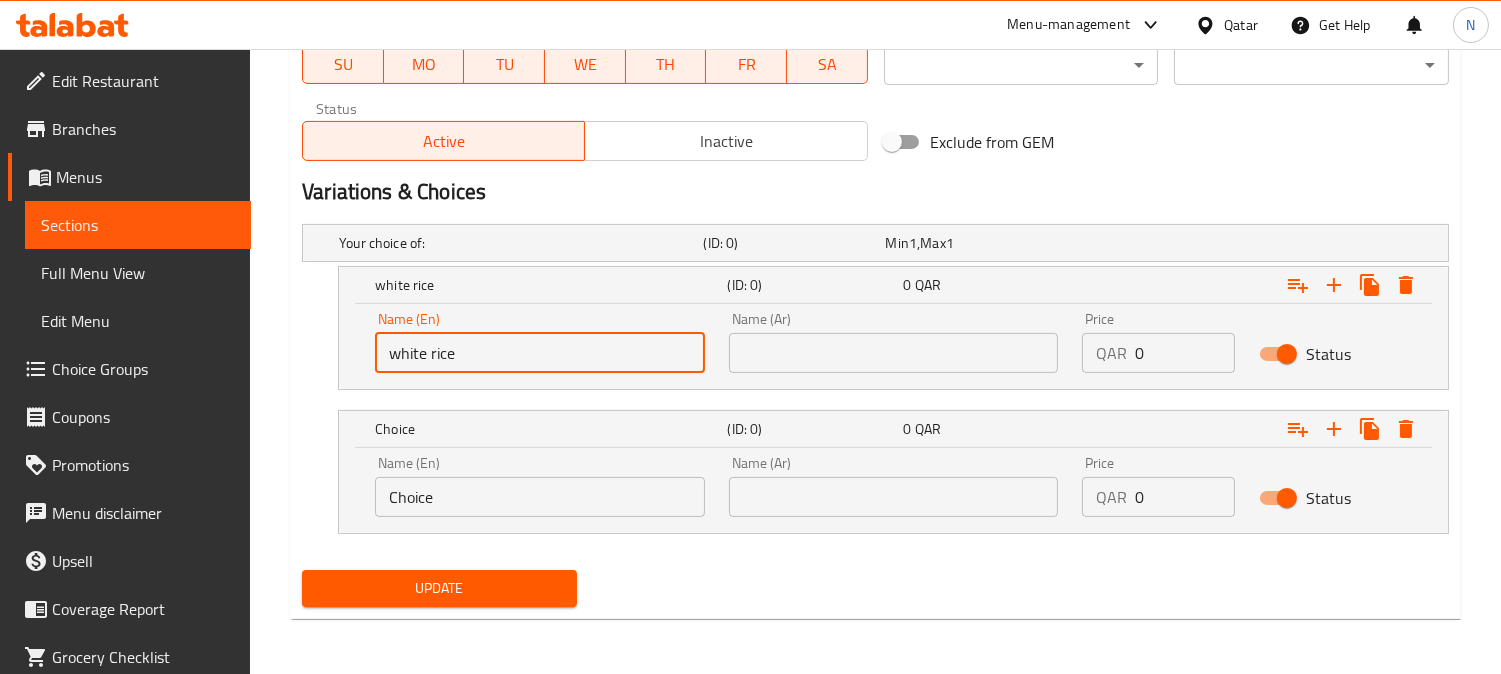 type on "white rice" 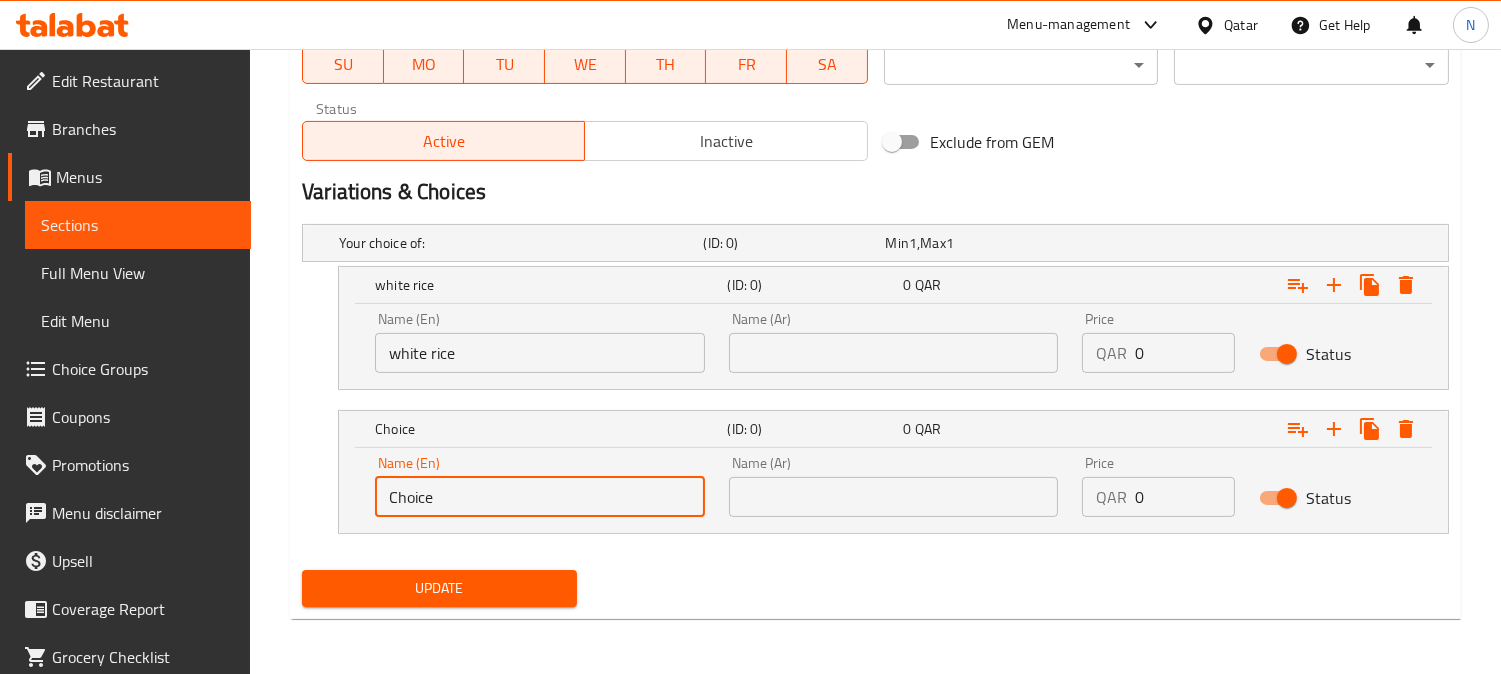 click on "Choice" at bounding box center (540, 497) 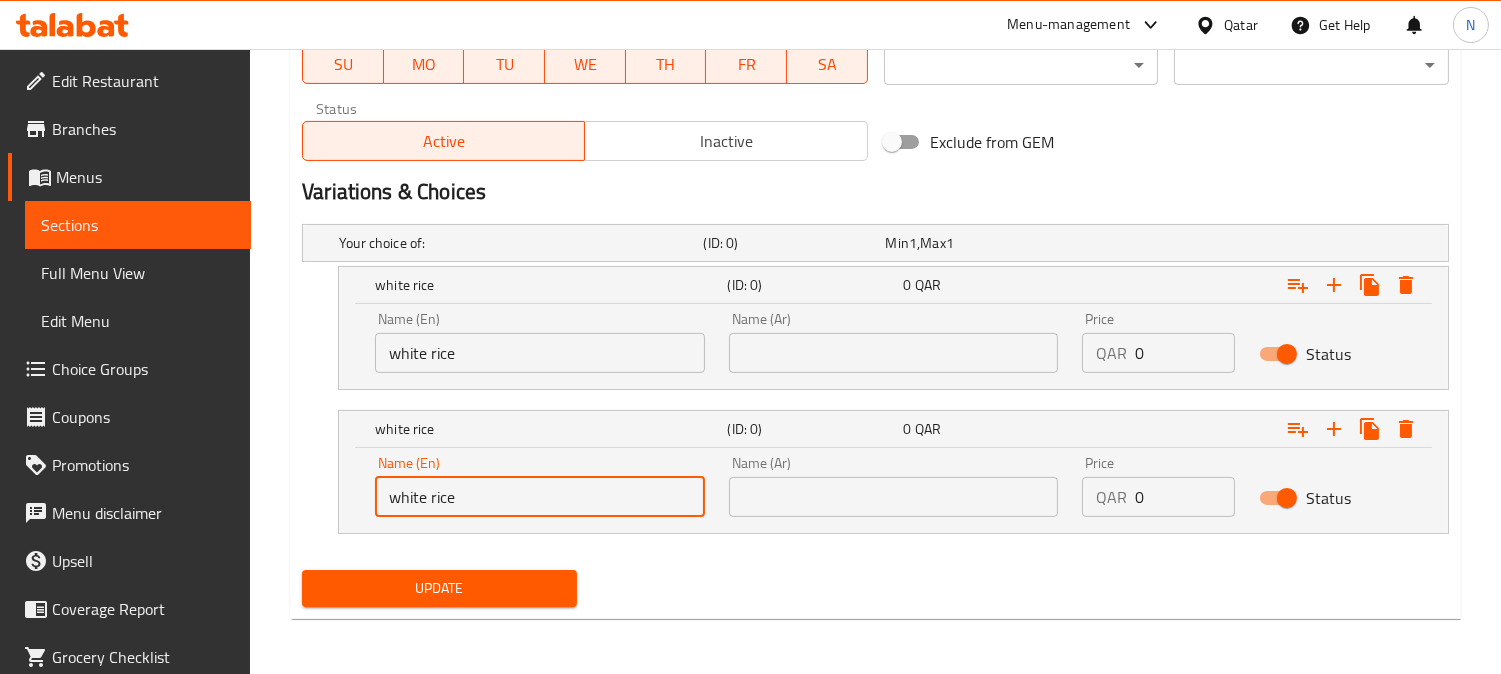 click on "white rice" at bounding box center (540, 497) 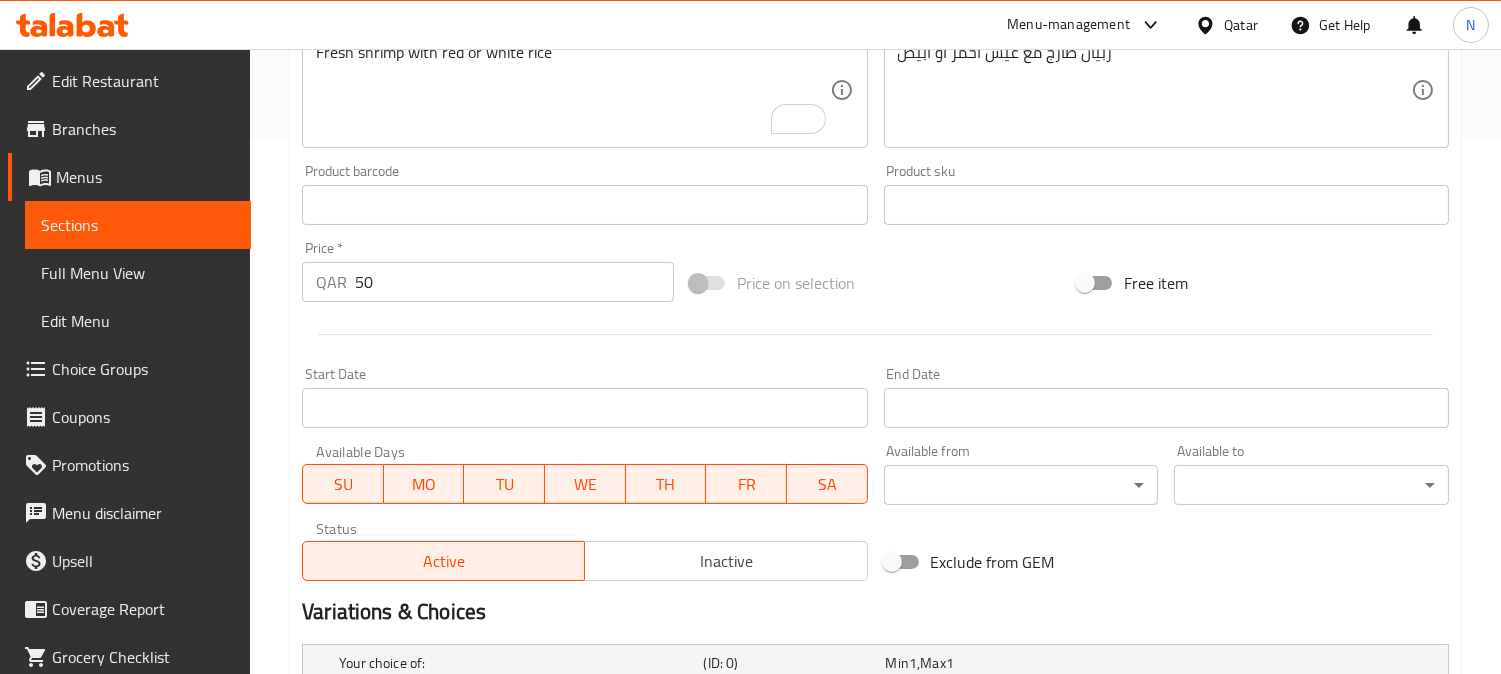 scroll, scrollTop: 511, scrollLeft: 0, axis: vertical 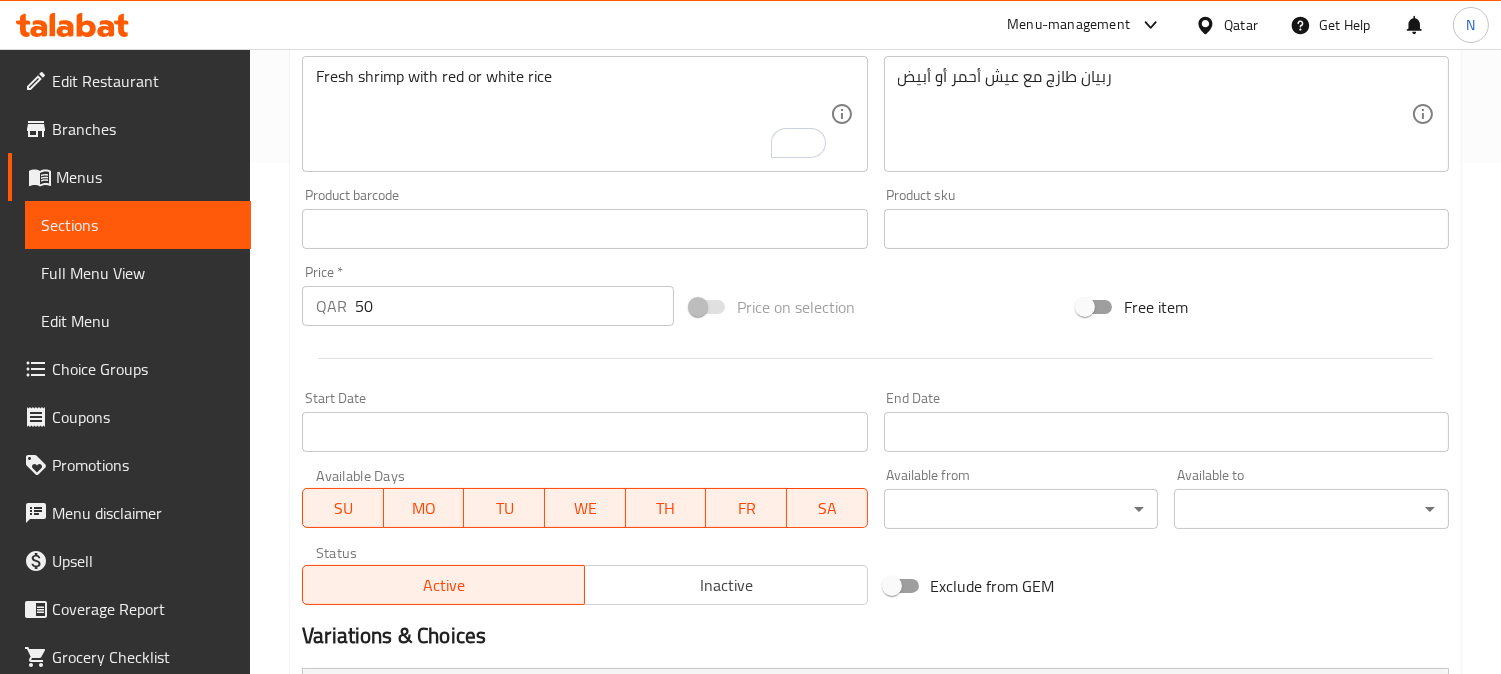 type on "red rice" 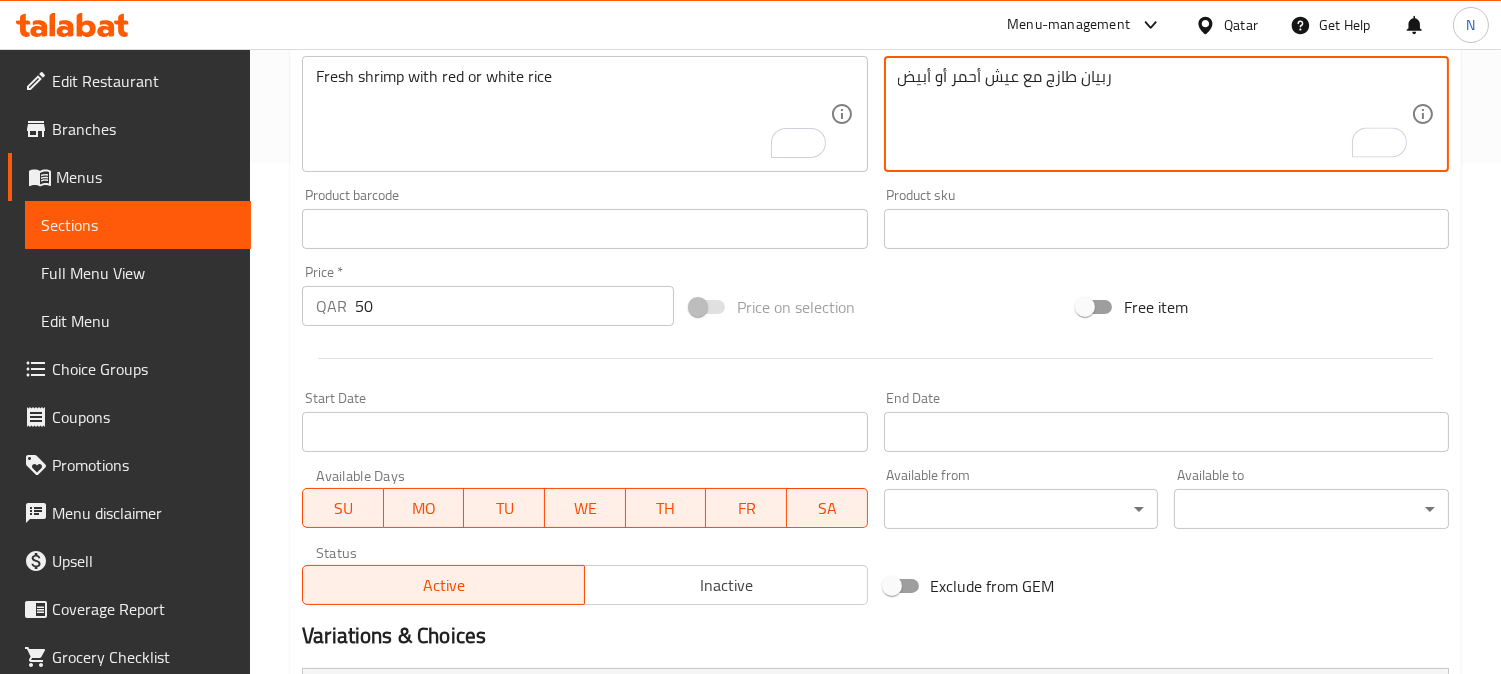 drag, startPoint x: 953, startPoint y: 80, endPoint x: 1015, endPoint y: 90, distance: 62.801273 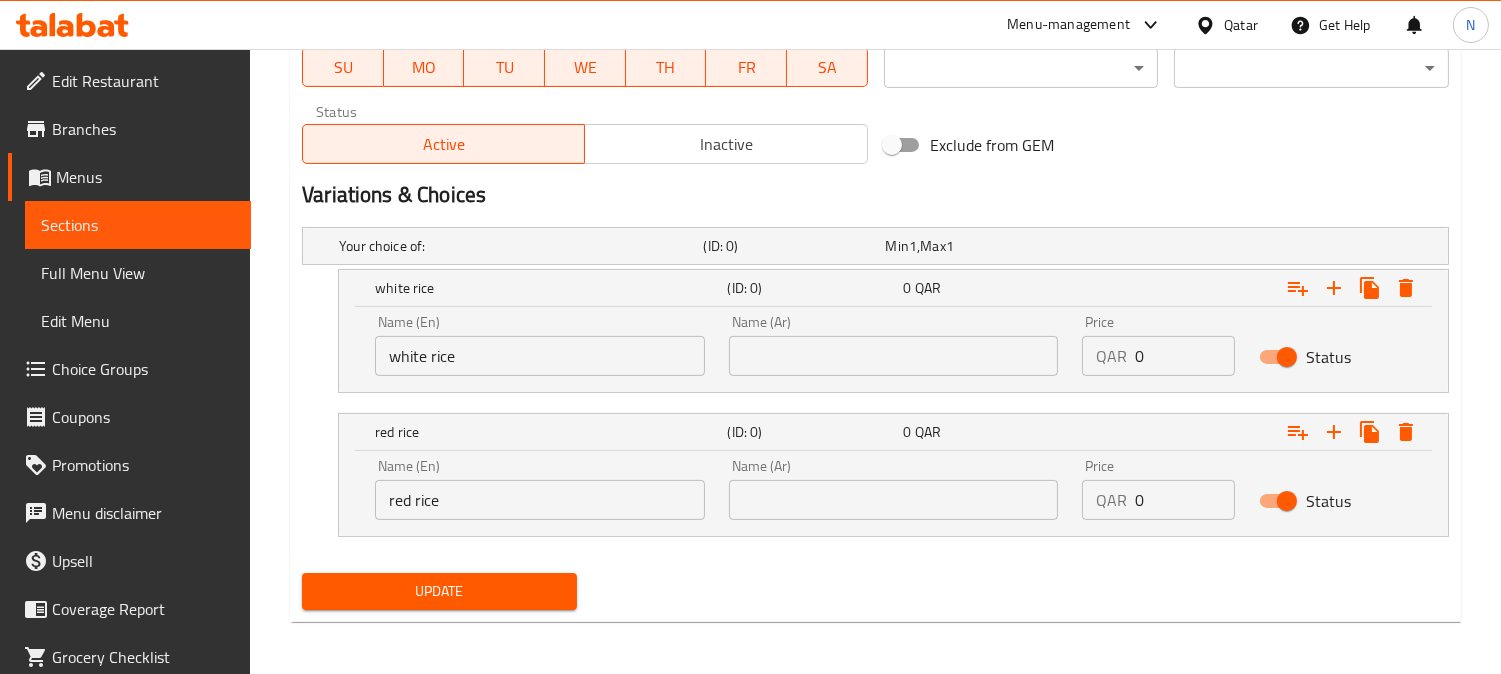scroll, scrollTop: 955, scrollLeft: 0, axis: vertical 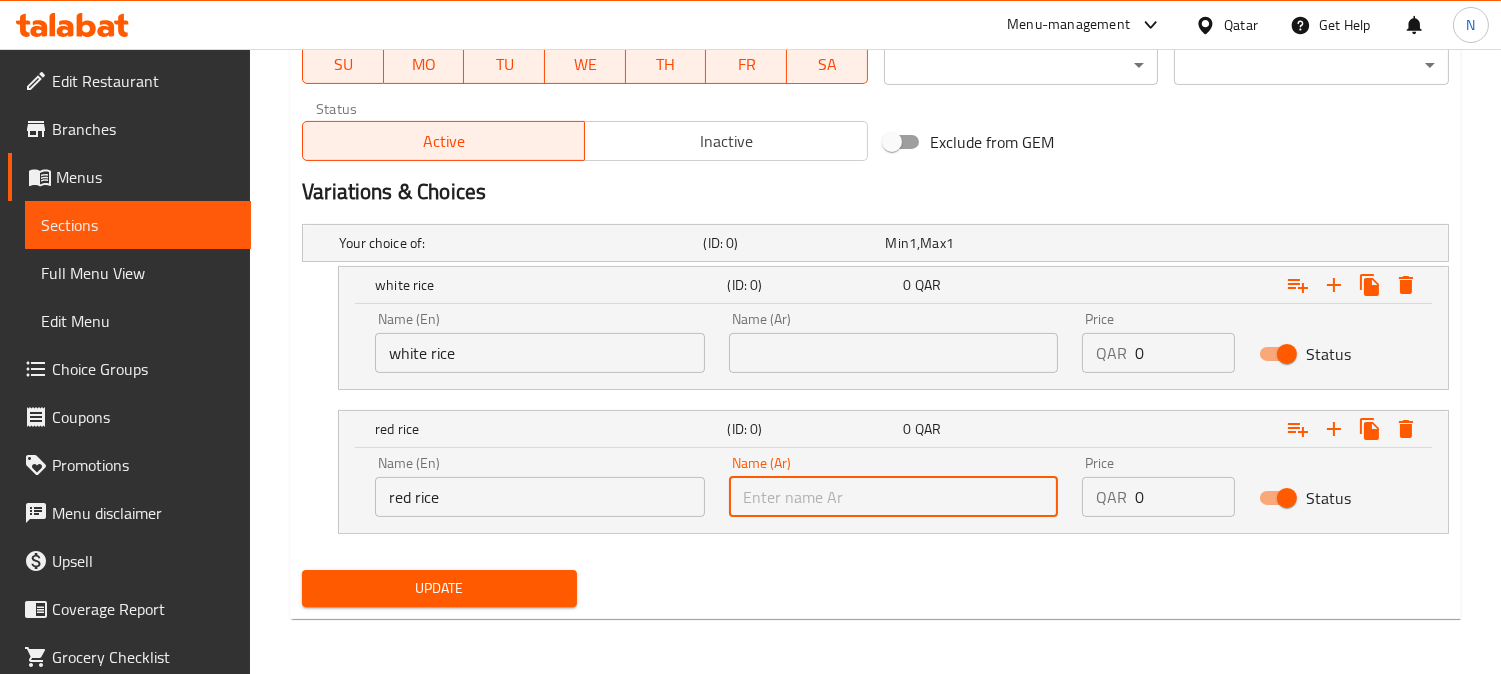 paste on "عيش أحمر" 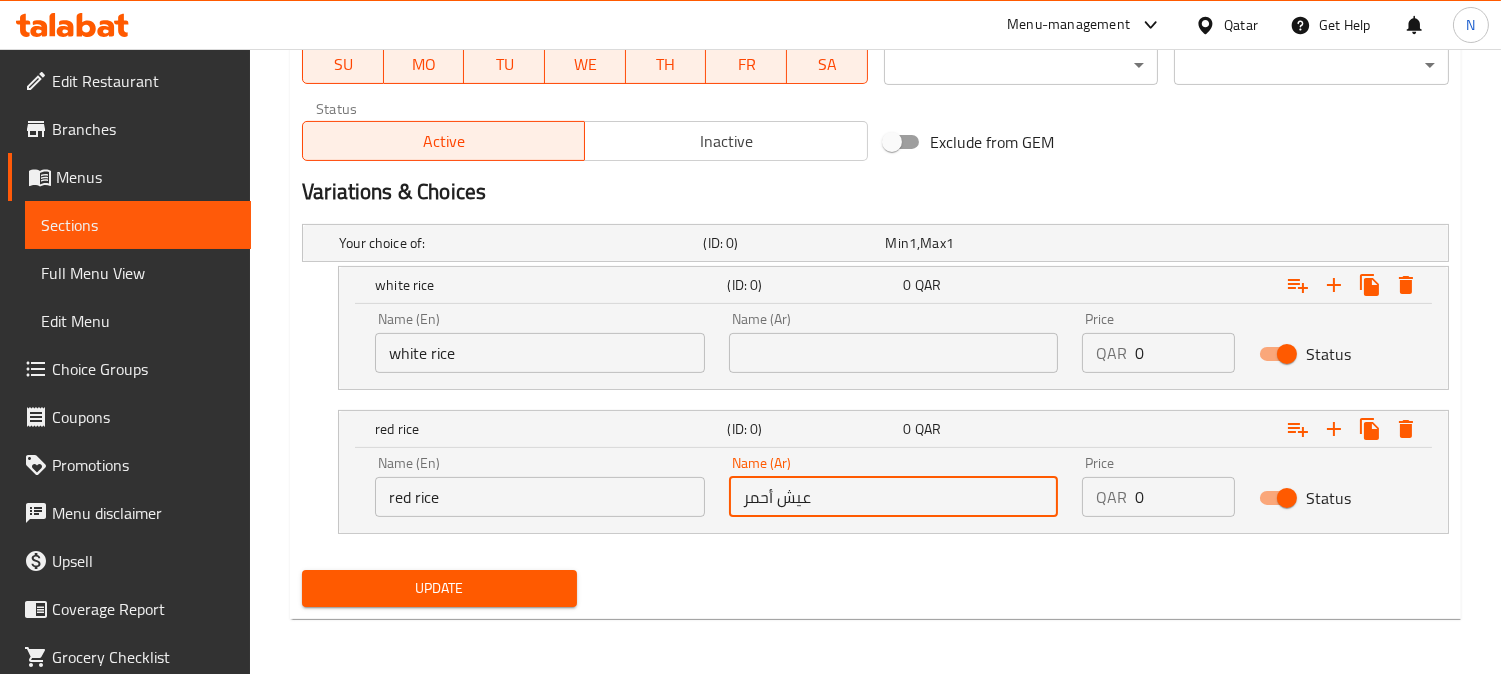 type on "عيش أحمر" 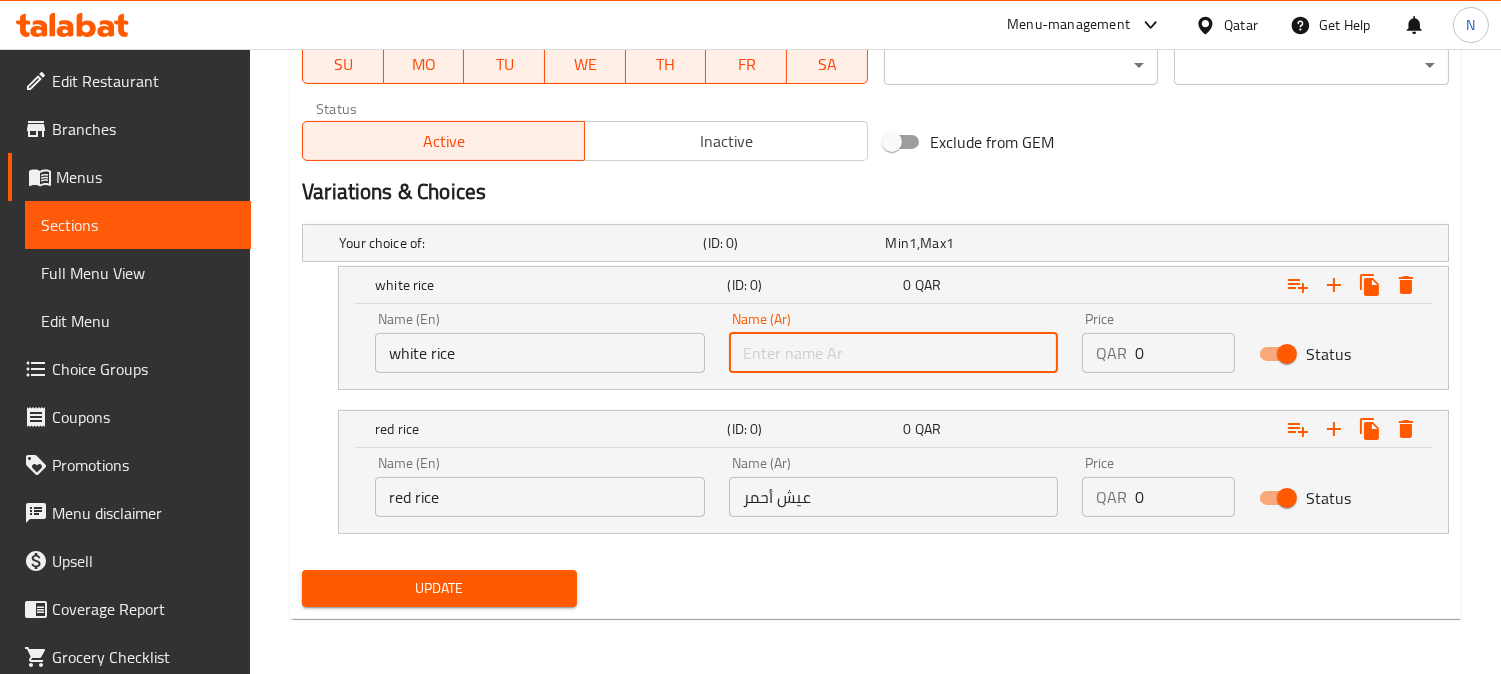 paste on "عيش أحمر" 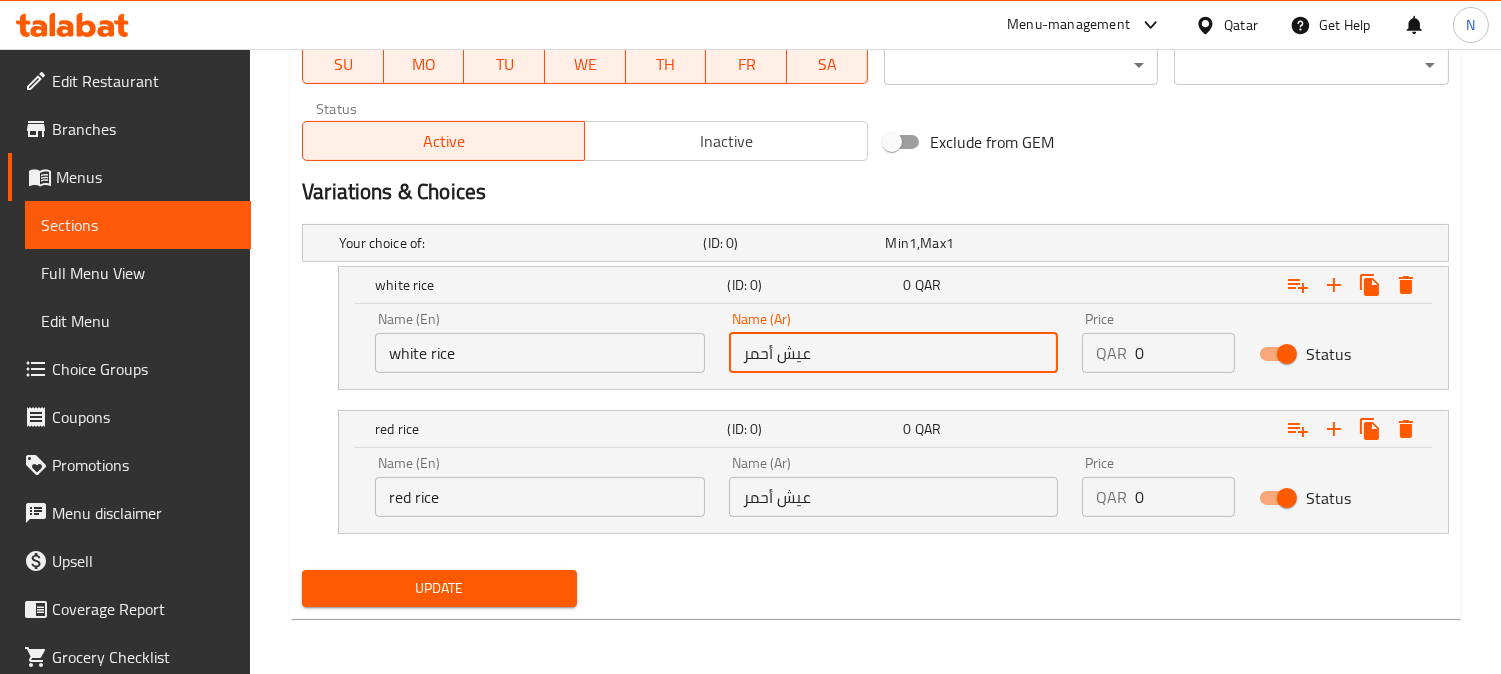 click on "عيش أحمر" at bounding box center [894, 353] 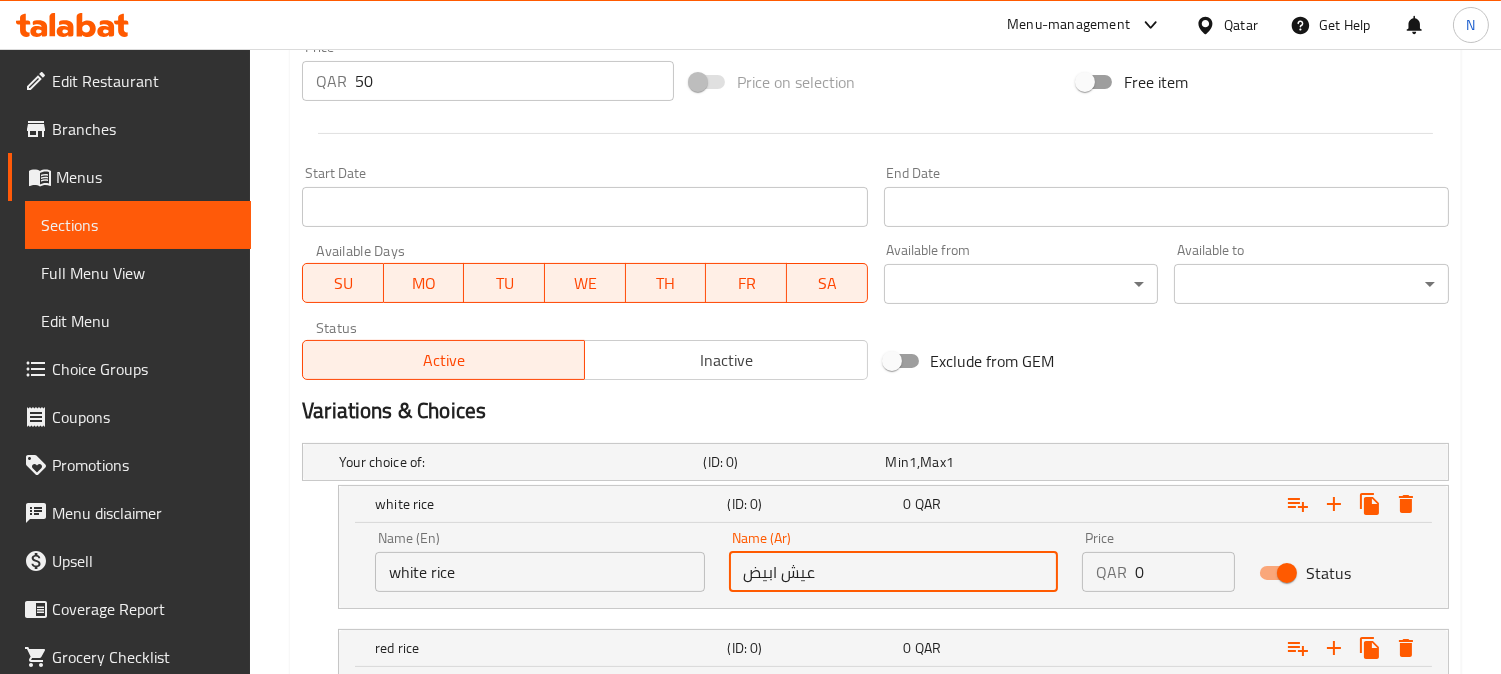 scroll, scrollTop: 733, scrollLeft: 0, axis: vertical 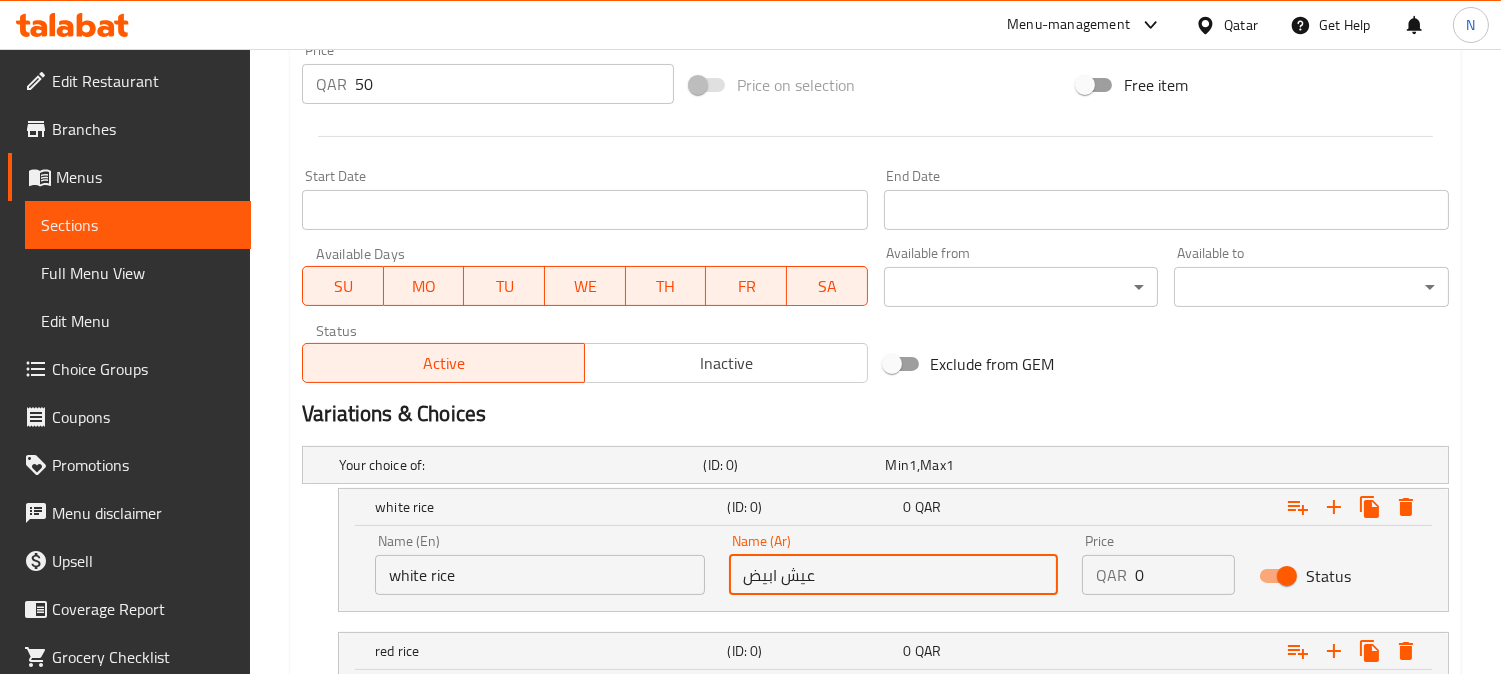 type on "عيش ابيض" 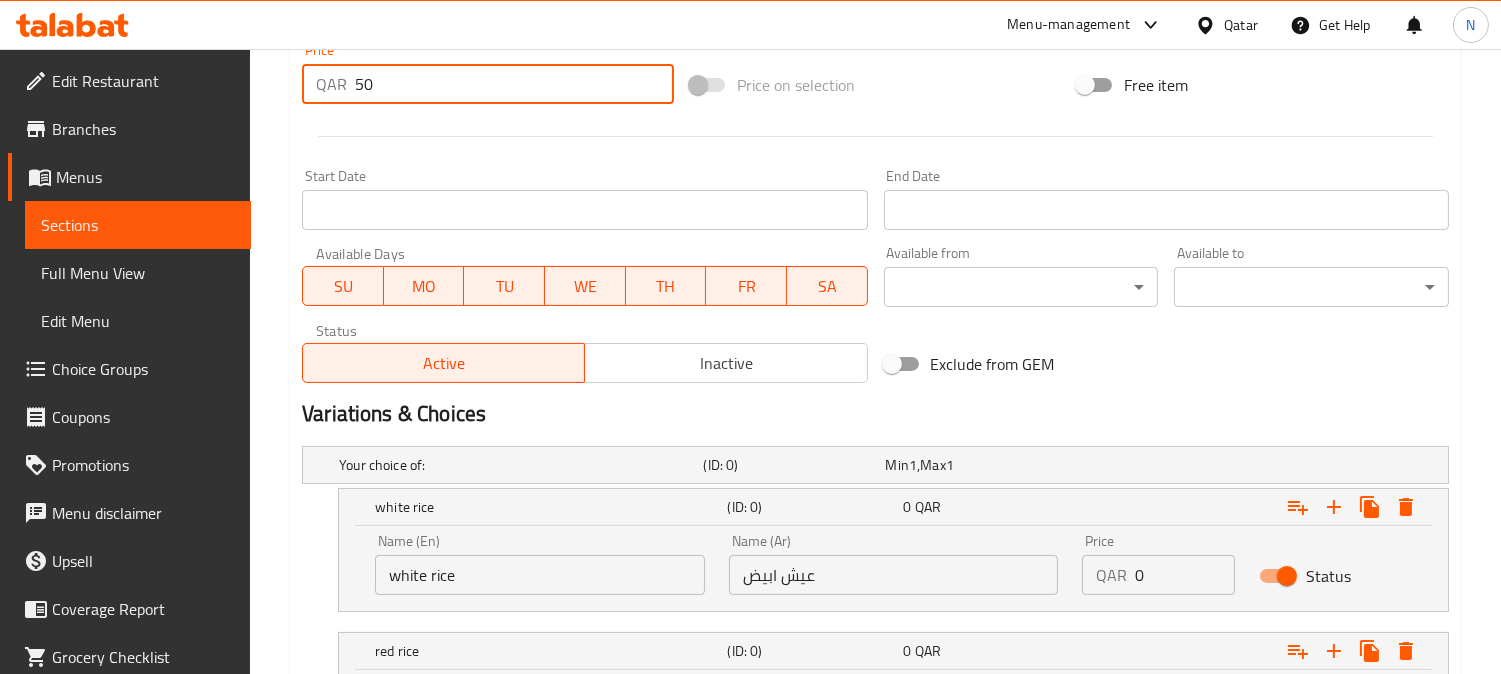 click on "50" at bounding box center [514, 84] 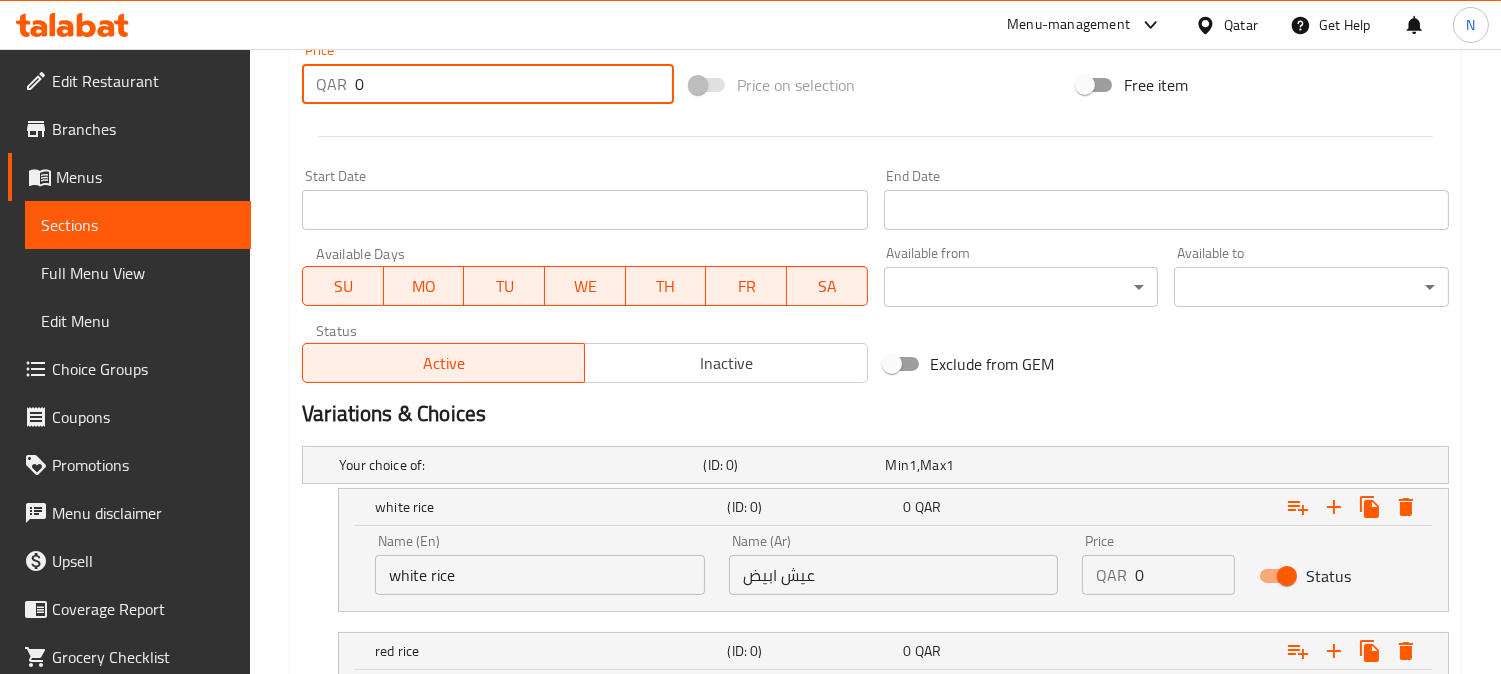 type on "0" 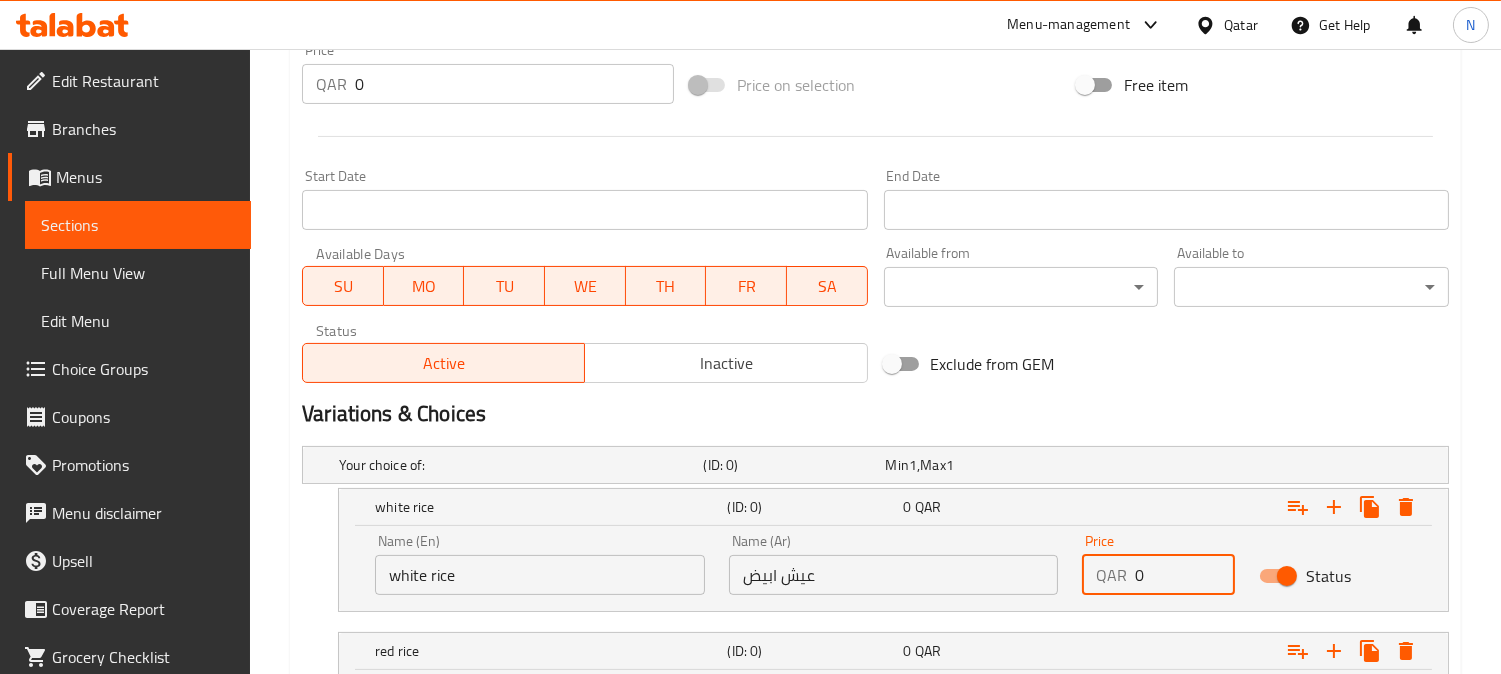 click on "0" at bounding box center (1185, 575) 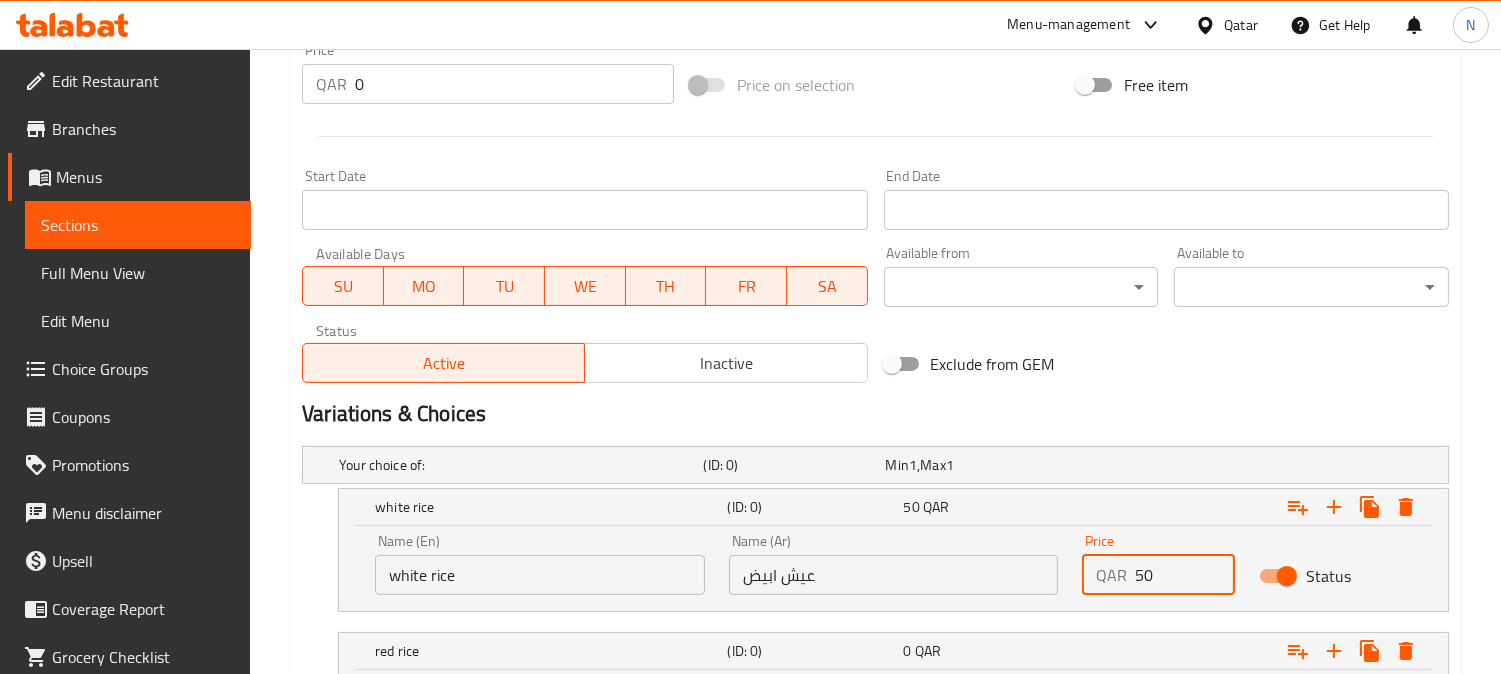 type on "50" 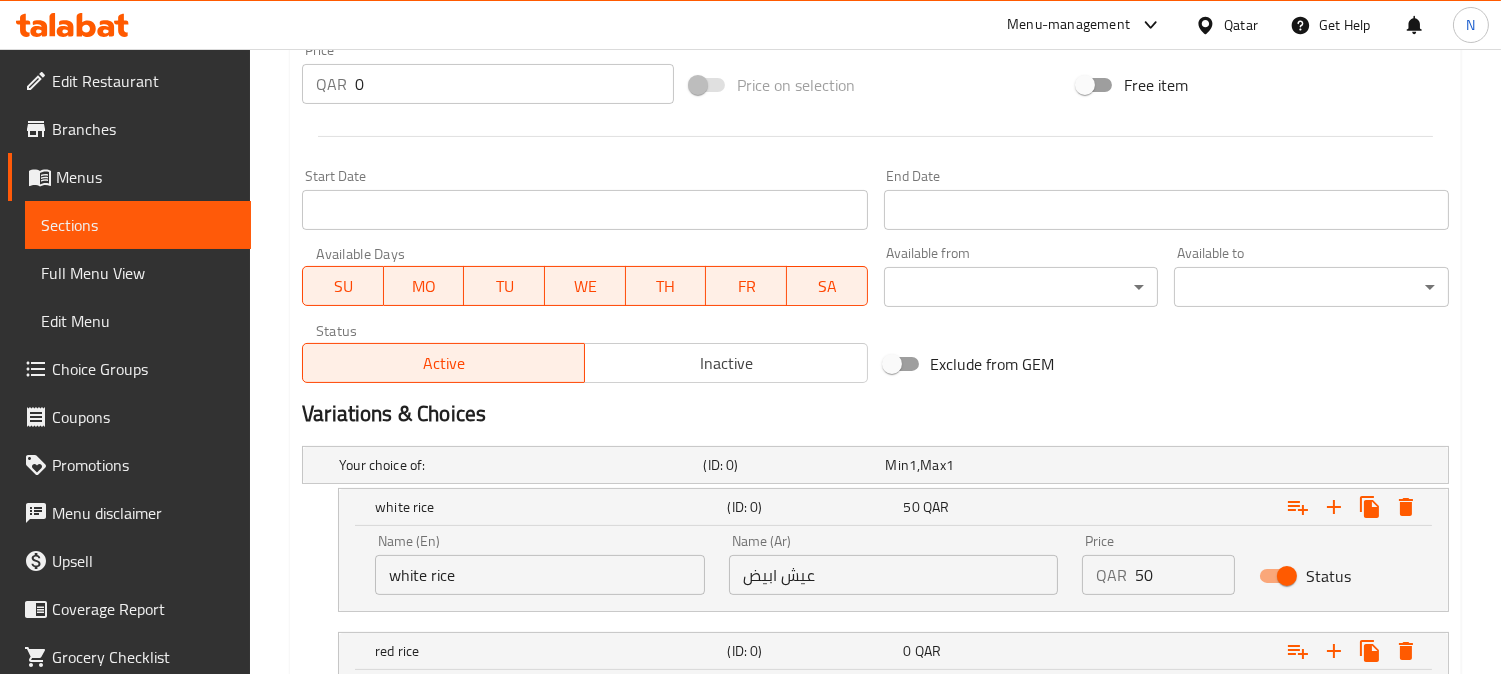 click on "Variations & Choices" at bounding box center [875, 414] 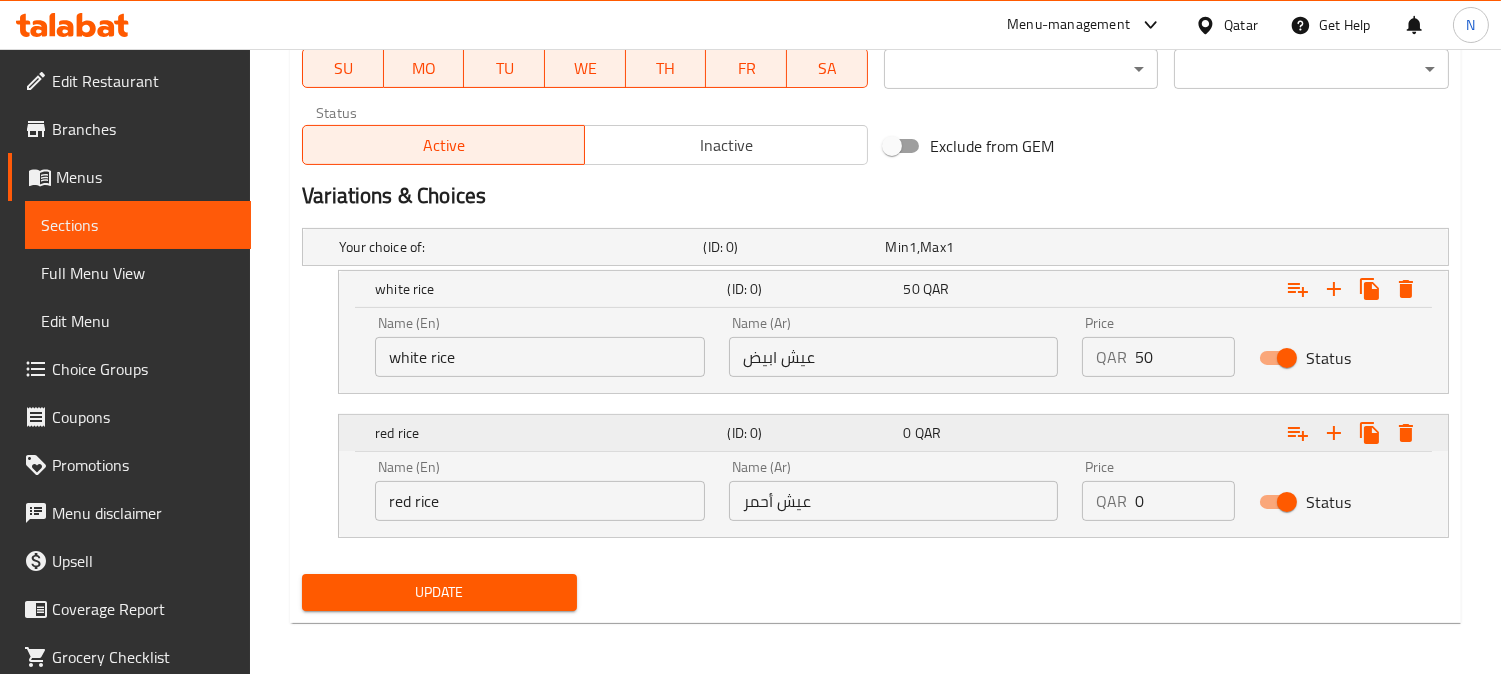 scroll, scrollTop: 955, scrollLeft: 0, axis: vertical 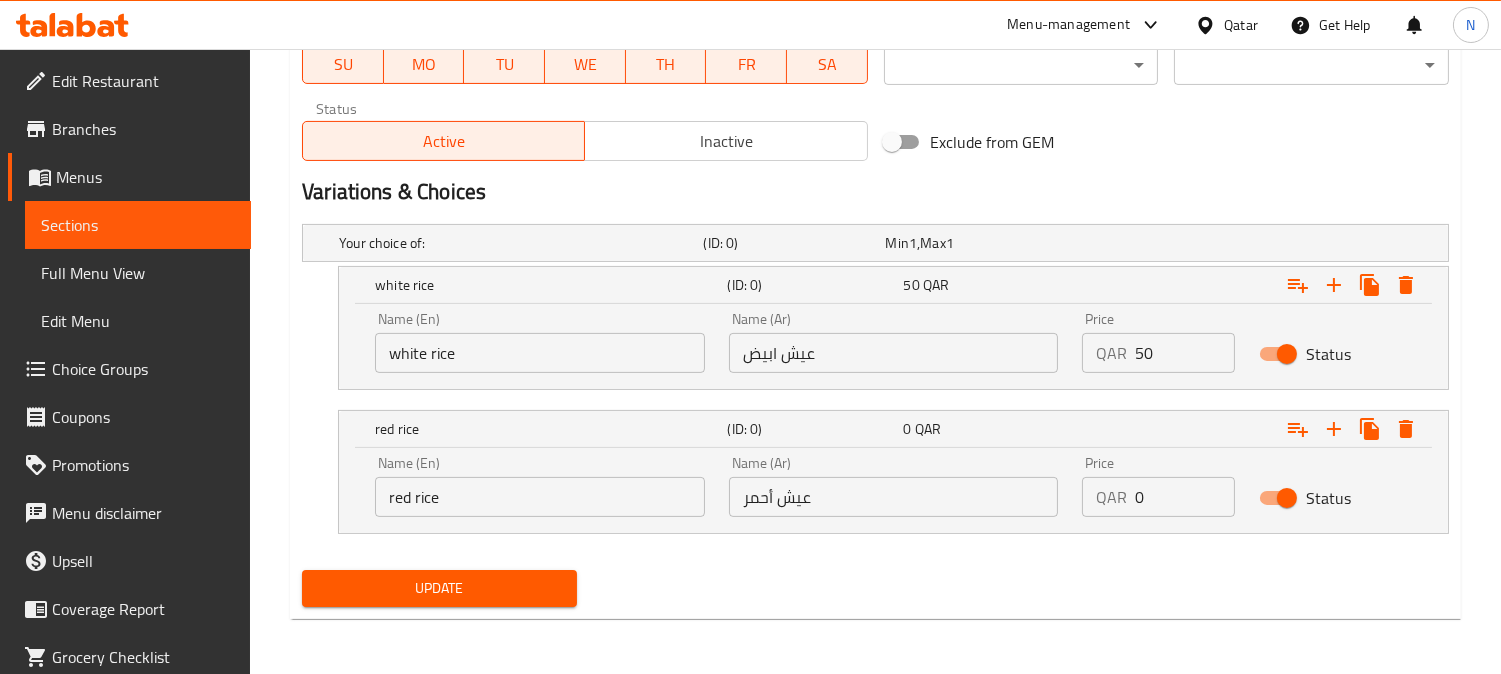 click on "0" at bounding box center [1185, 497] 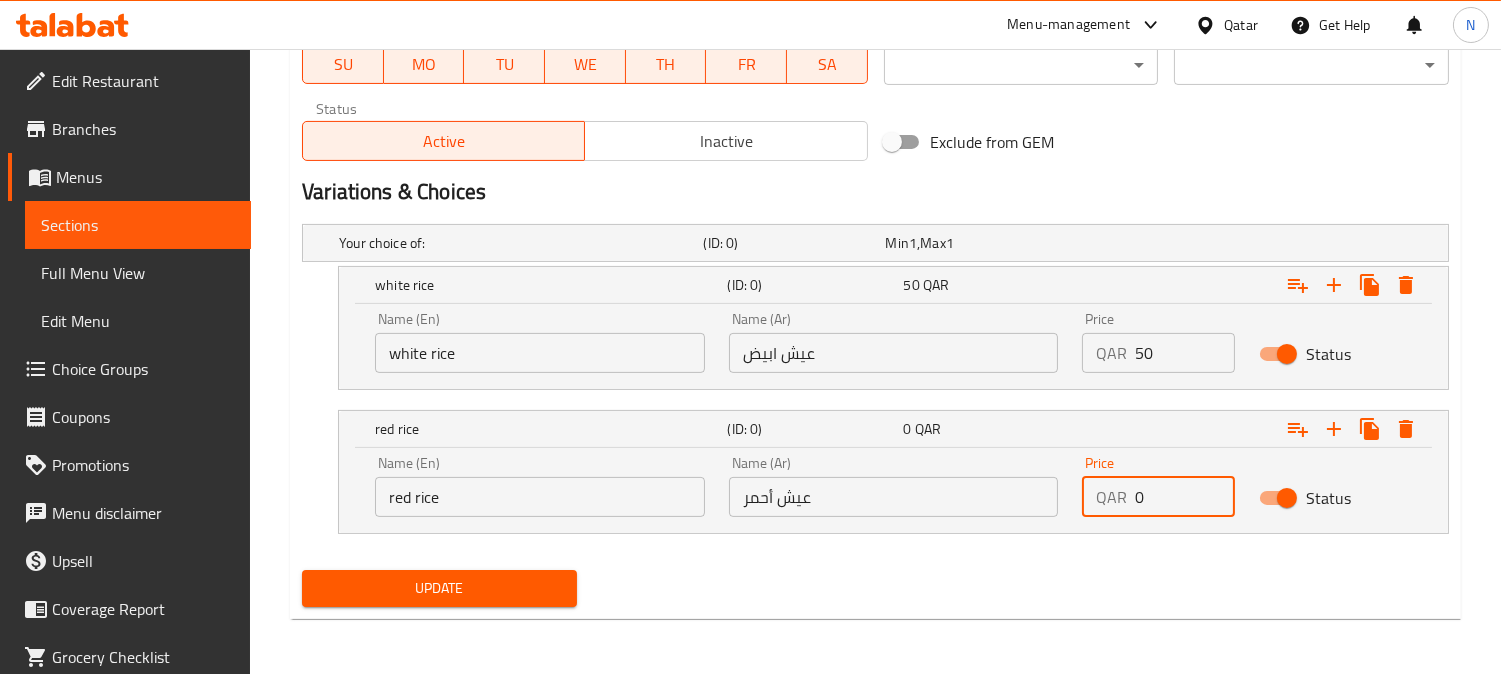click on "0" at bounding box center (1185, 497) 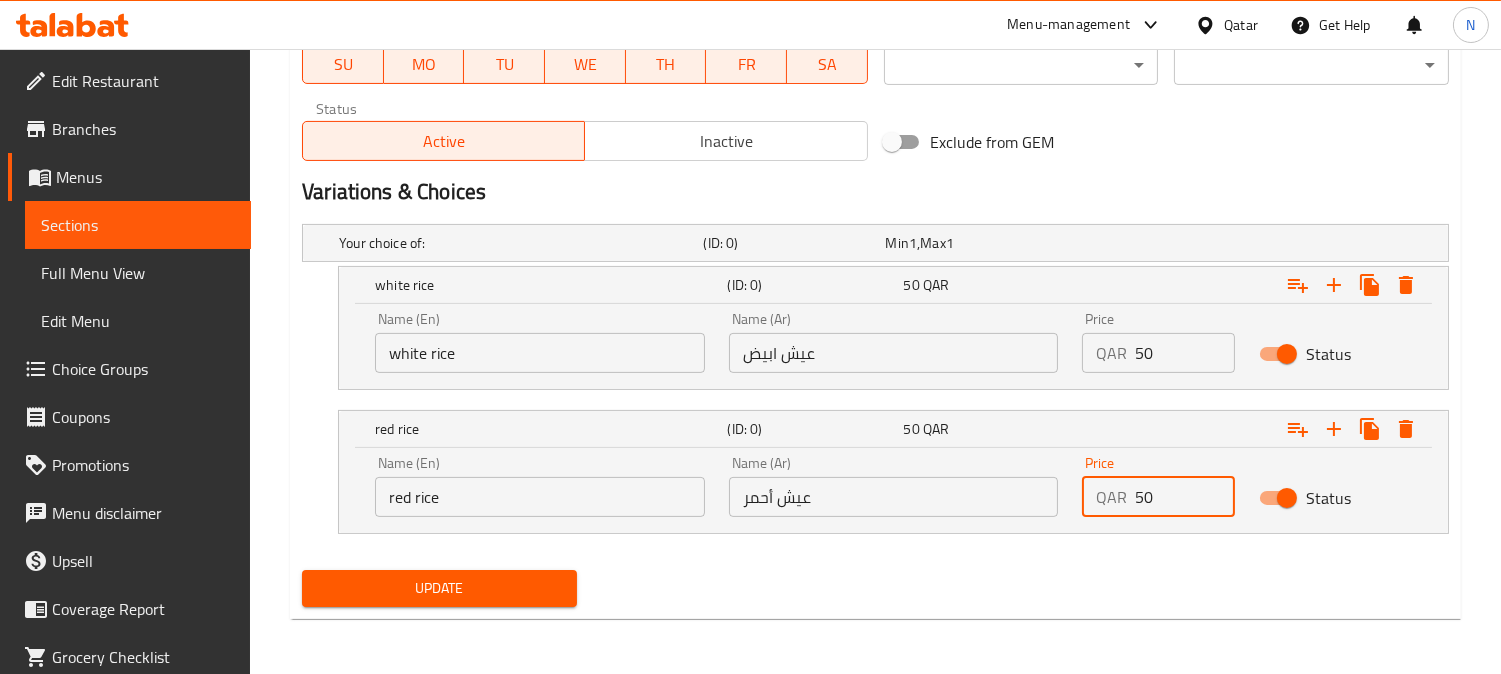 type on "50" 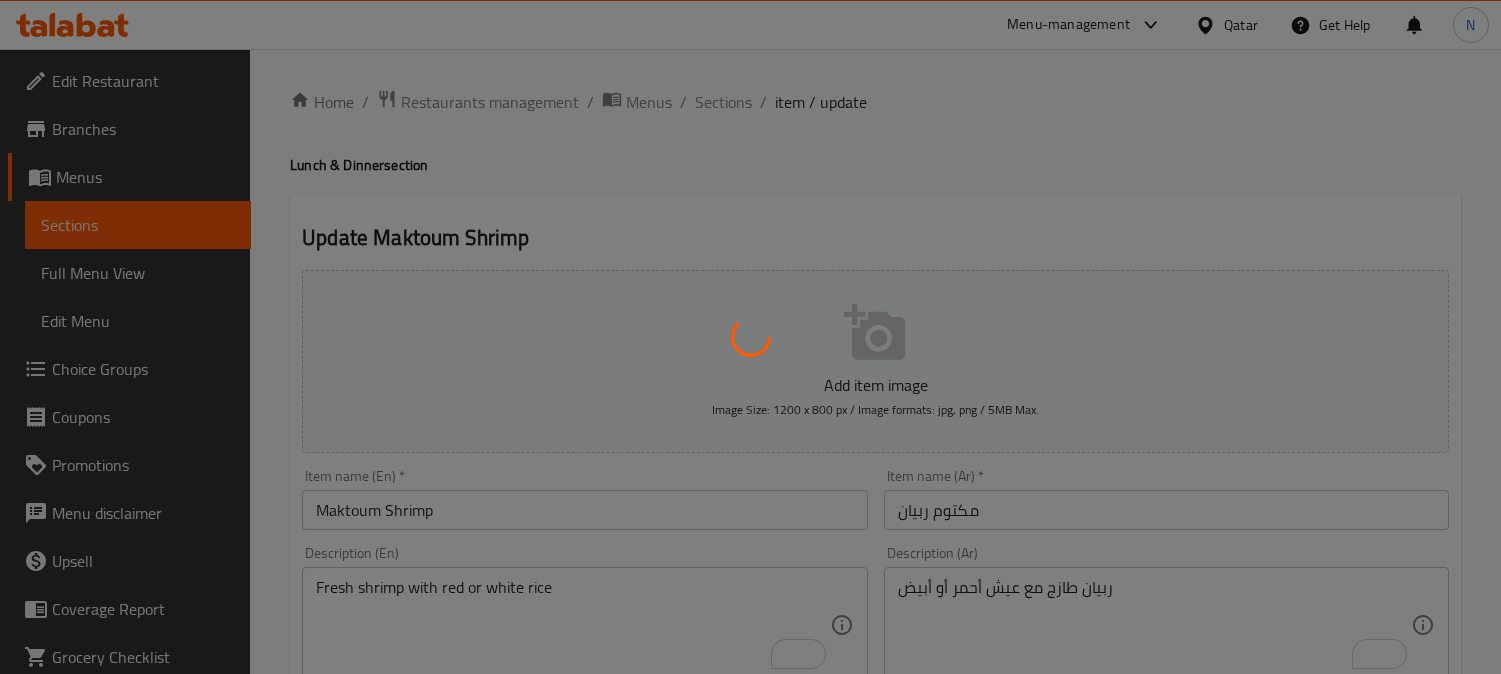 scroll, scrollTop: 0, scrollLeft: 0, axis: both 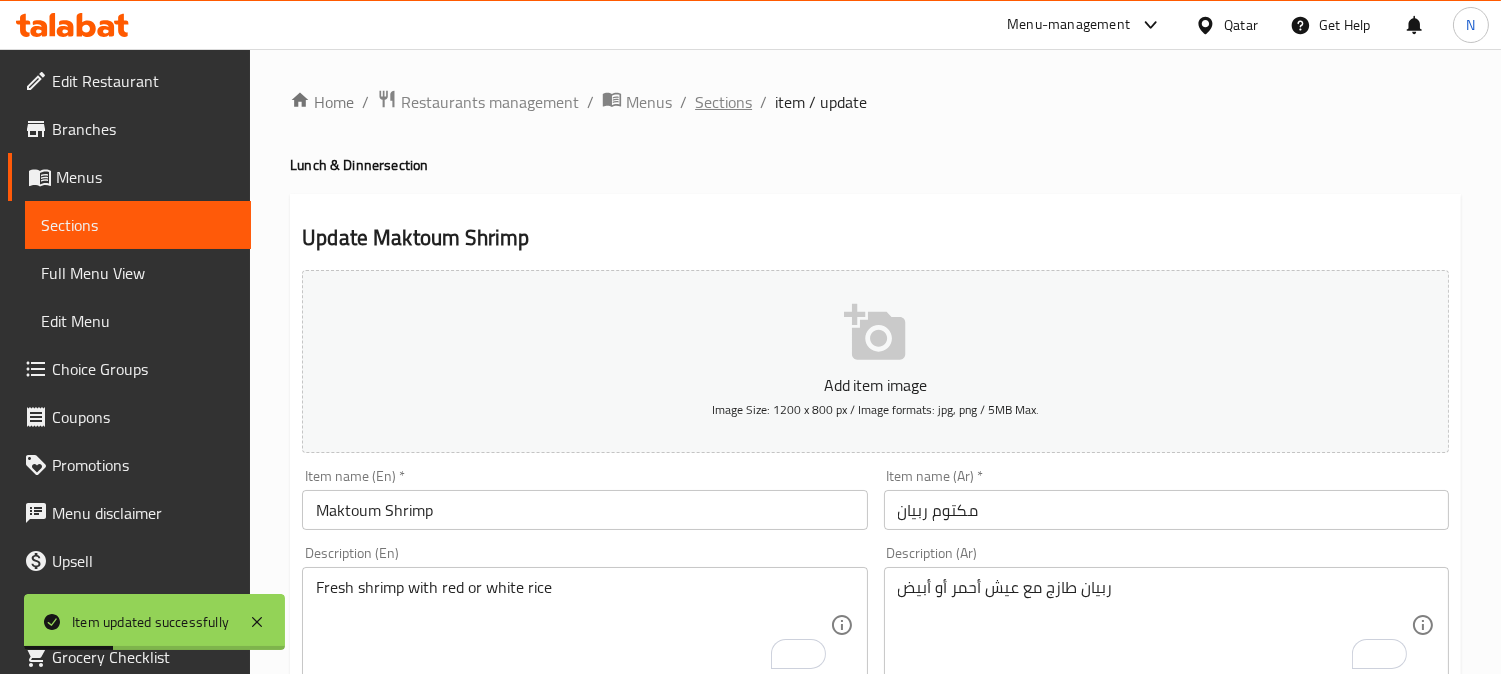 click on "Sections" at bounding box center [723, 102] 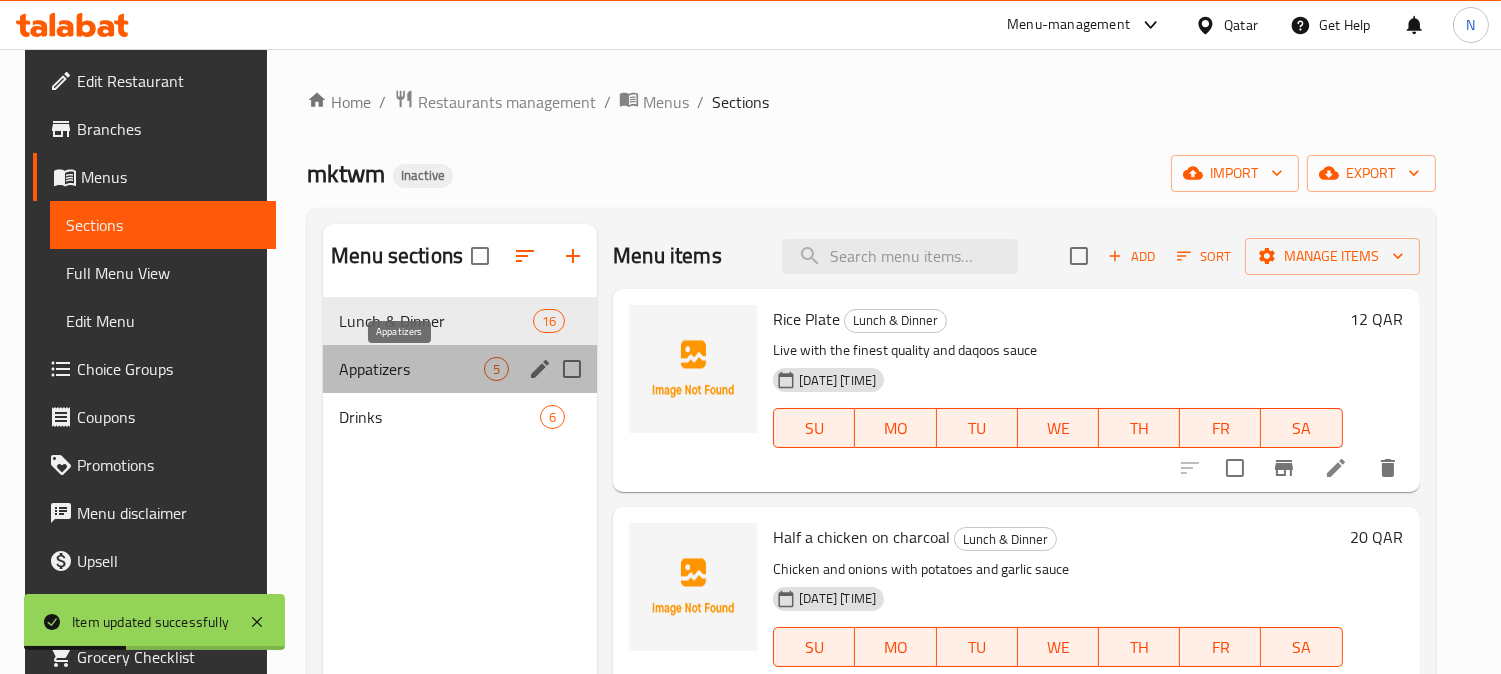 click on "Appatizers" at bounding box center [411, 369] 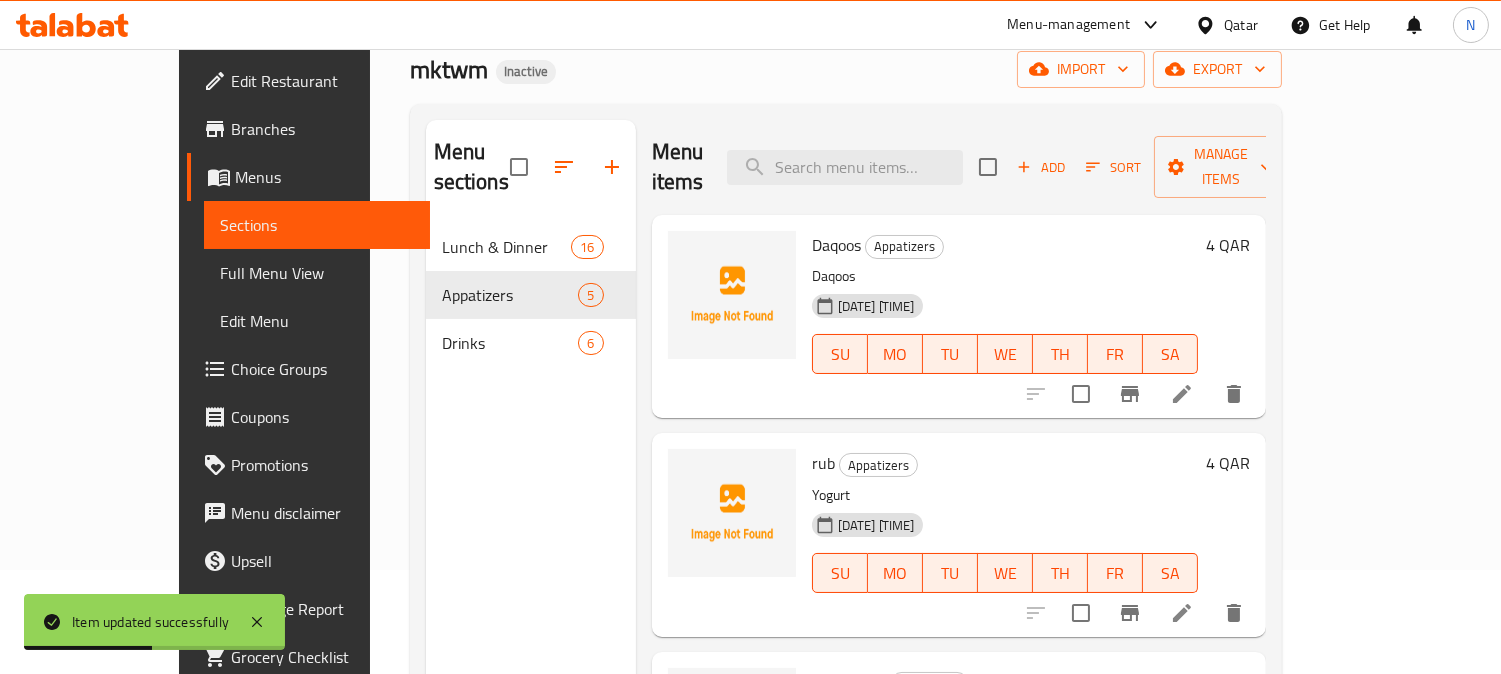 scroll, scrollTop: 111, scrollLeft: 0, axis: vertical 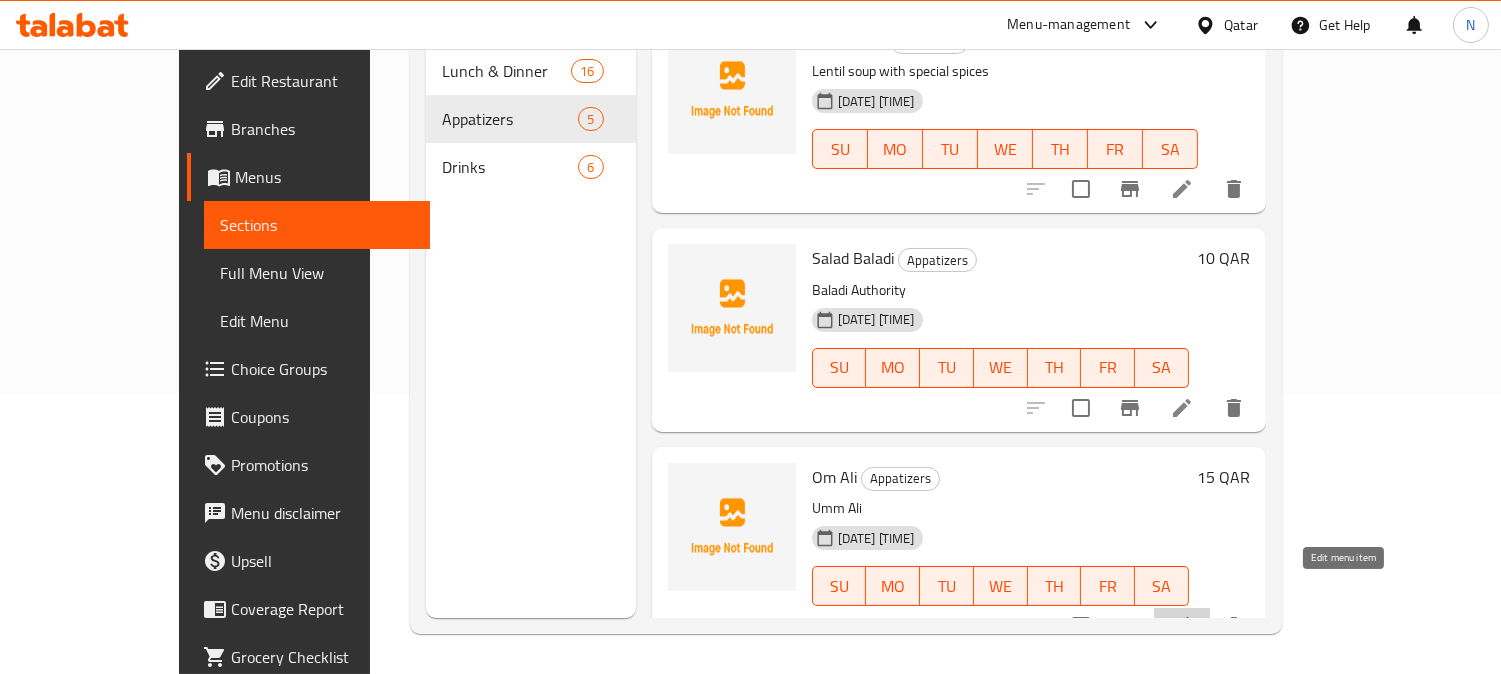 click 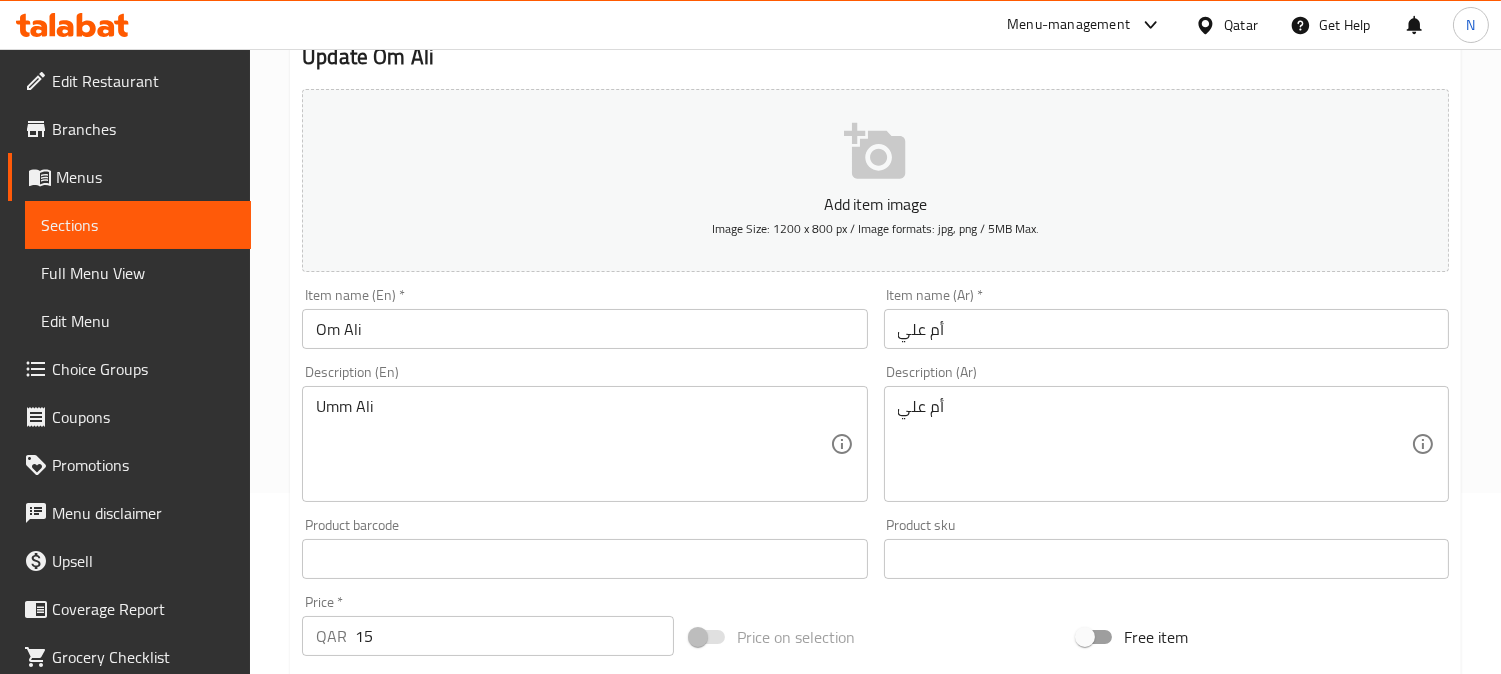 scroll, scrollTop: 222, scrollLeft: 0, axis: vertical 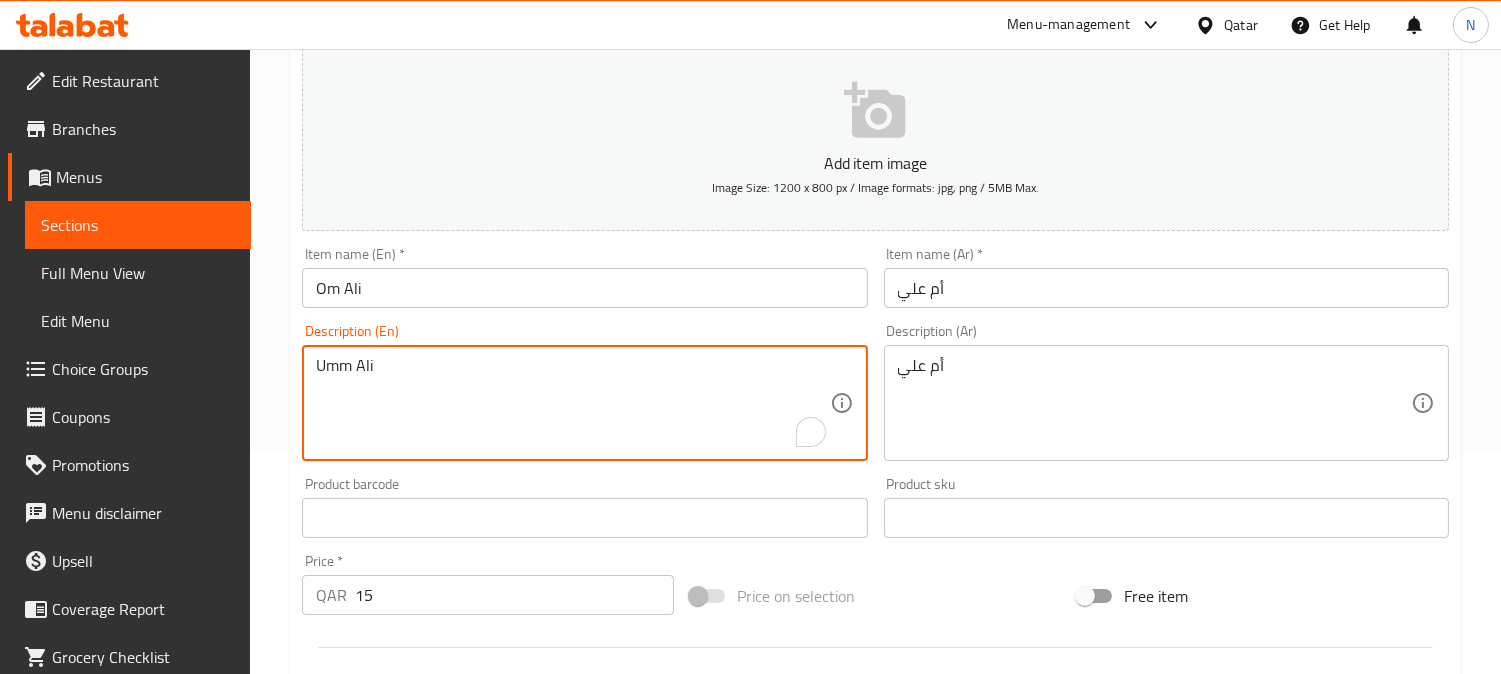 click on "Umm Ali" at bounding box center [572, 403] 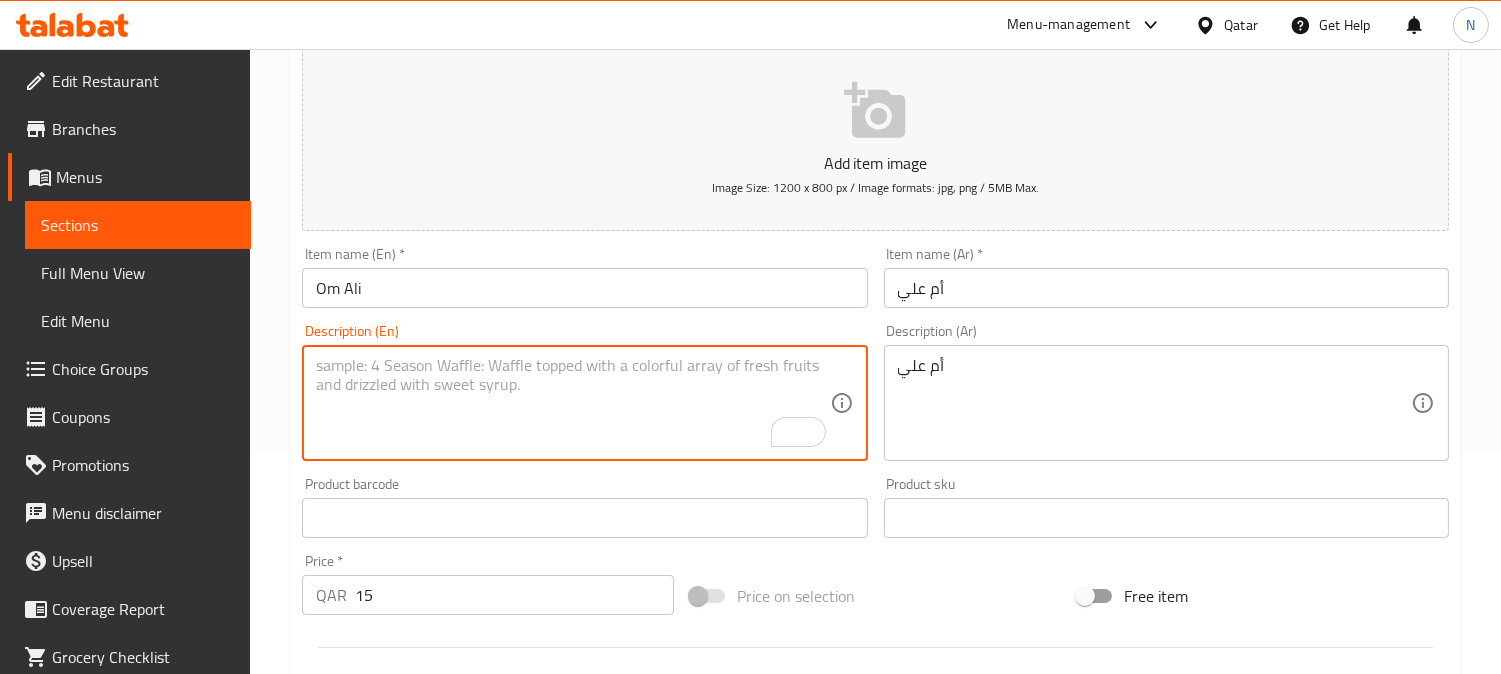 type 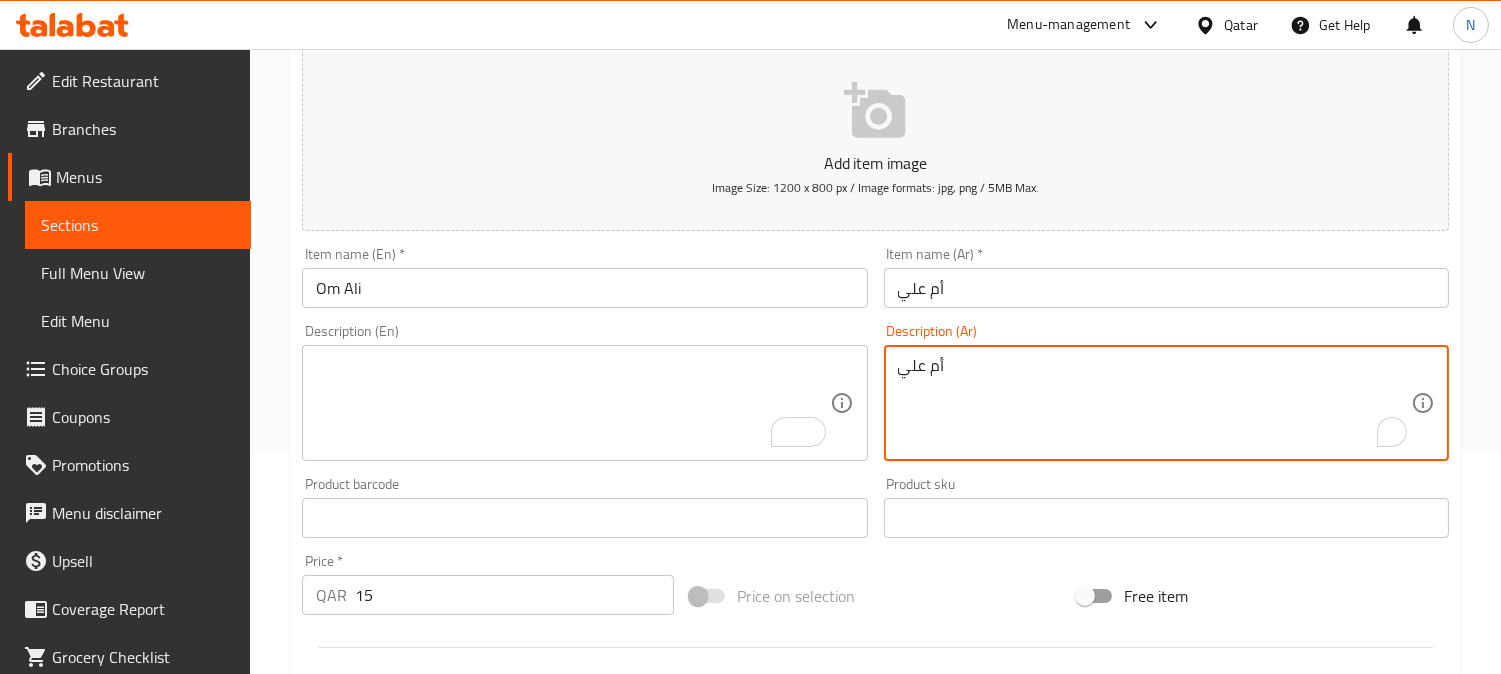 click on "أم علي" at bounding box center [1154, 403] 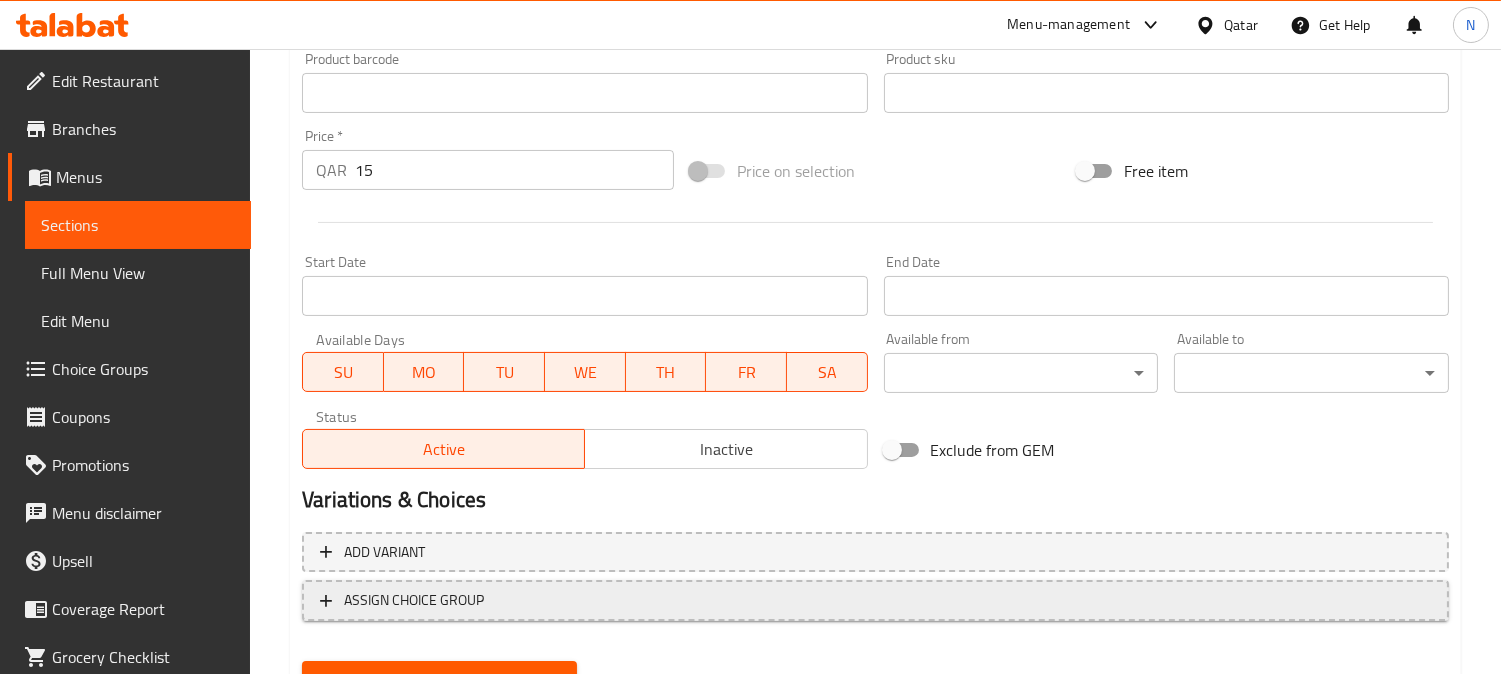 scroll, scrollTop: 735, scrollLeft: 0, axis: vertical 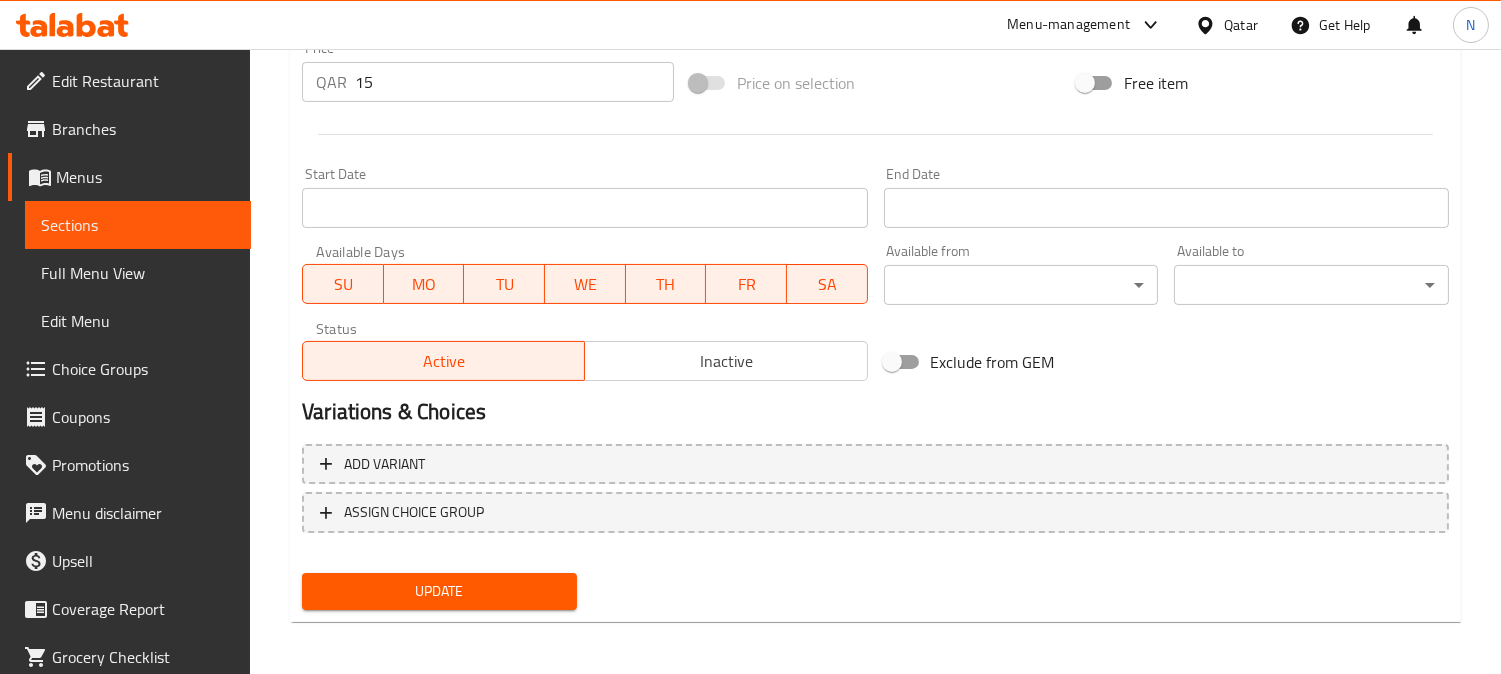 type 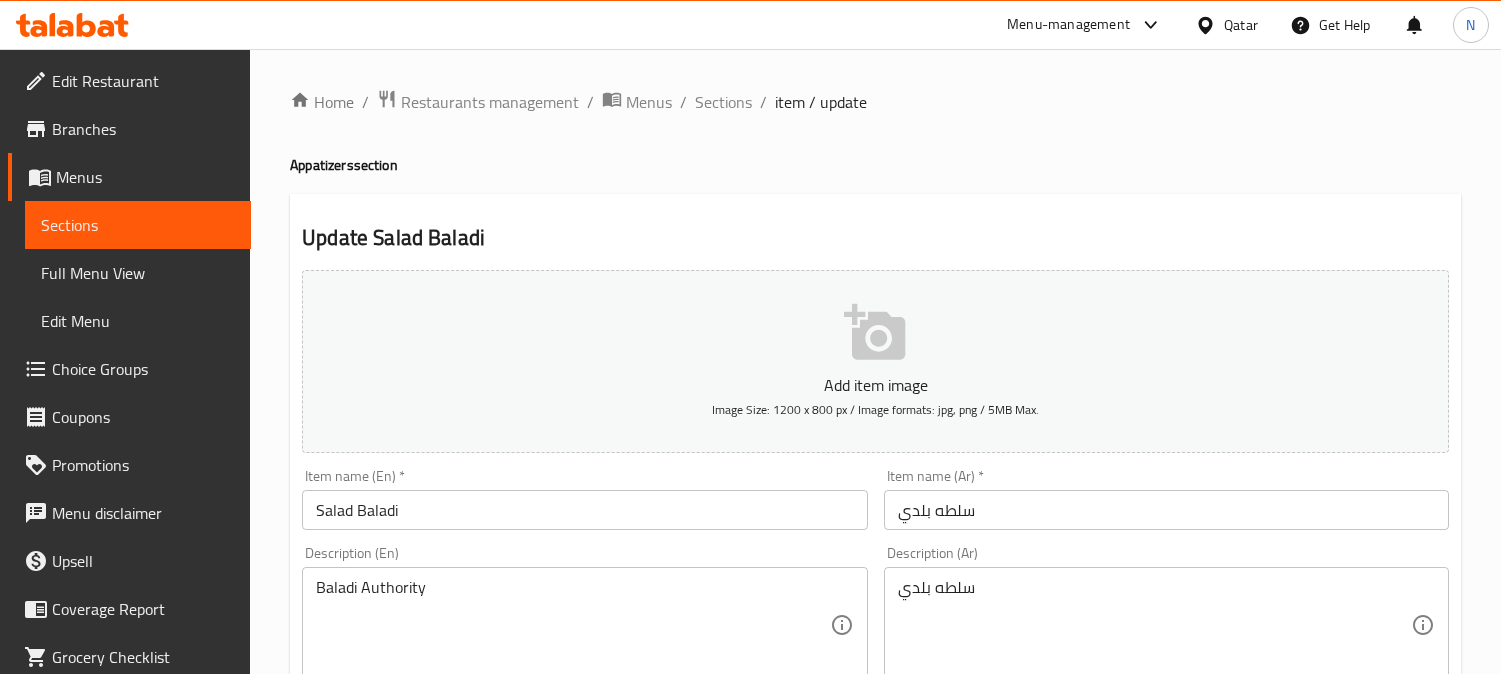 scroll, scrollTop: 0, scrollLeft: 0, axis: both 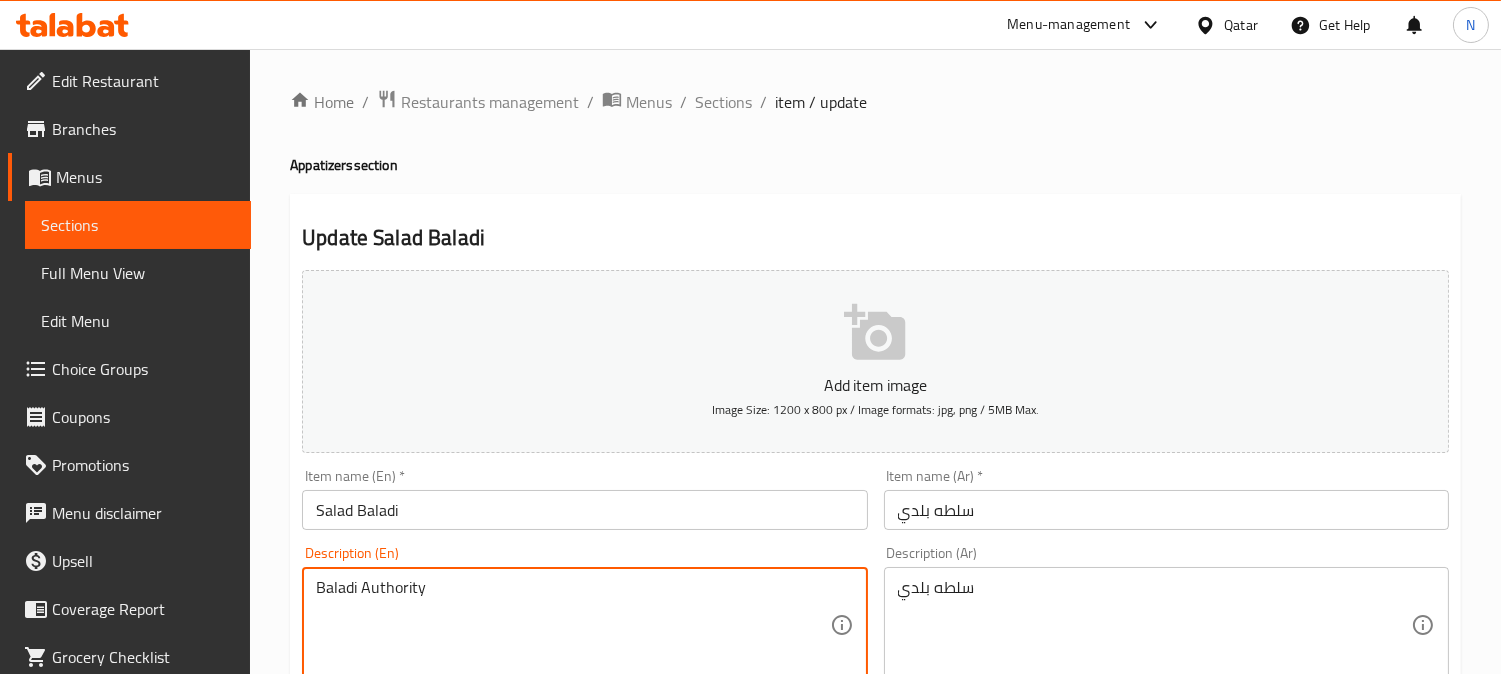 click on "Baladi Authority" at bounding box center (572, 625) 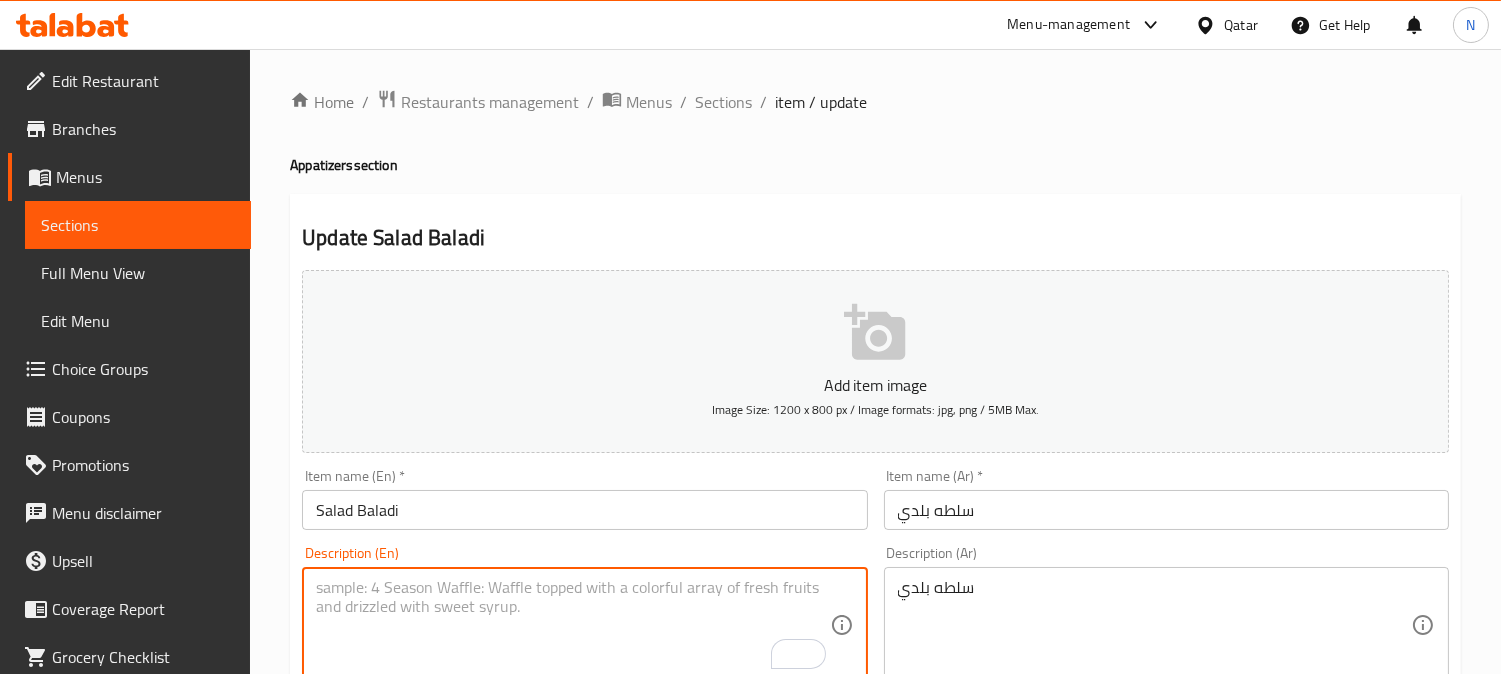 type 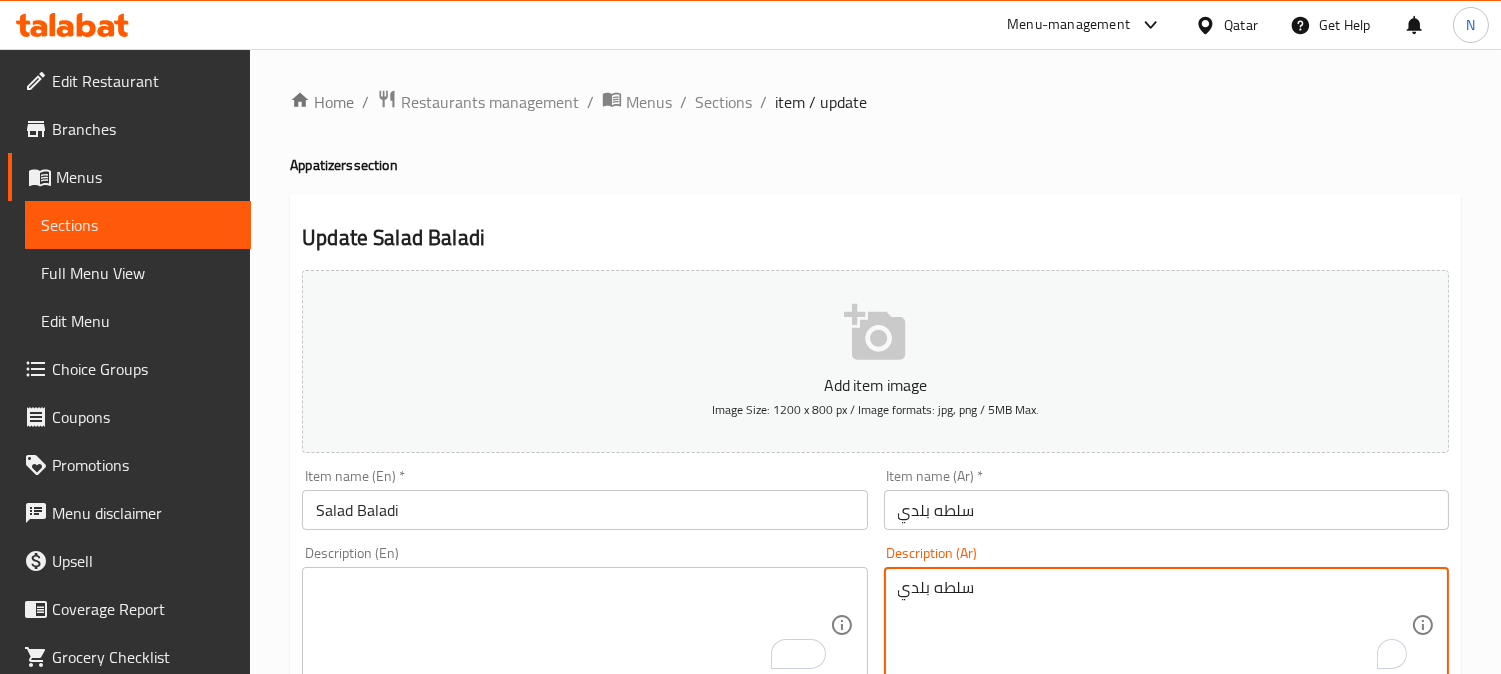 click on "سلطه بلدي" at bounding box center (1154, 625) 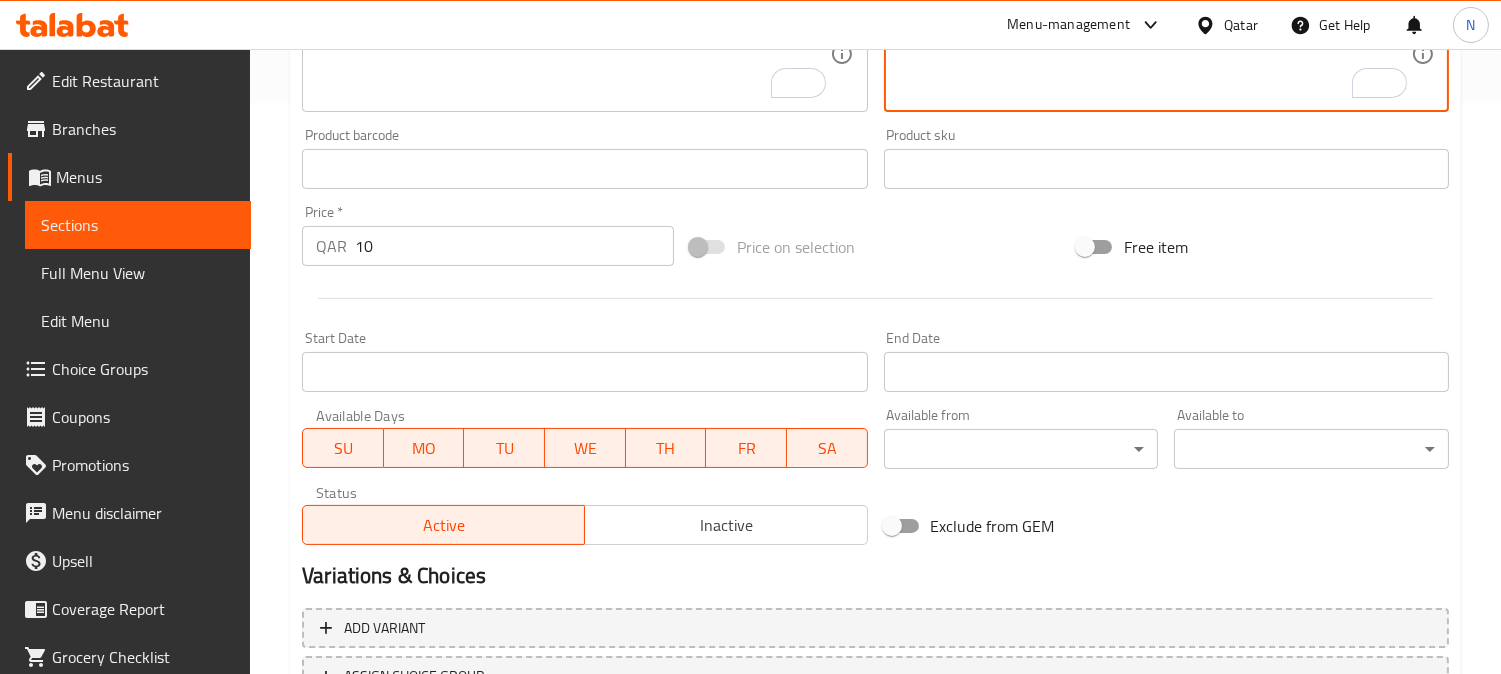 scroll, scrollTop: 735, scrollLeft: 0, axis: vertical 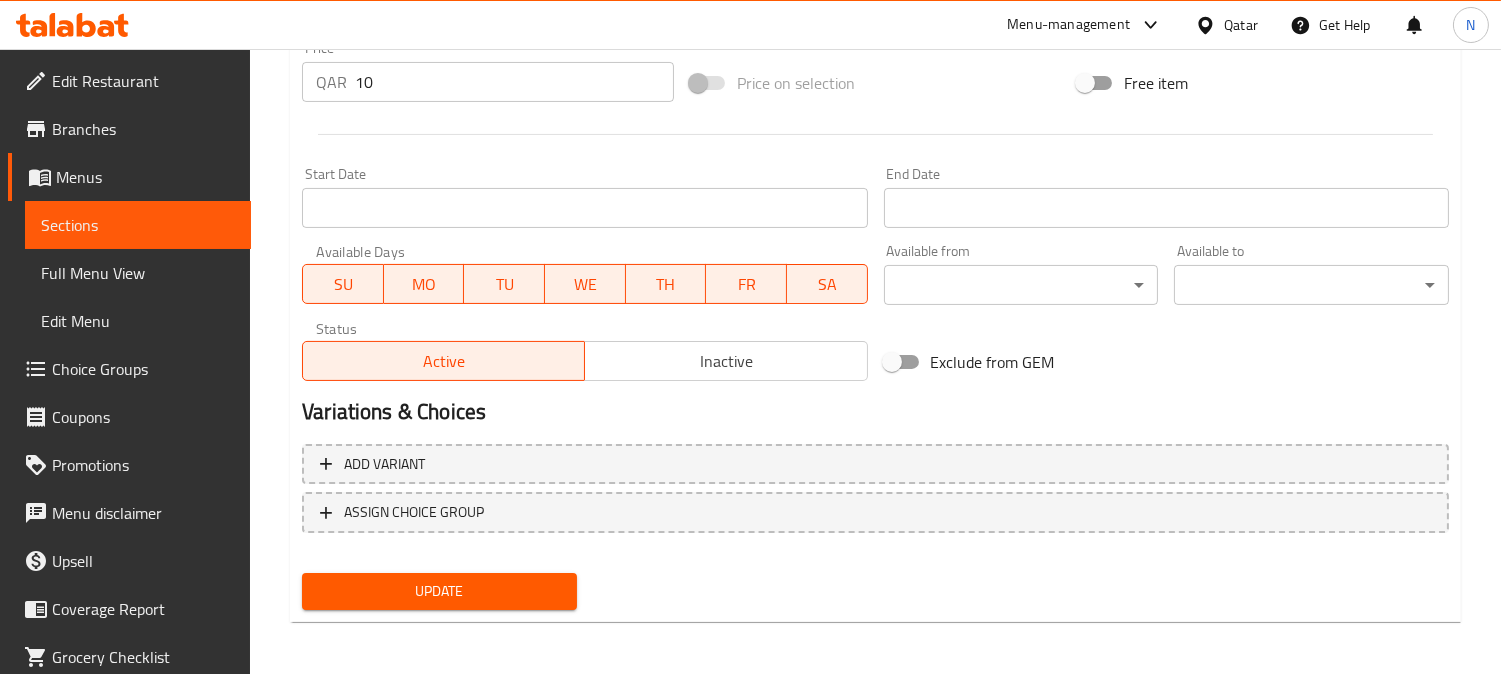 type 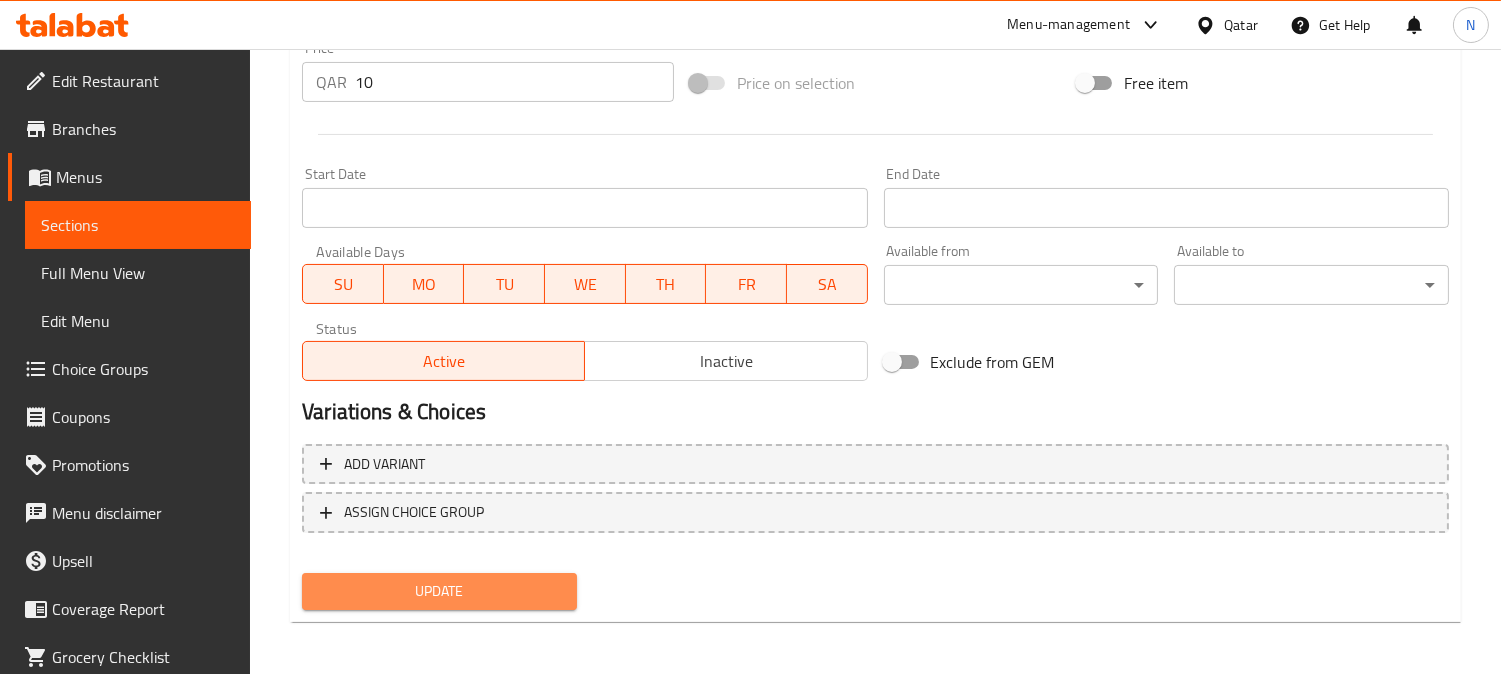 click on "Update" at bounding box center (439, 591) 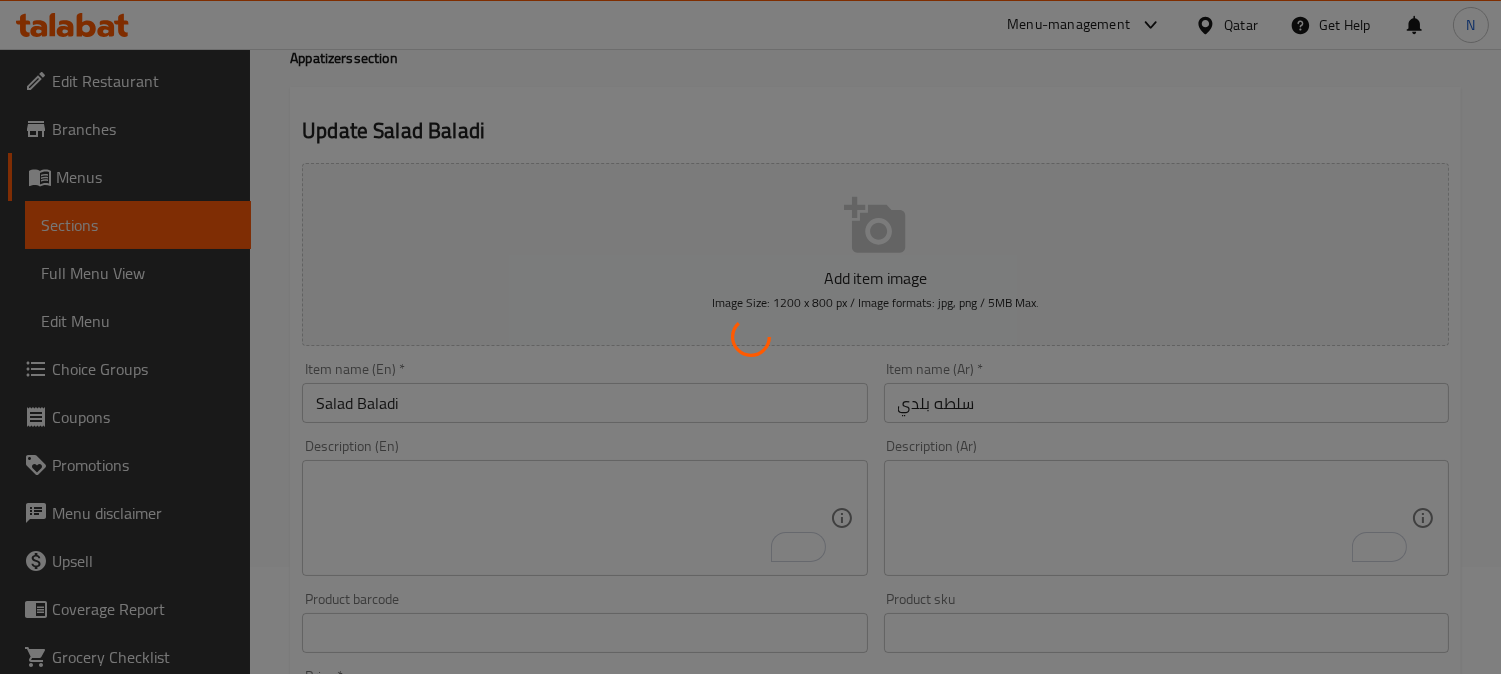 scroll, scrollTop: 0, scrollLeft: 0, axis: both 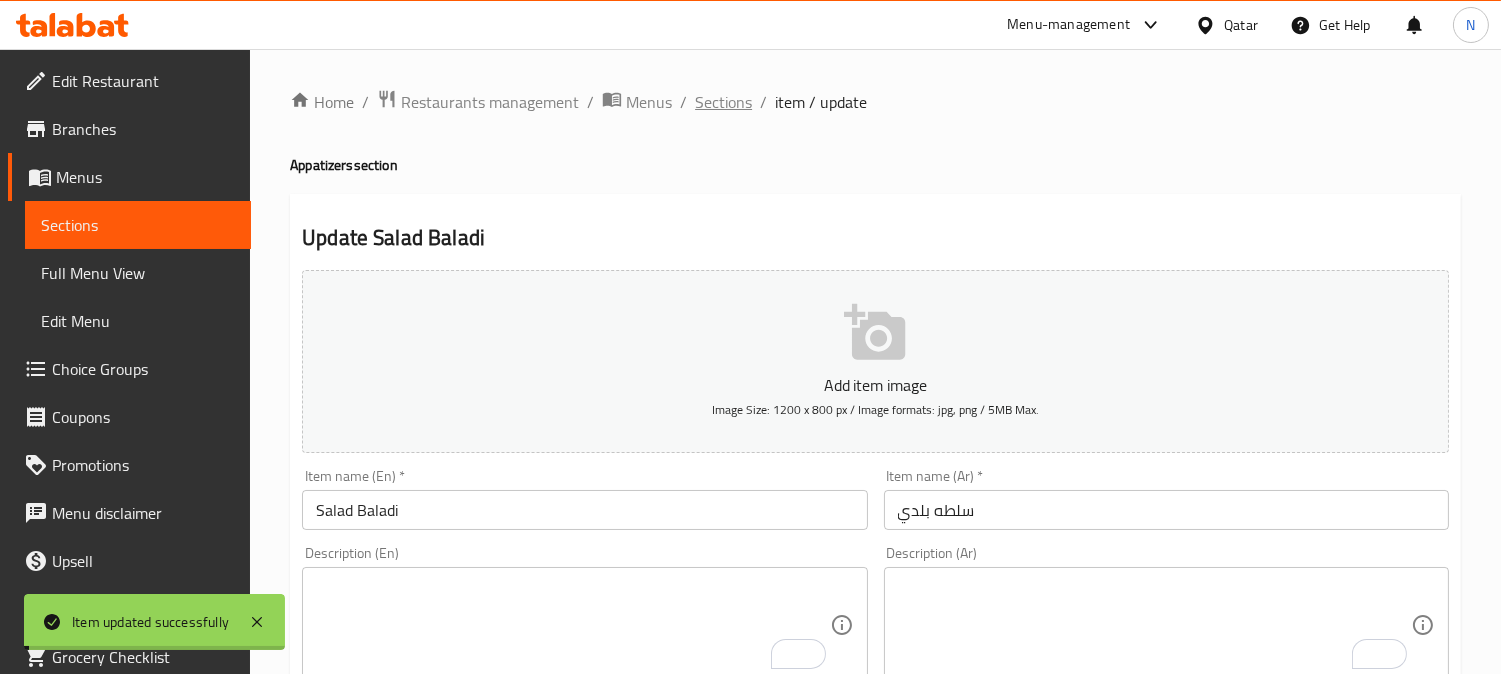 click on "Sections" at bounding box center [723, 102] 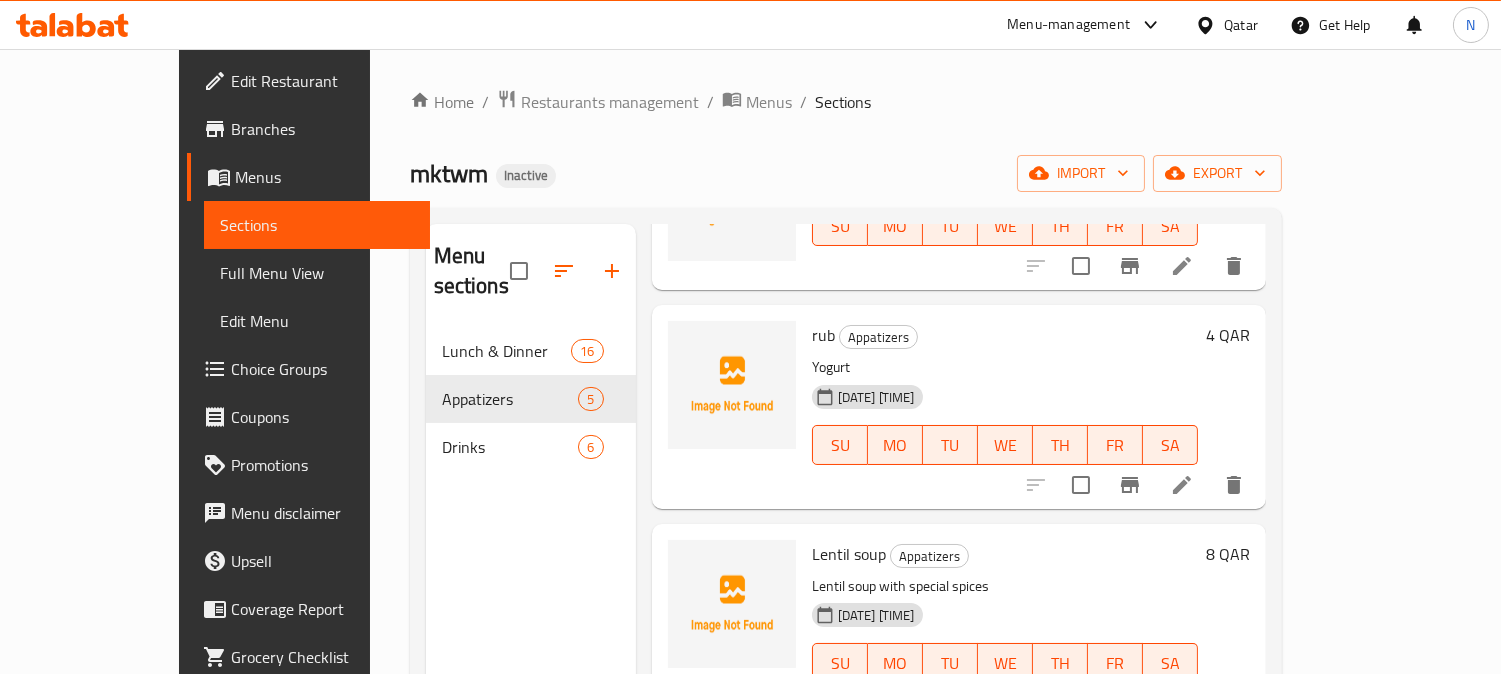 scroll, scrollTop: 222, scrollLeft: 0, axis: vertical 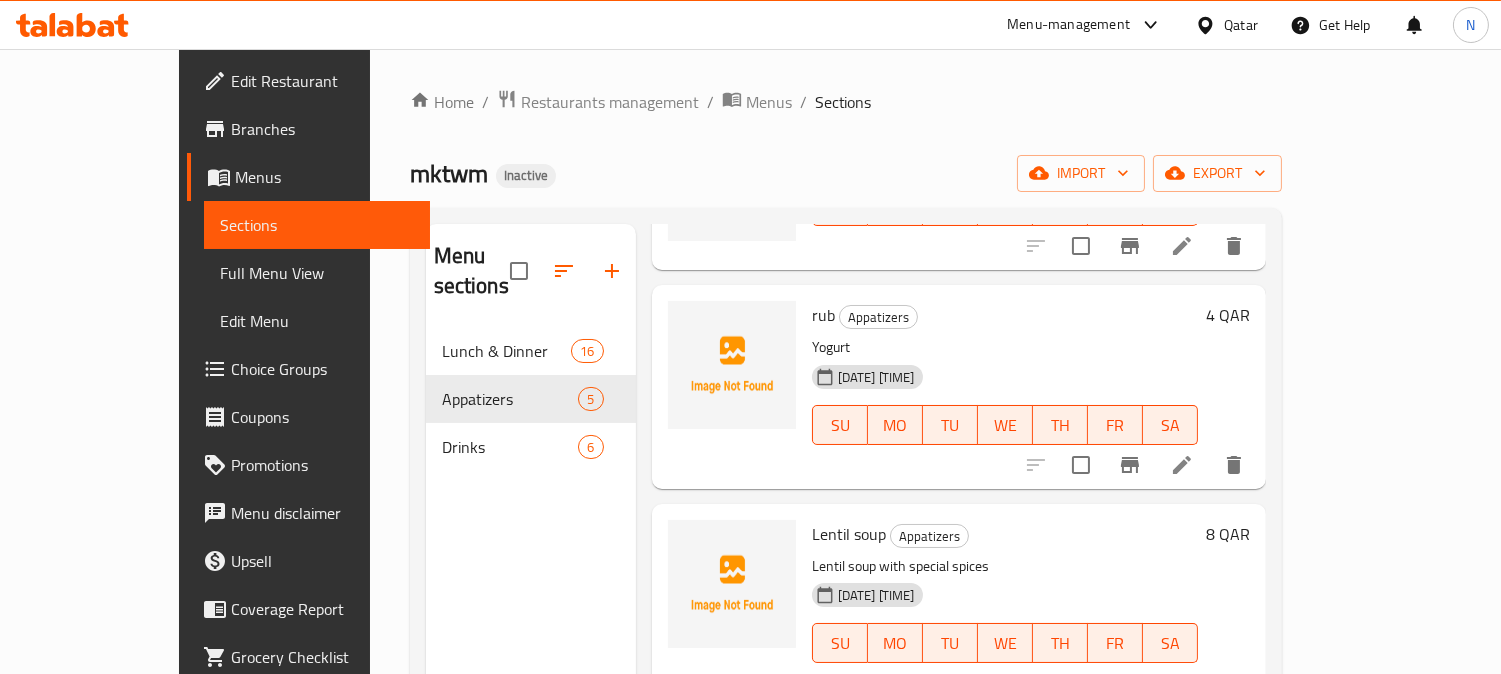 click on "4   QAR" at bounding box center [1224, 386] 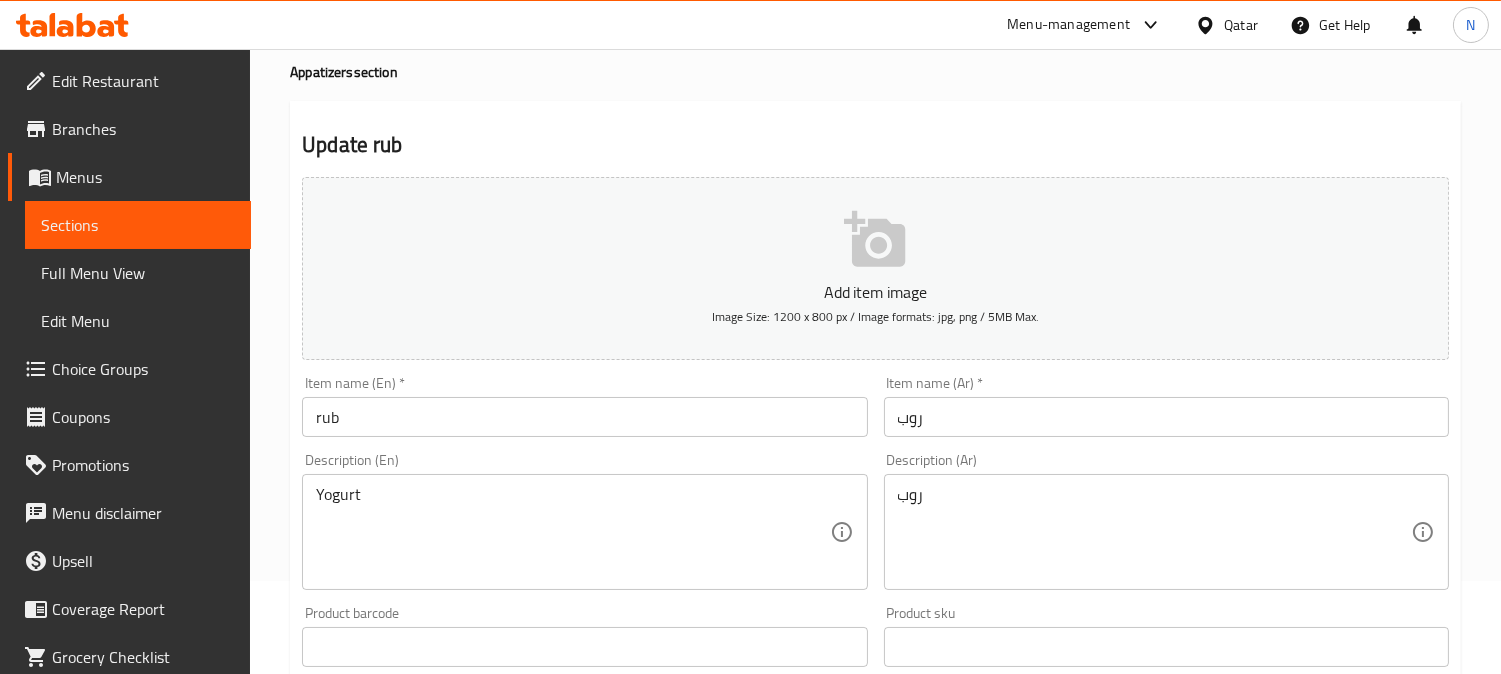scroll, scrollTop: 111, scrollLeft: 0, axis: vertical 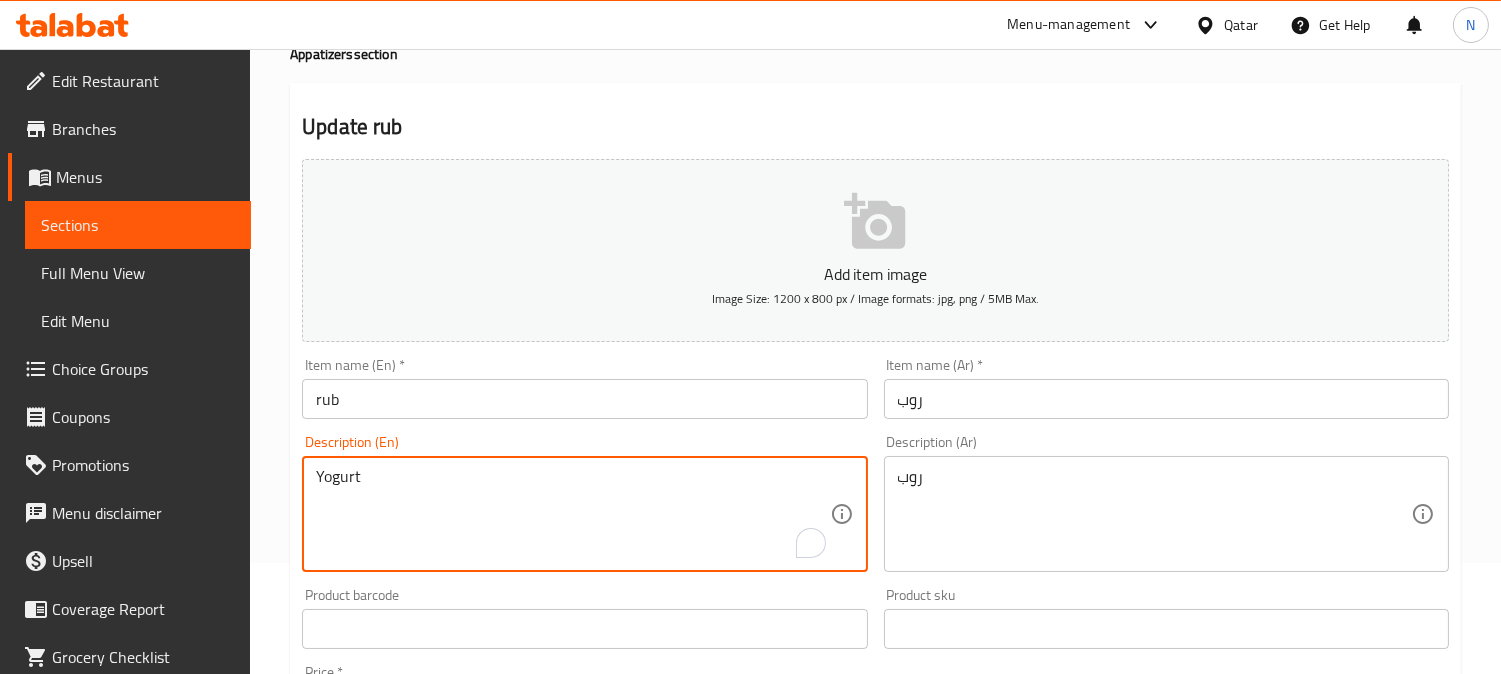 click on "Yogurt" at bounding box center [572, 514] 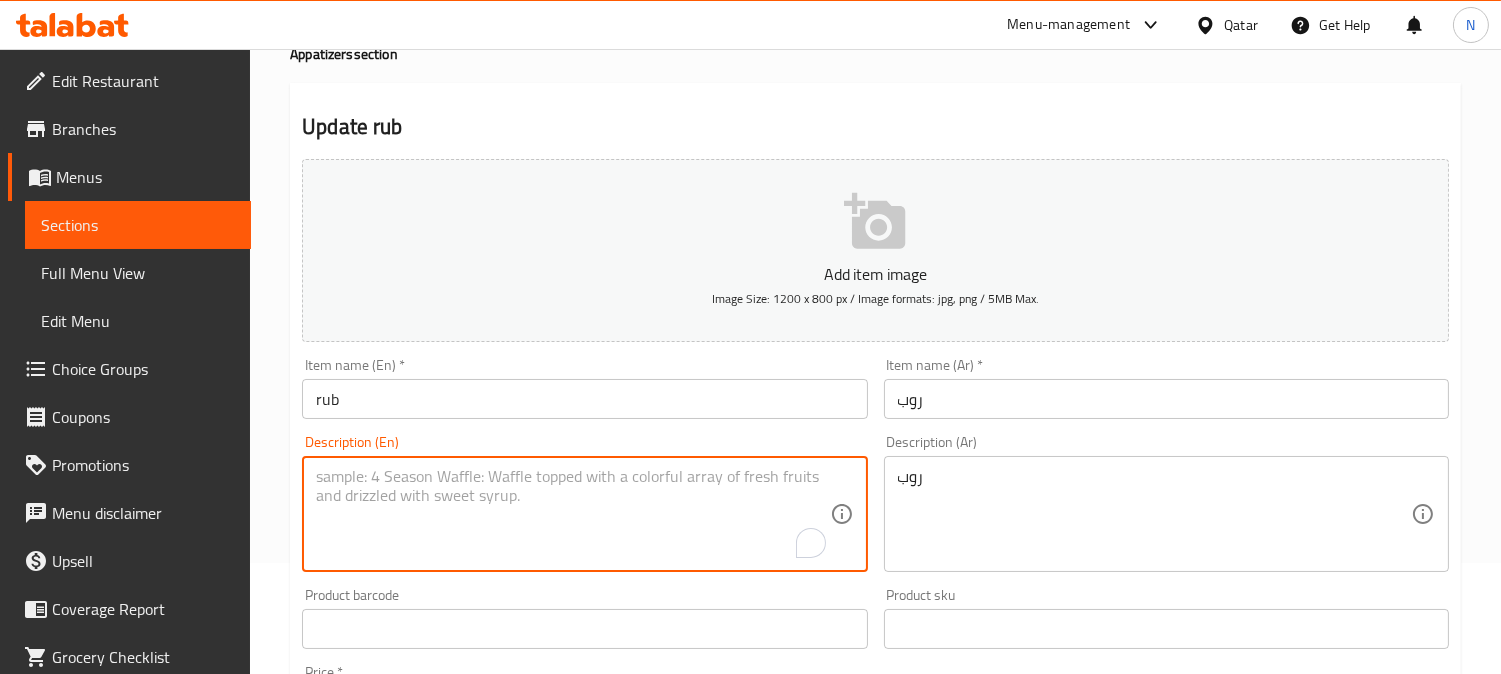 type 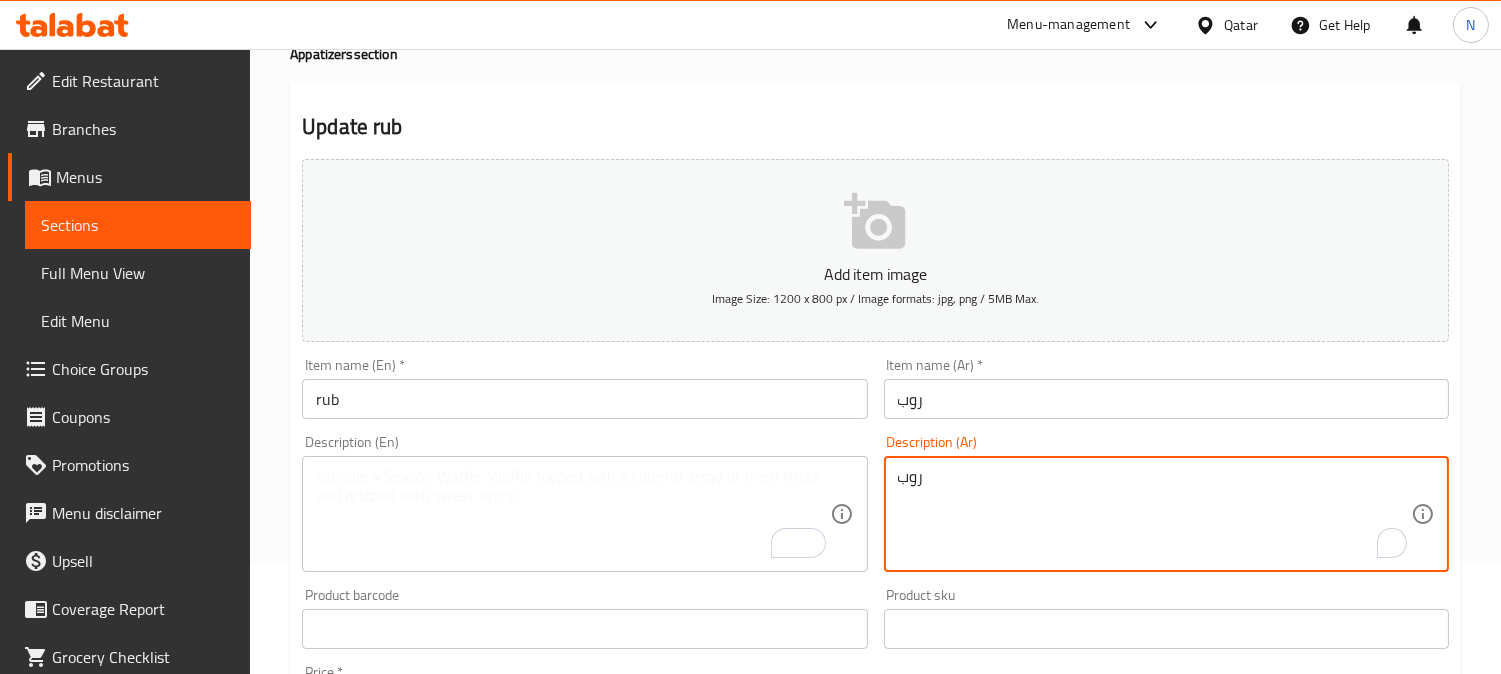 click on "روب" at bounding box center [1154, 514] 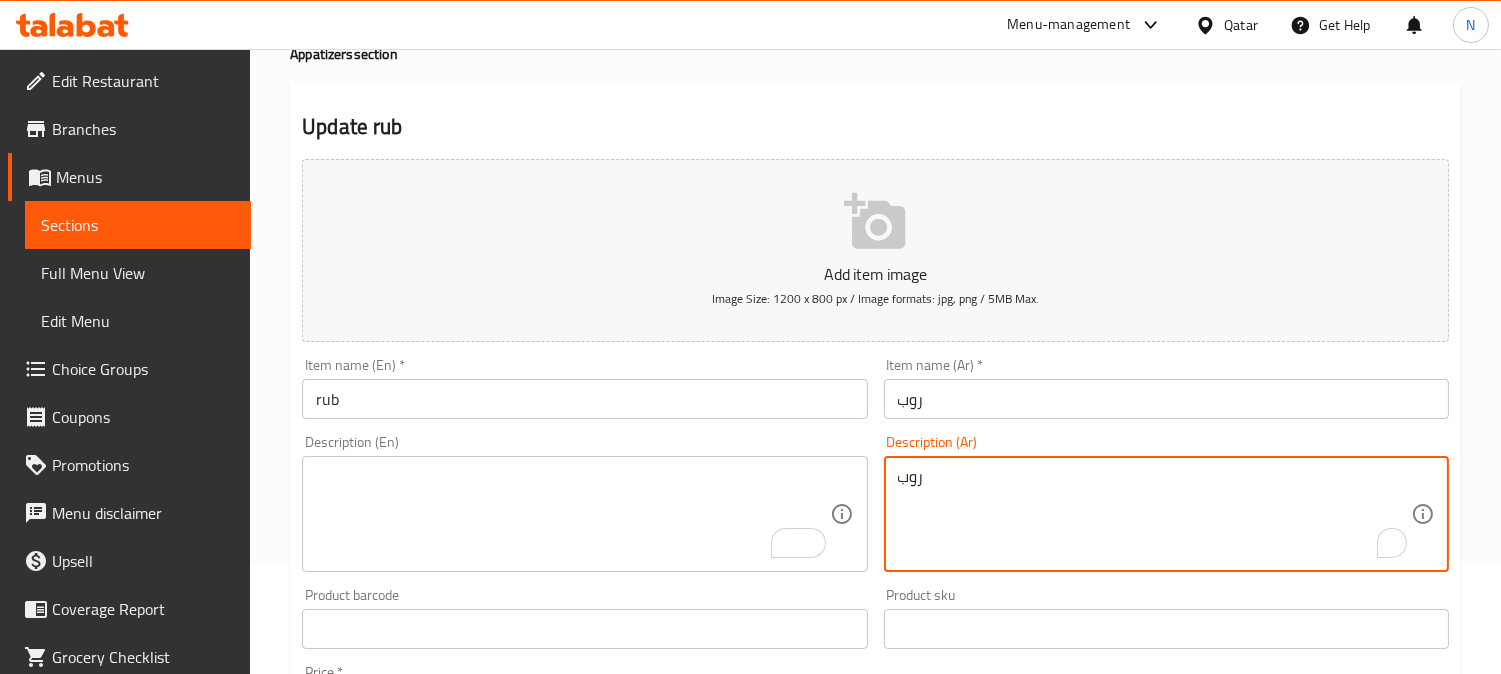 click on "روب" at bounding box center [1154, 514] 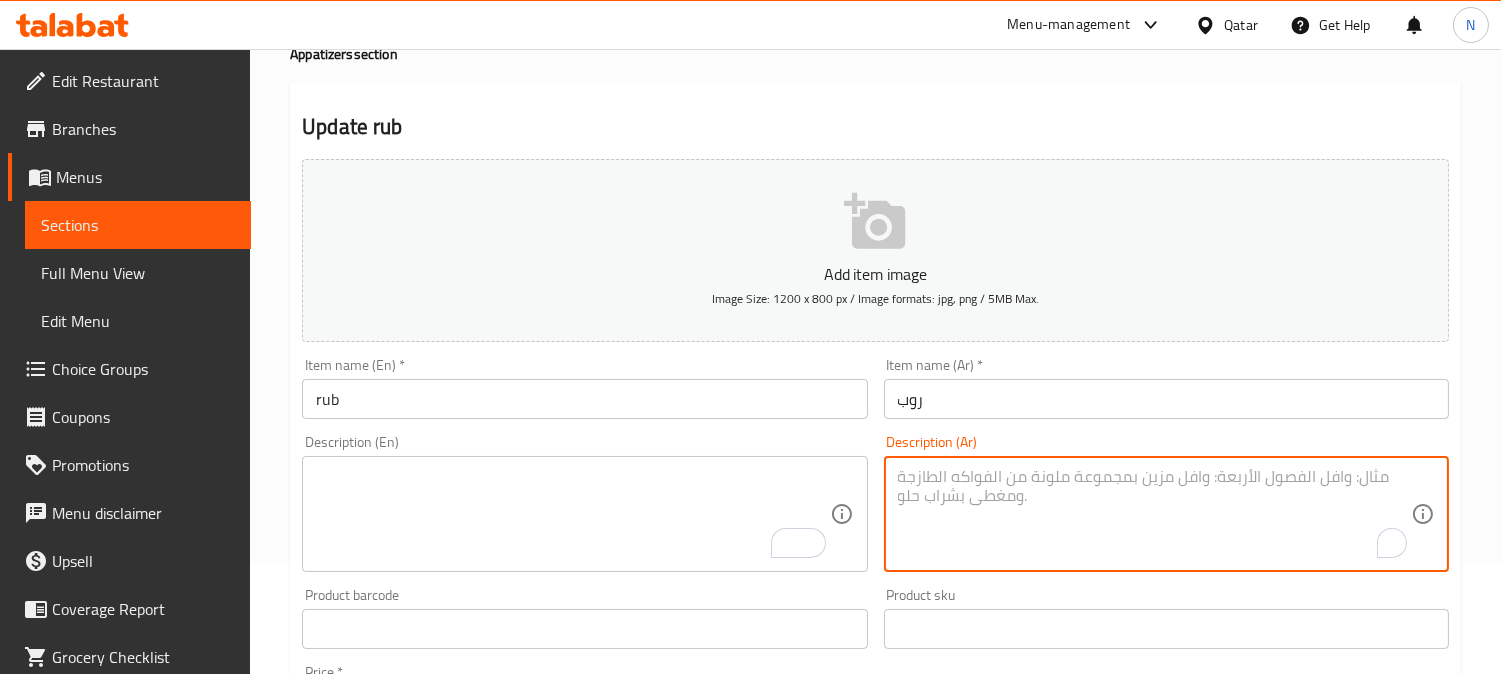 scroll, scrollTop: 735, scrollLeft: 0, axis: vertical 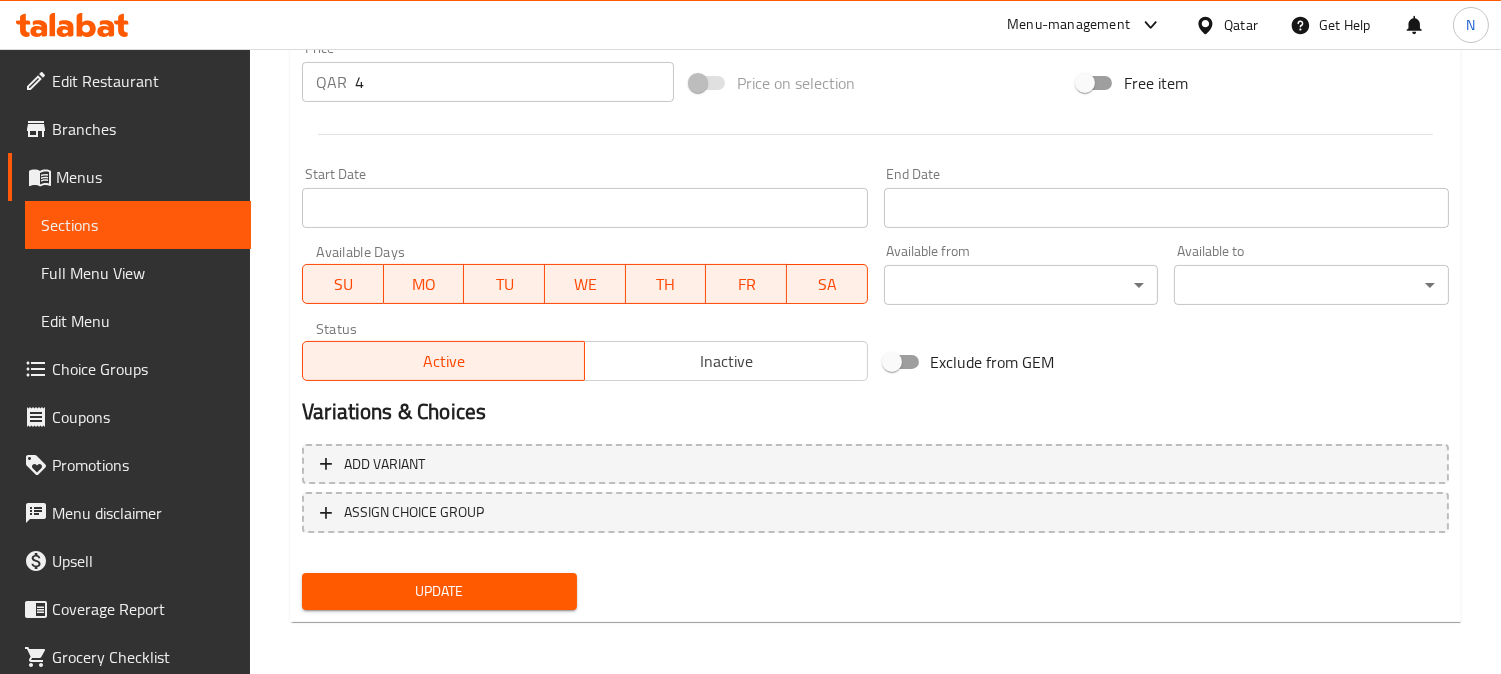 type 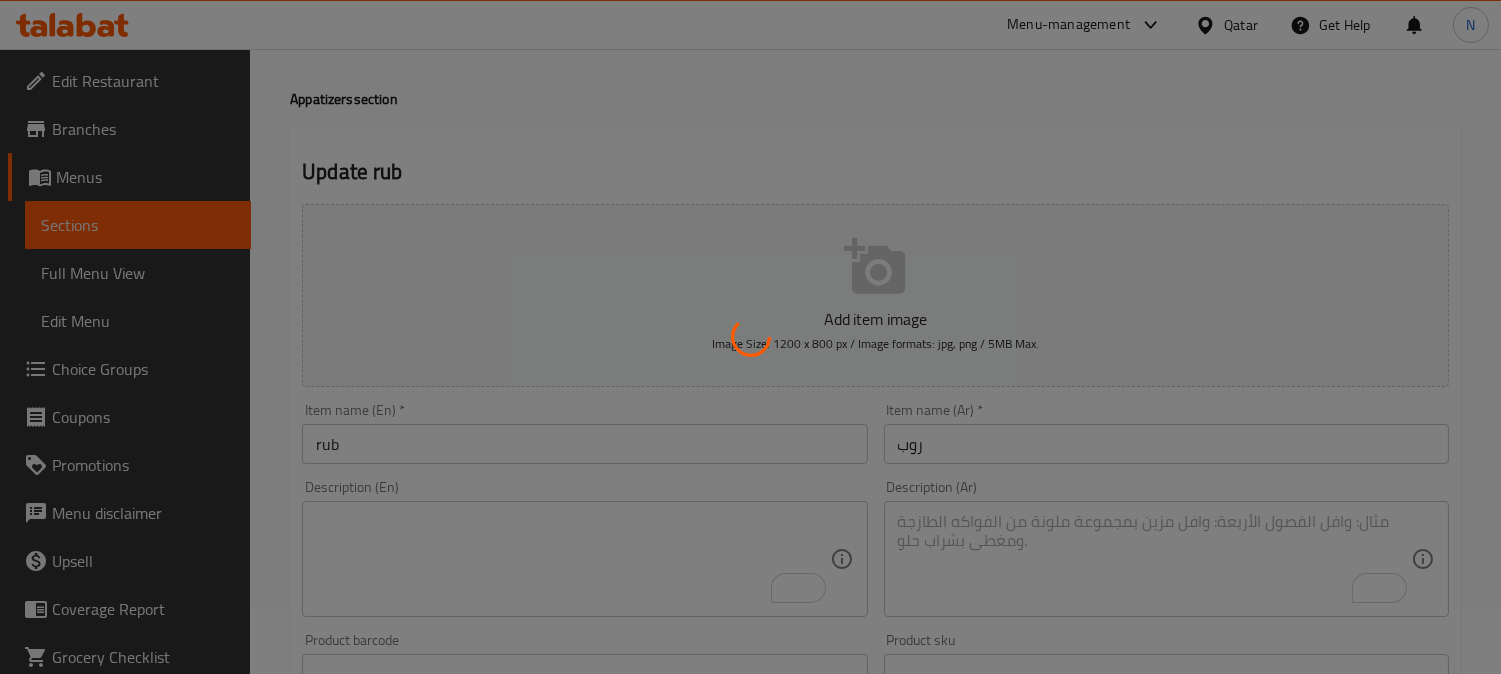scroll, scrollTop: 0, scrollLeft: 0, axis: both 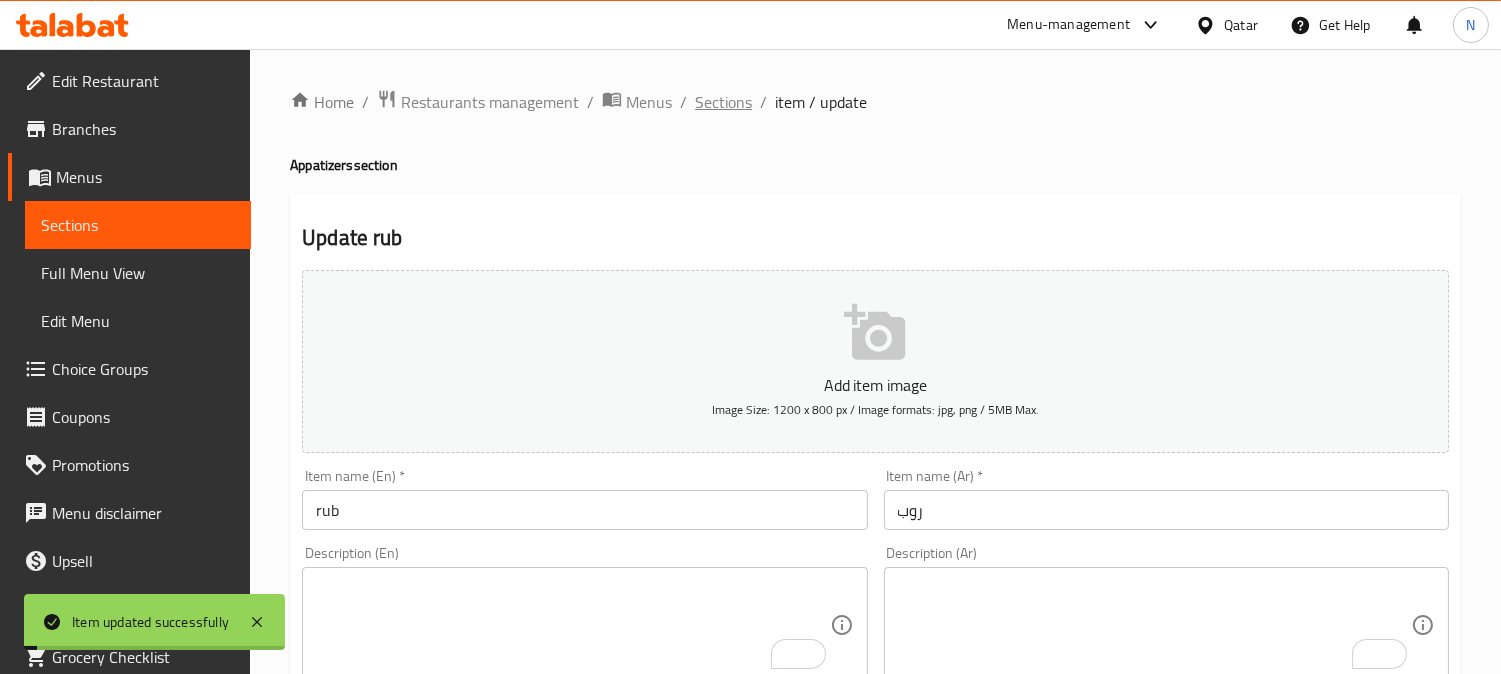 click on "Sections" at bounding box center [723, 102] 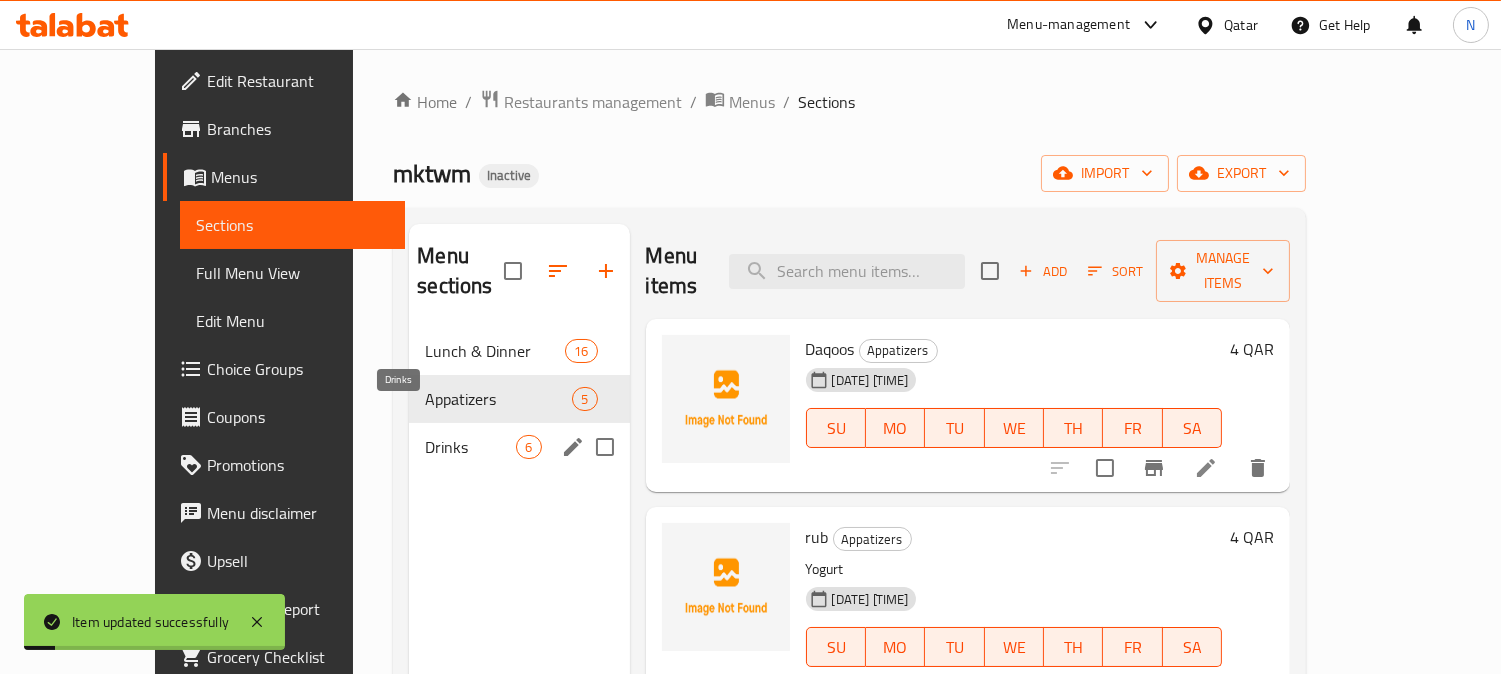 click on "Drinks" at bounding box center (470, 447) 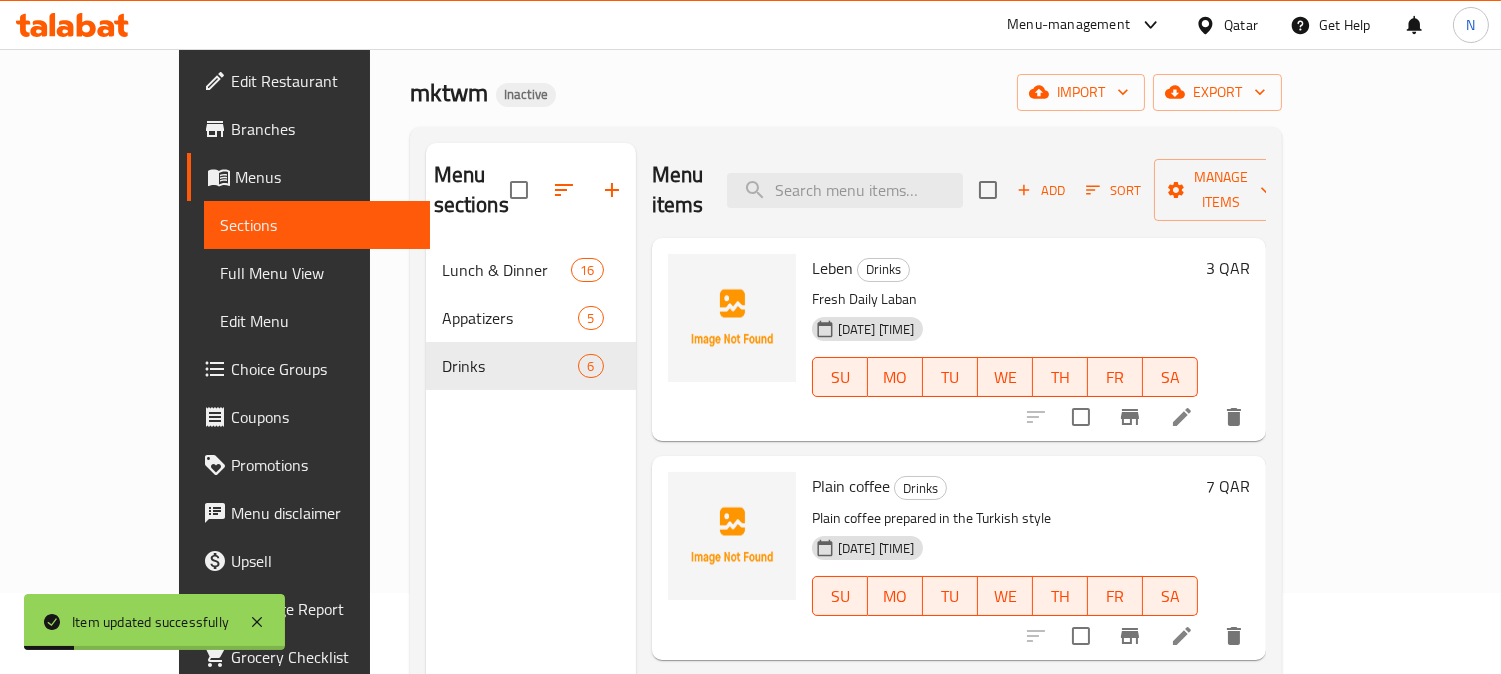 scroll, scrollTop: 111, scrollLeft: 0, axis: vertical 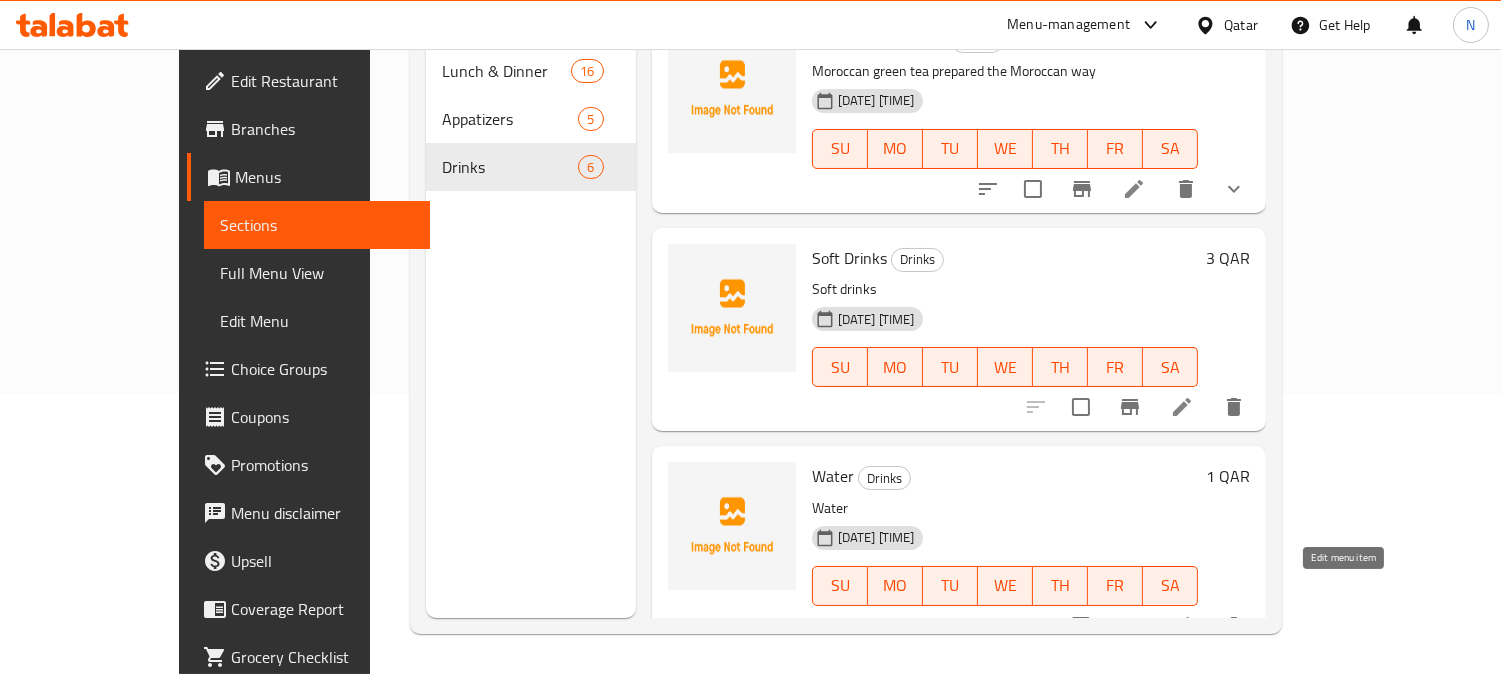 click 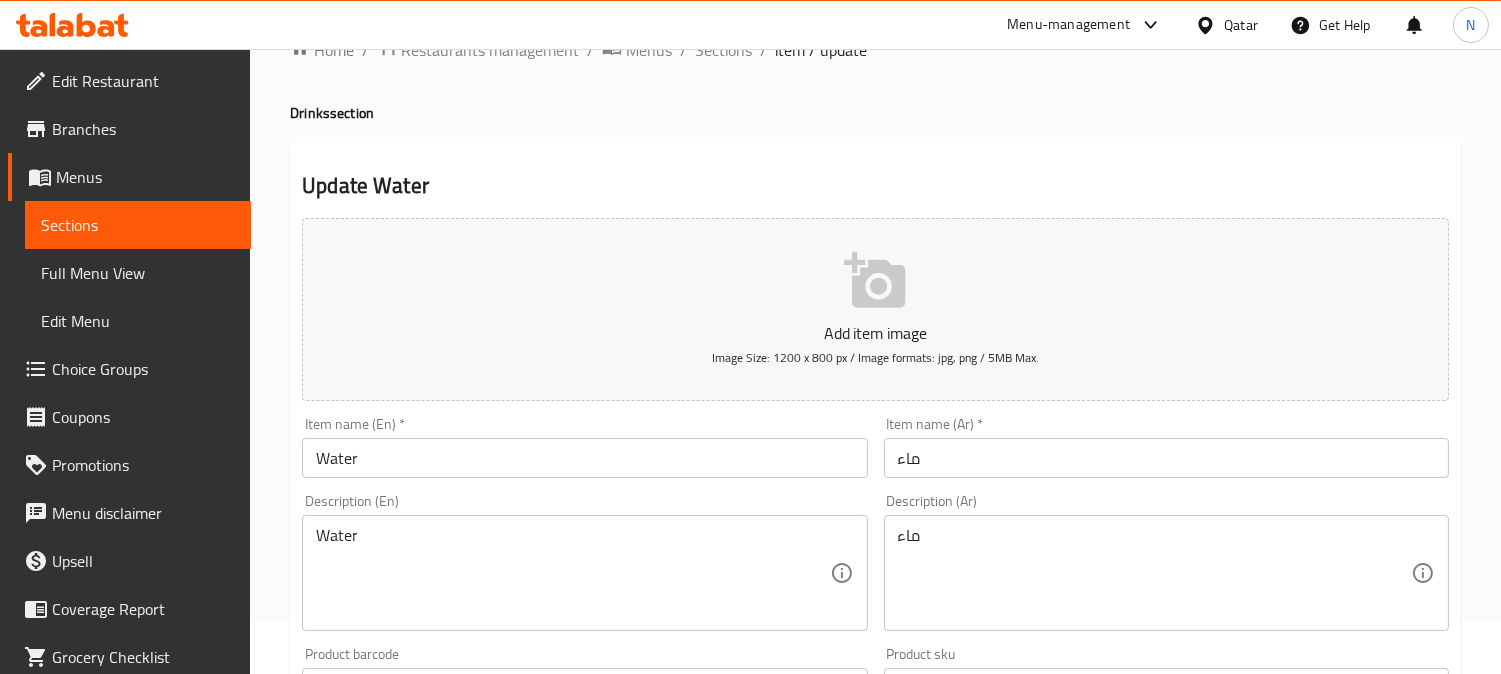 scroll, scrollTop: 111, scrollLeft: 0, axis: vertical 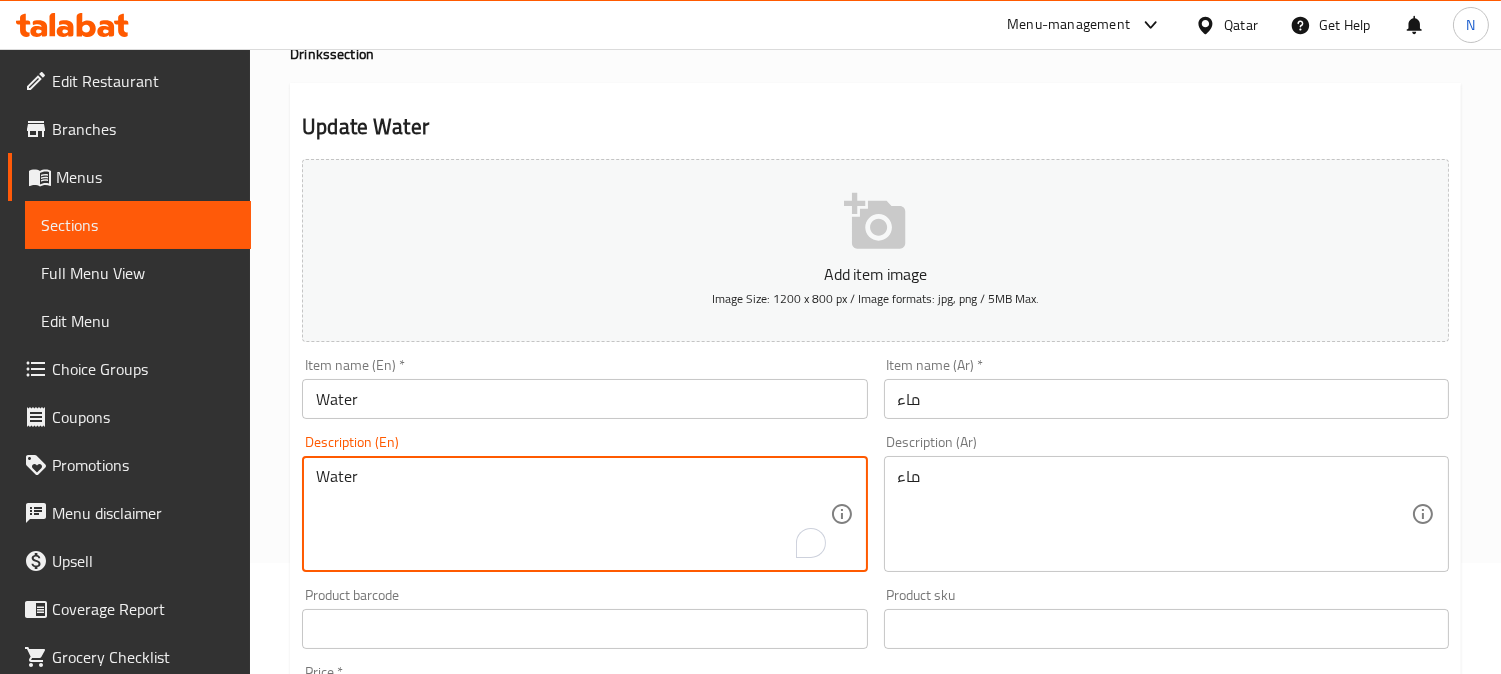 click on "Water" at bounding box center [572, 514] 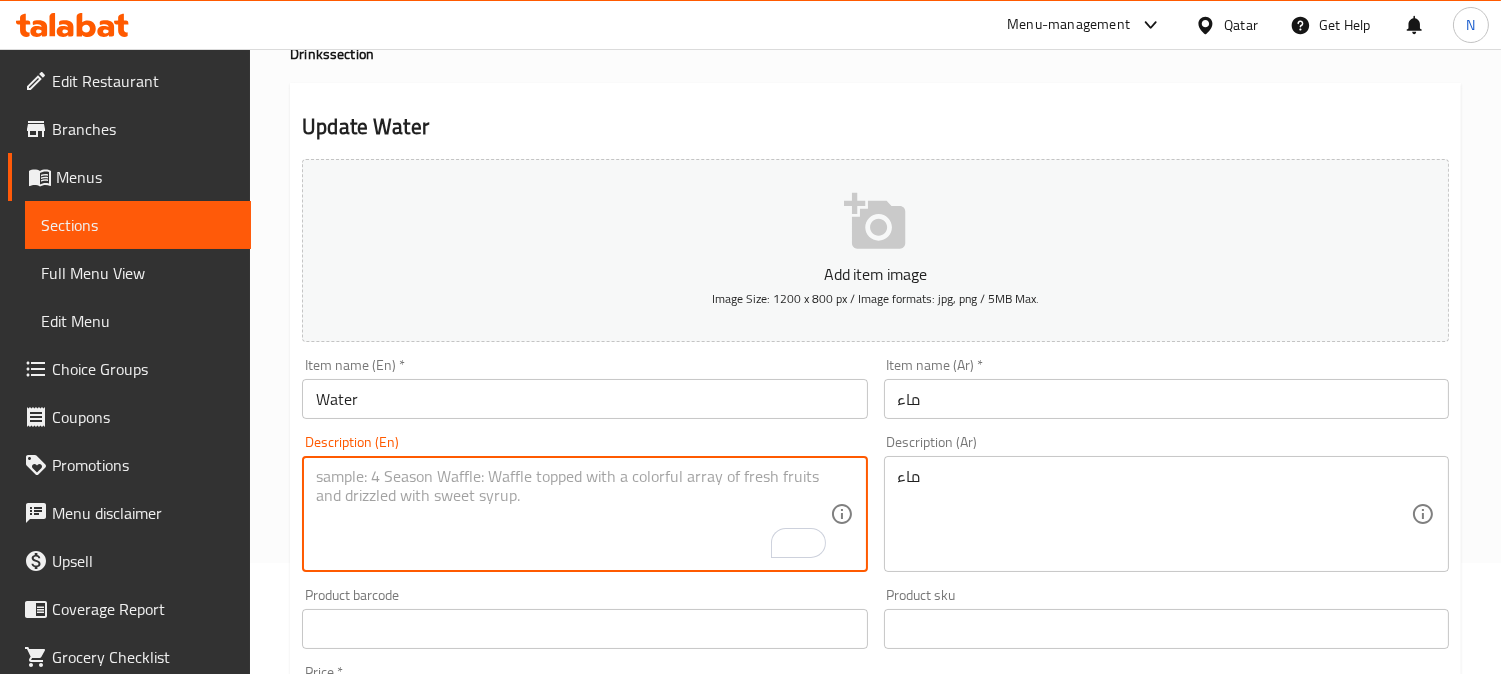 type 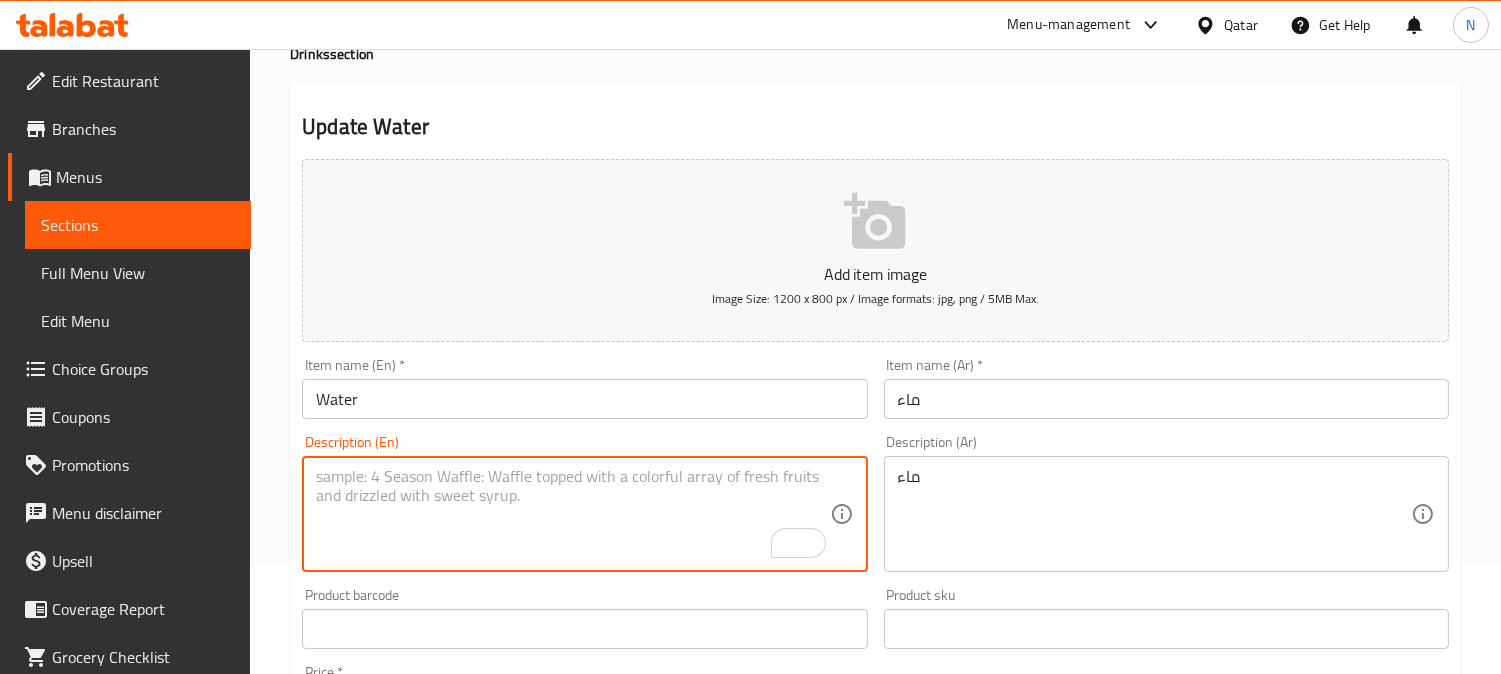 click on "ماء" at bounding box center (1154, 514) 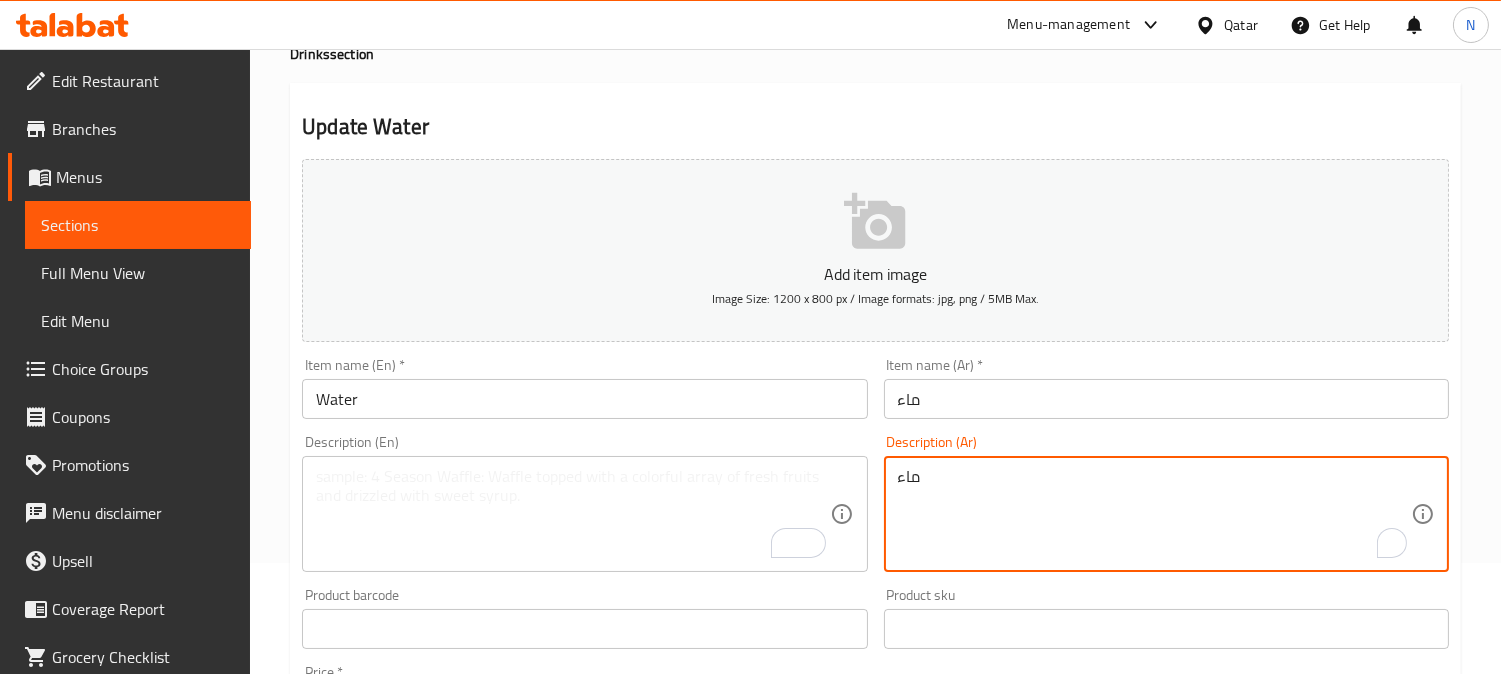 click on "ماء" at bounding box center (1154, 514) 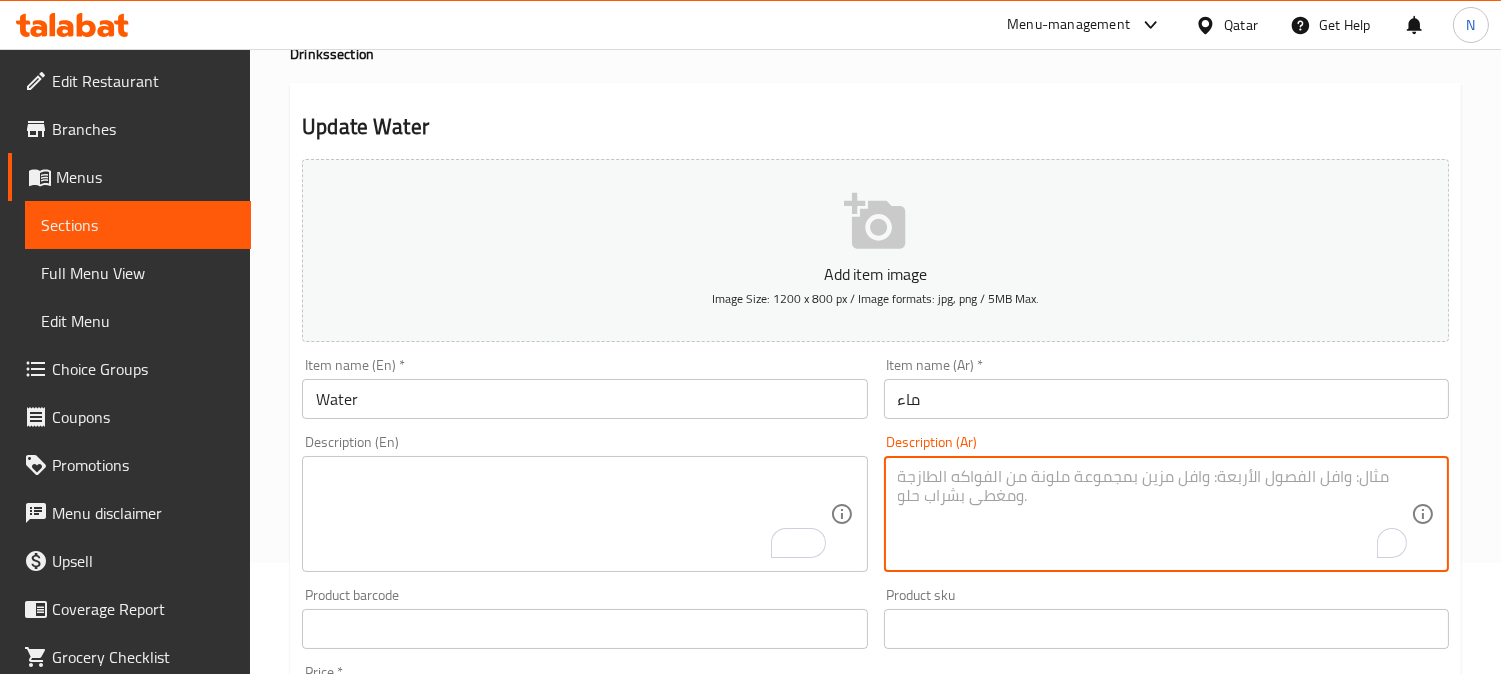 scroll, scrollTop: 735, scrollLeft: 0, axis: vertical 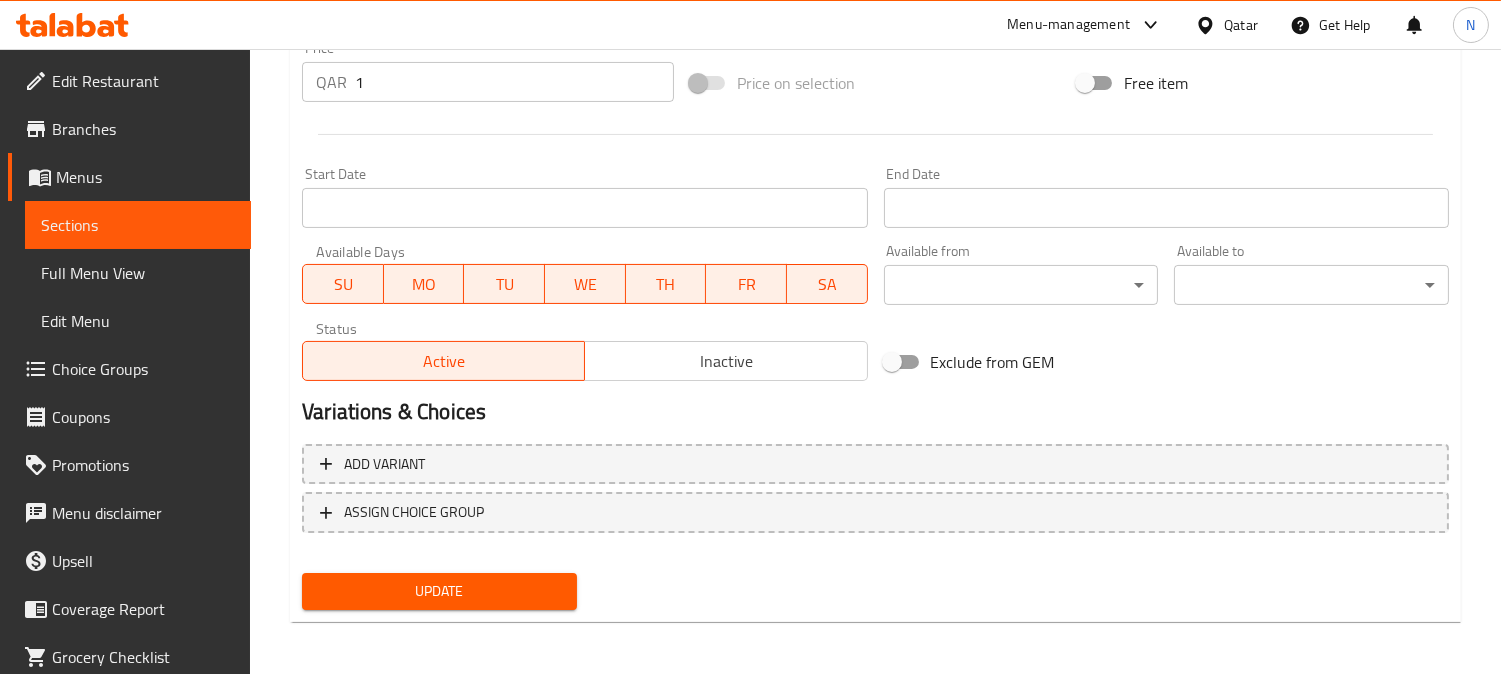 type 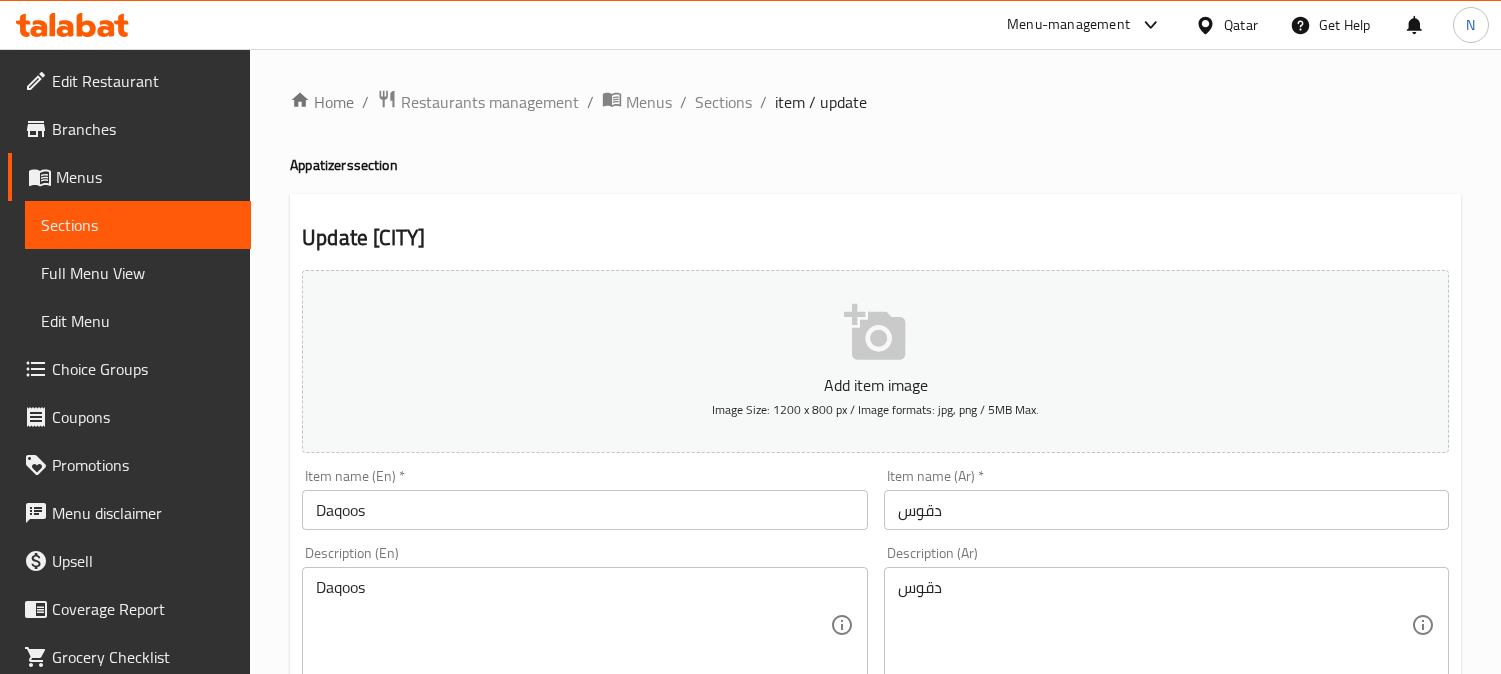 scroll, scrollTop: 0, scrollLeft: 0, axis: both 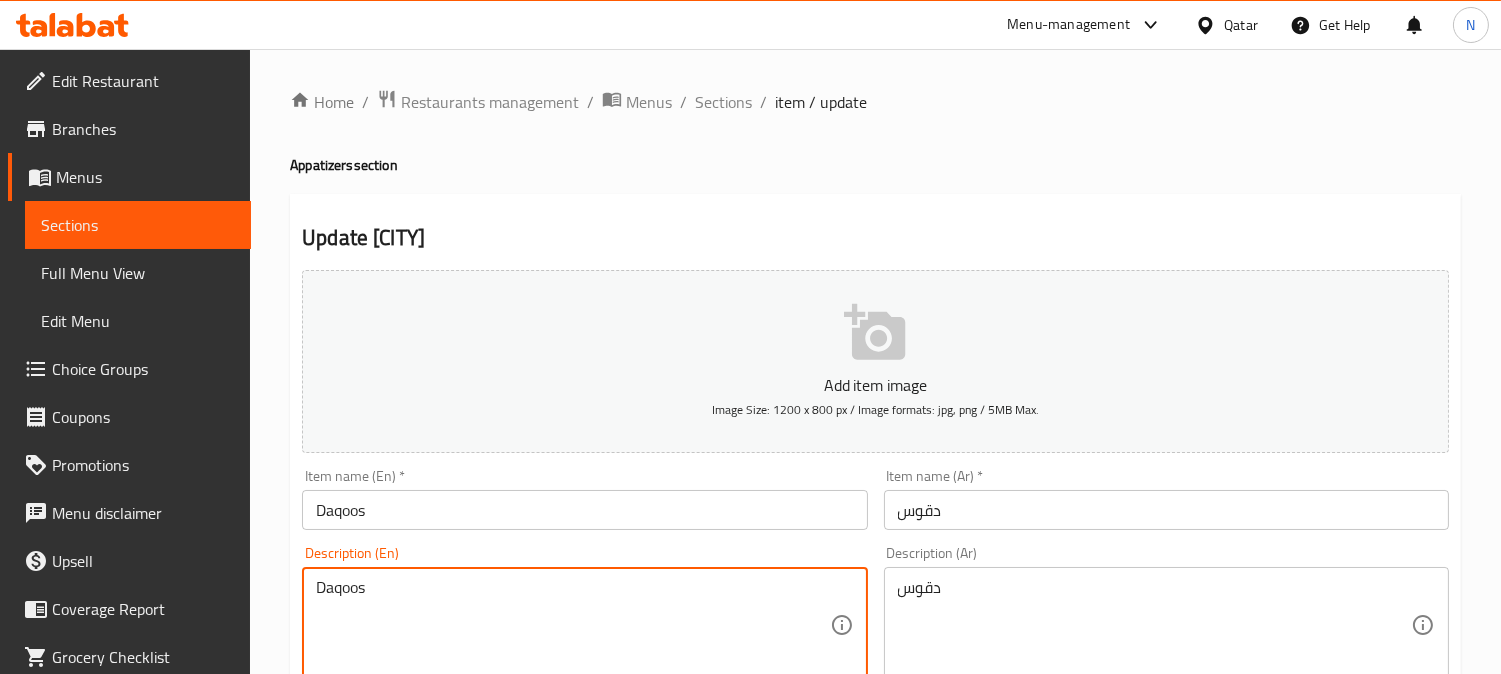 click on "Daqoos" at bounding box center (572, 625) 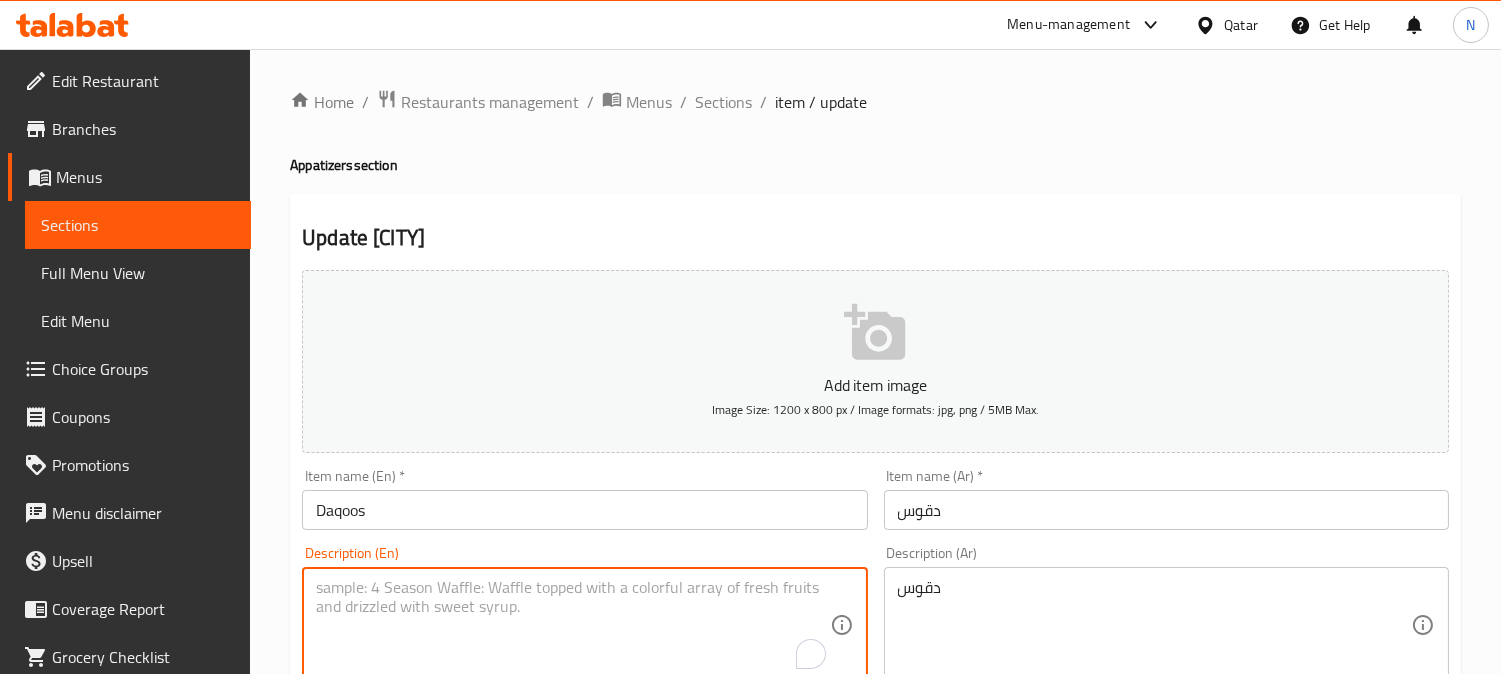 type 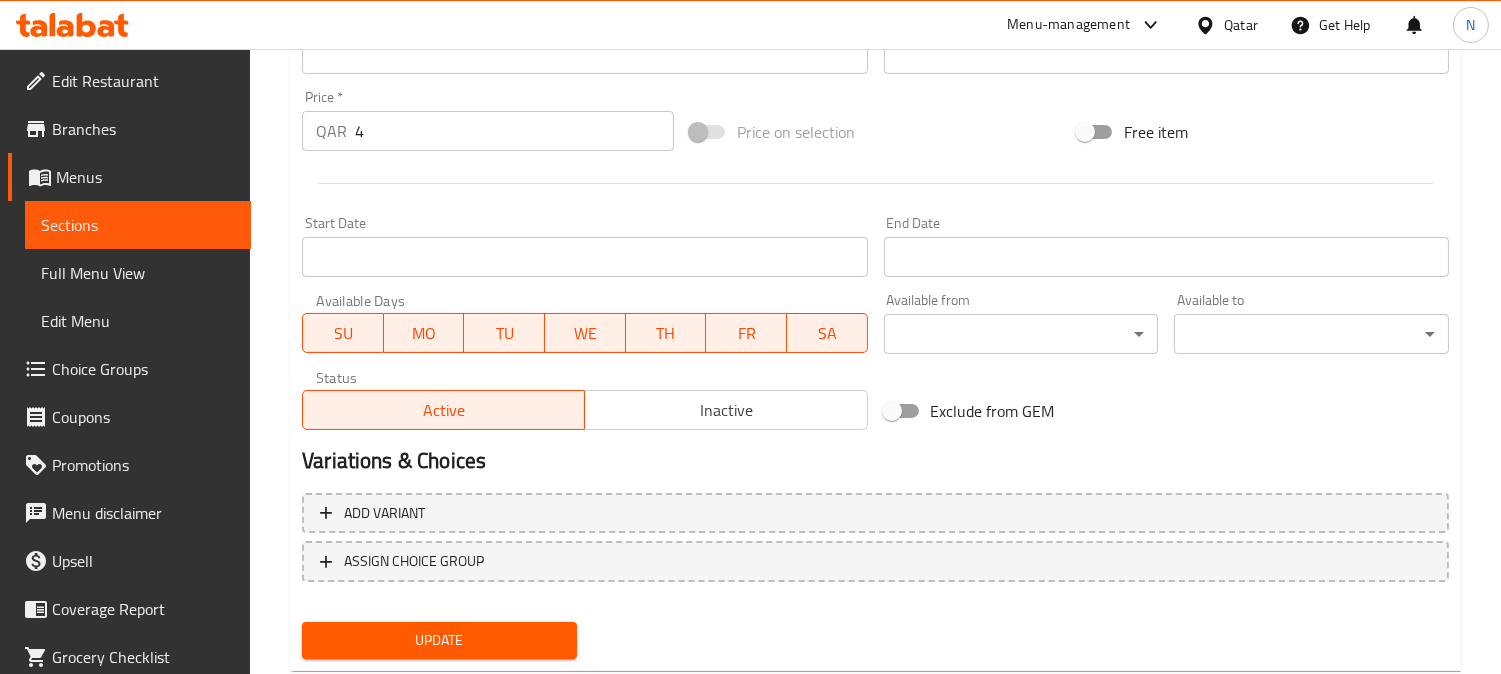 scroll, scrollTop: 735, scrollLeft: 0, axis: vertical 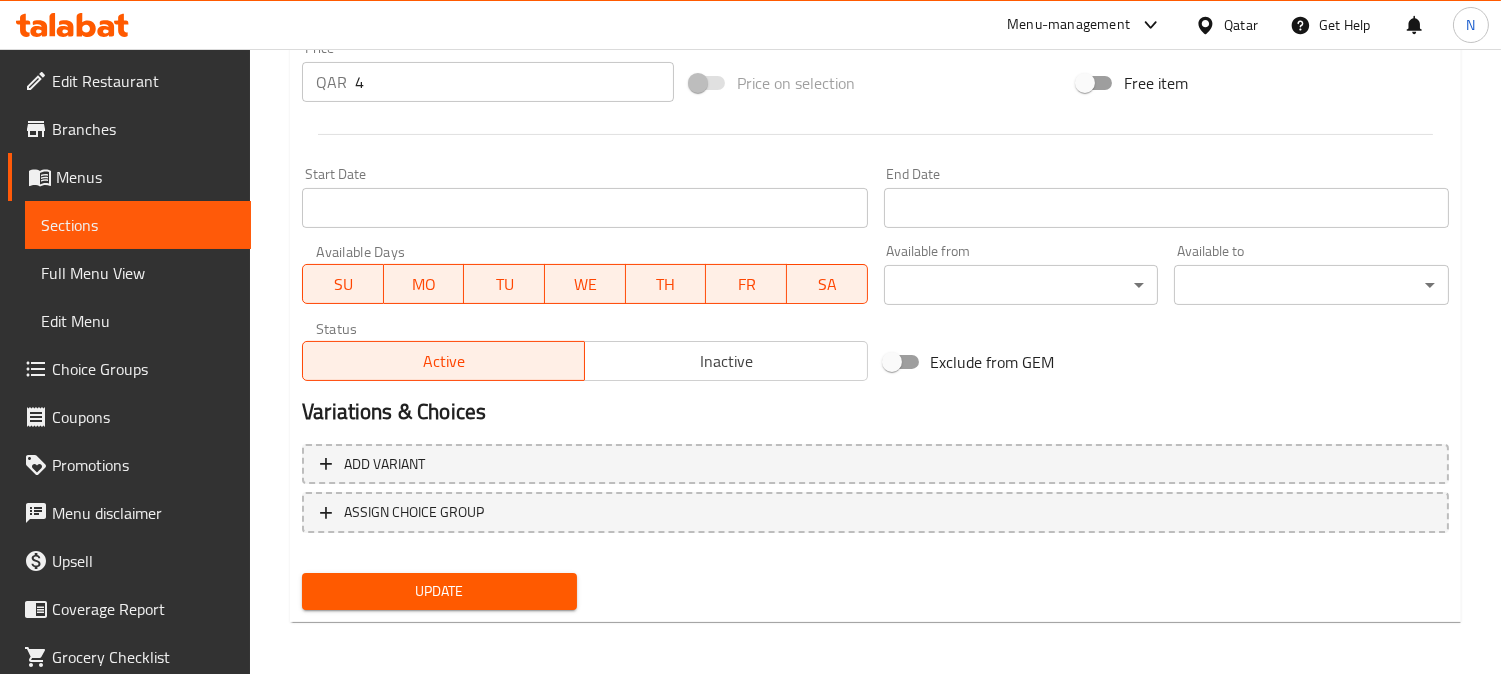 type 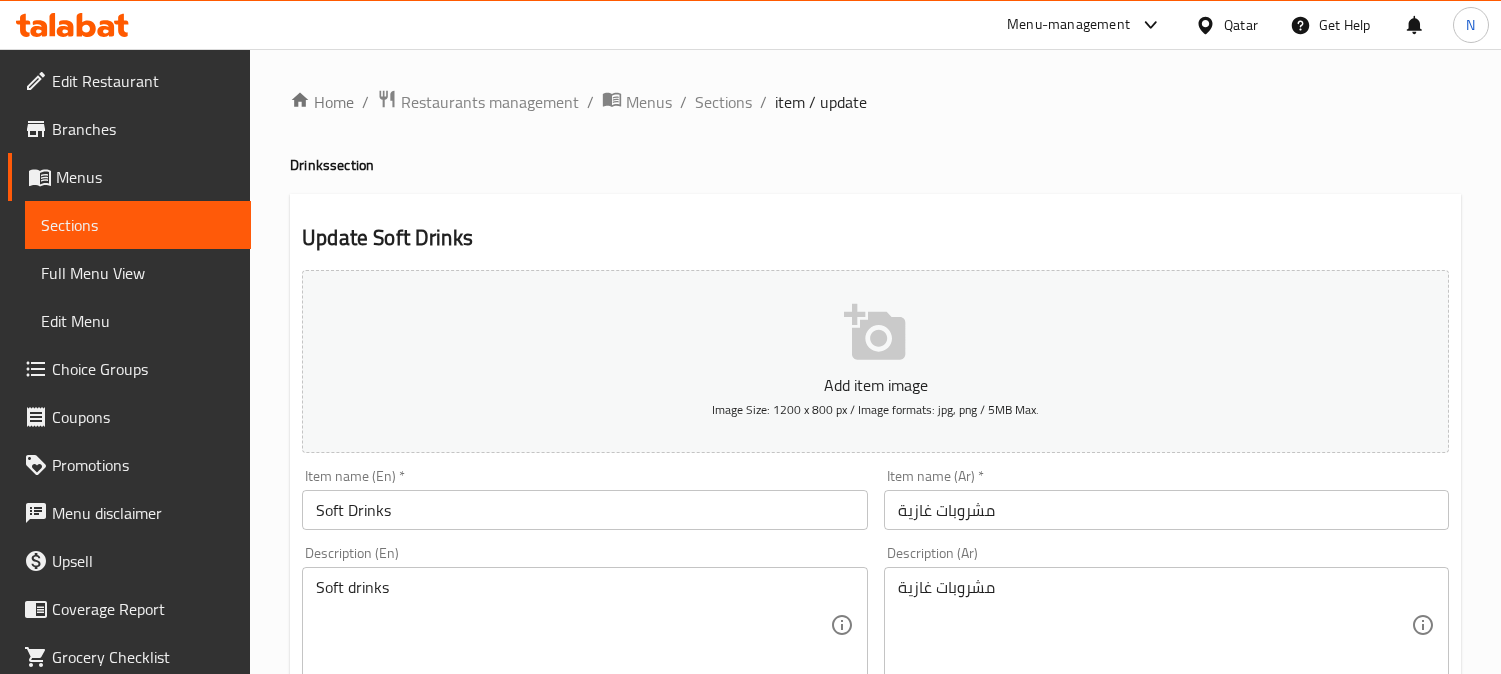 scroll, scrollTop: 0, scrollLeft: 0, axis: both 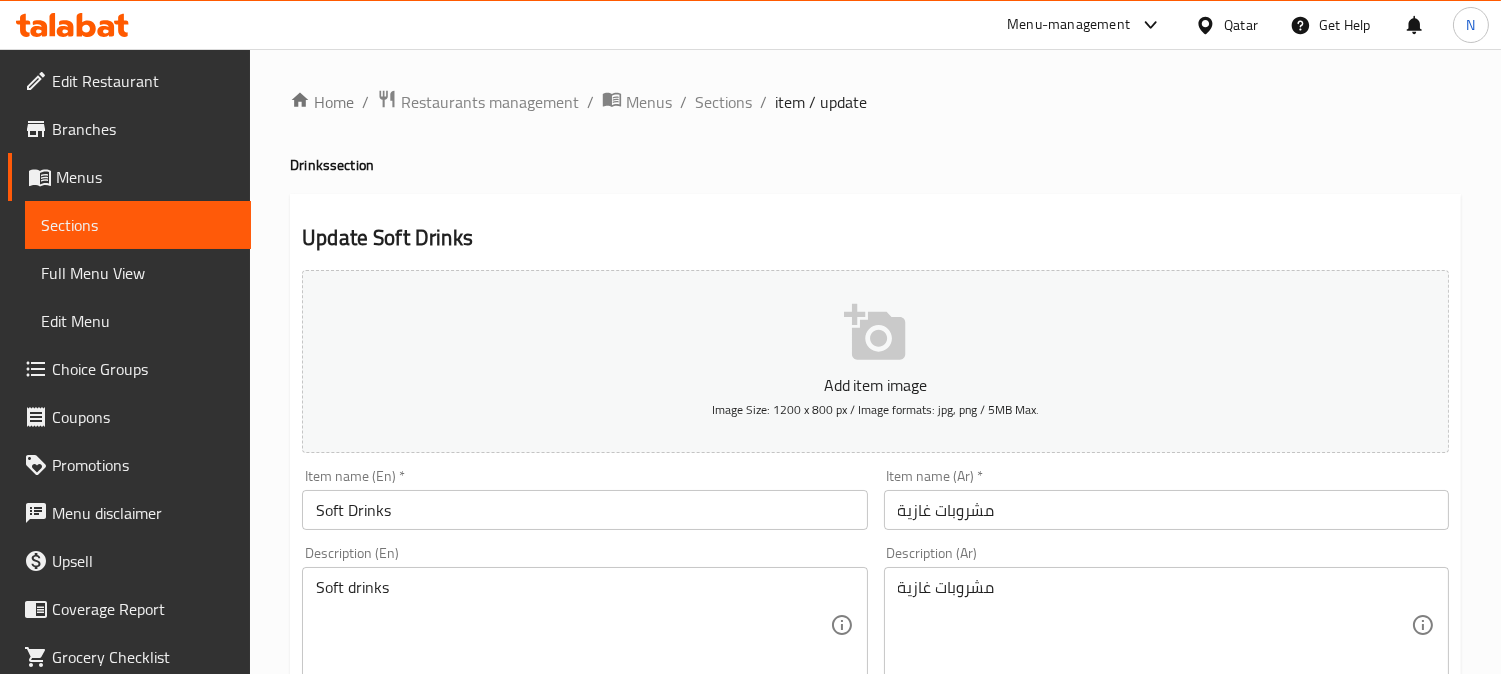 click on "Soft drinks" at bounding box center (572, 625) 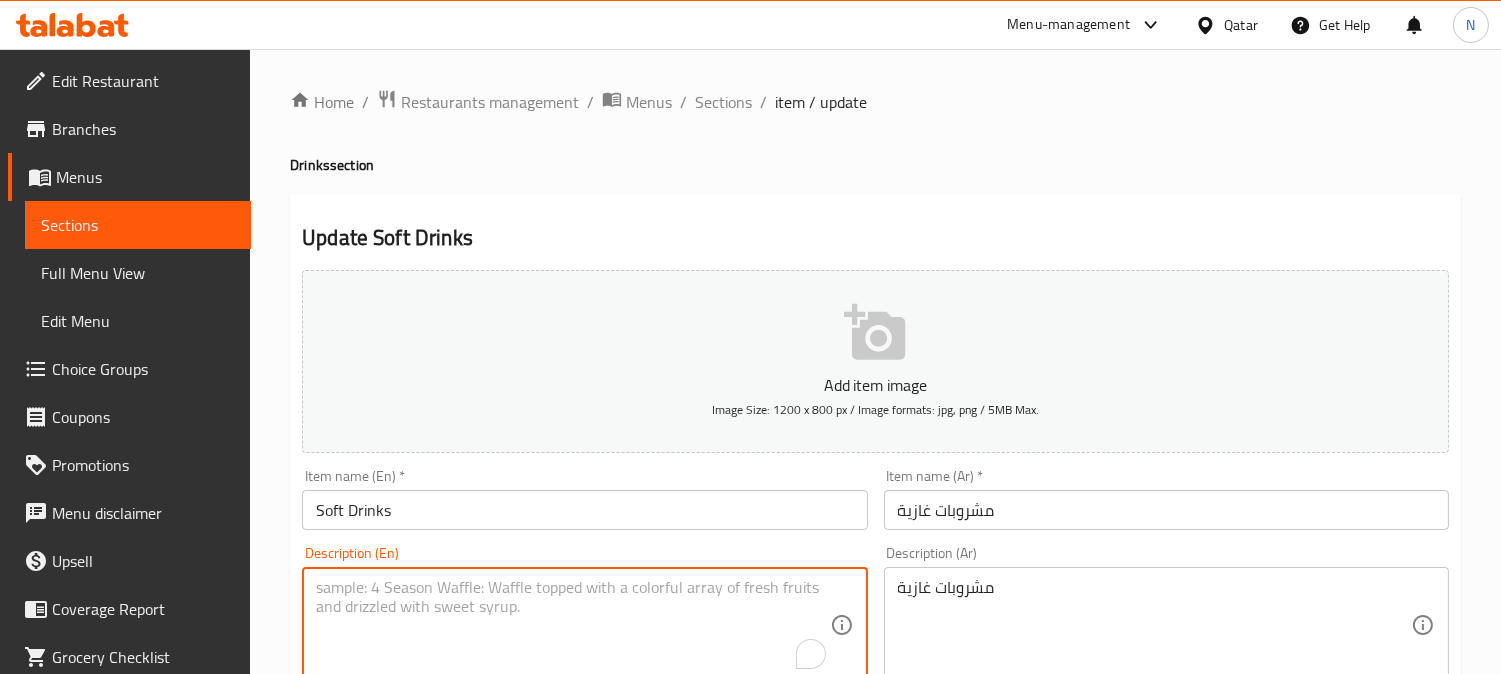 type 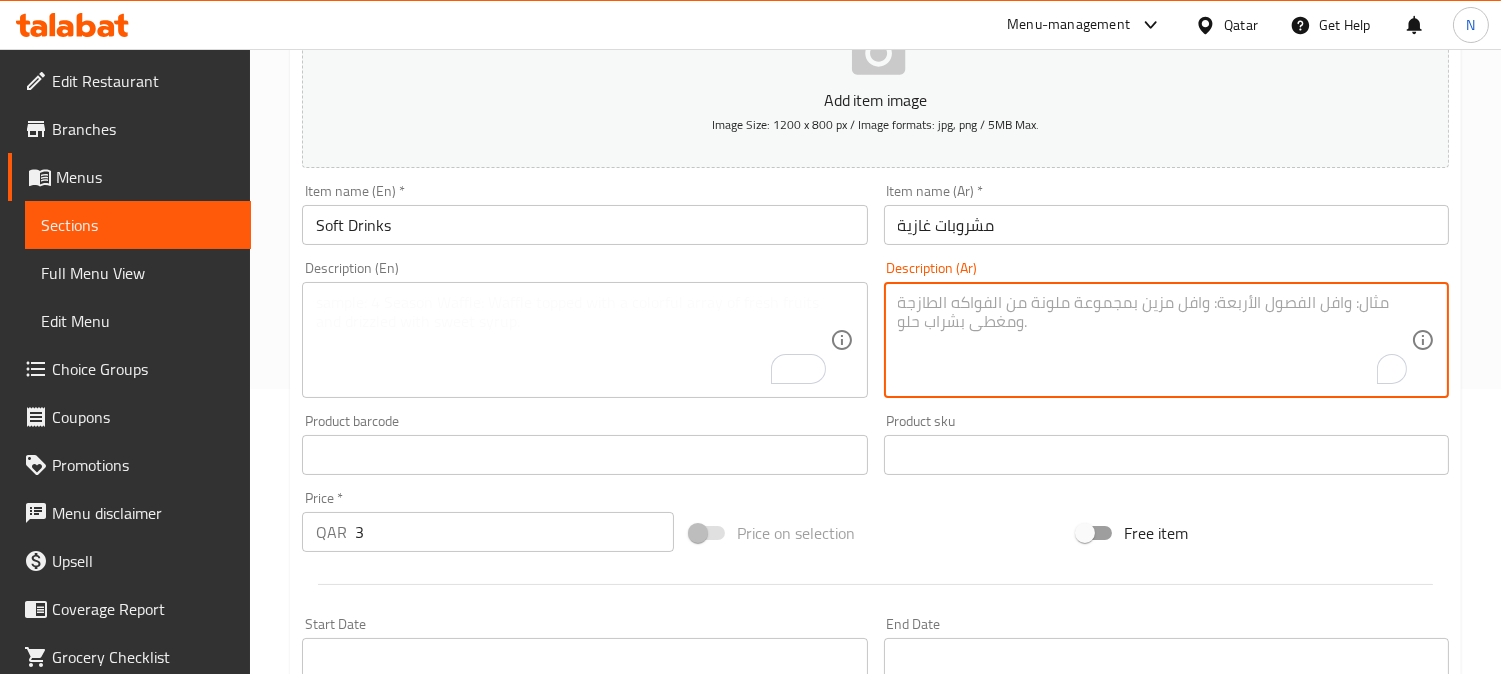 scroll, scrollTop: 735, scrollLeft: 0, axis: vertical 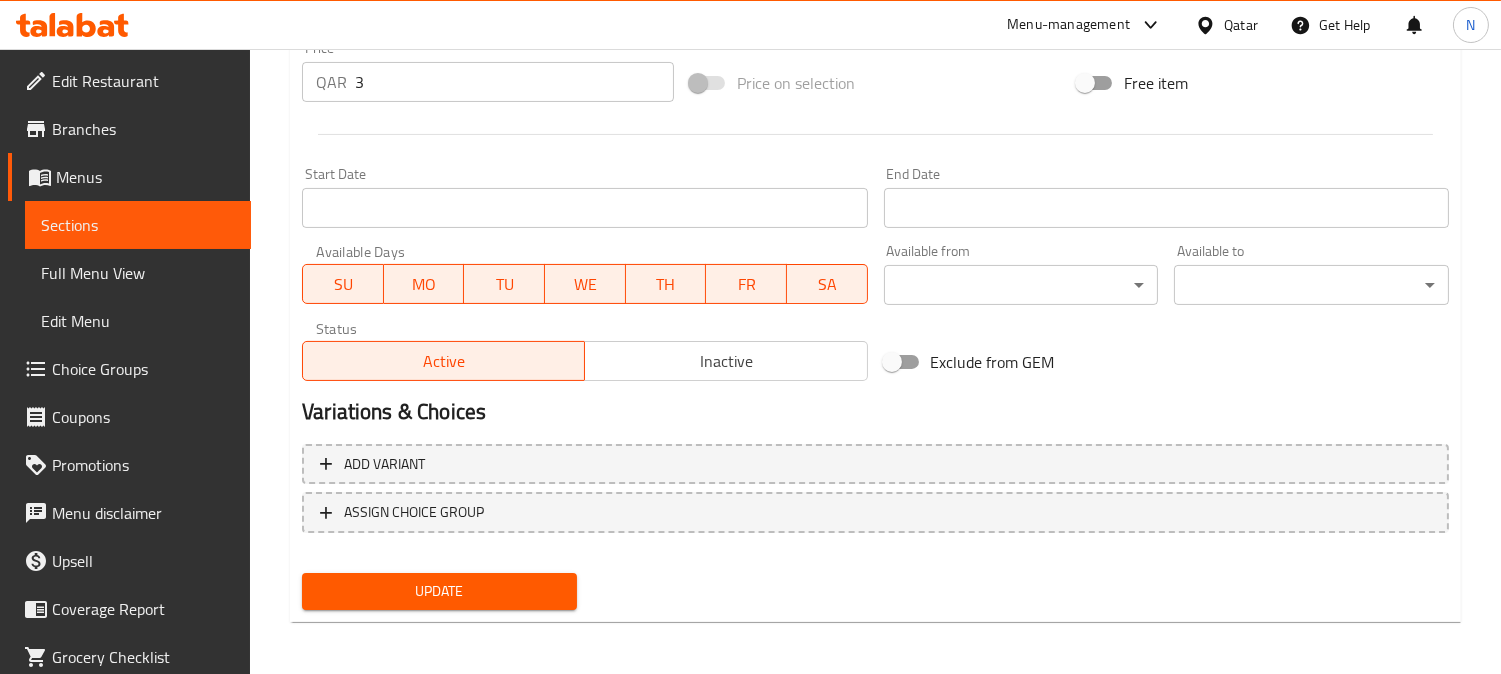 type 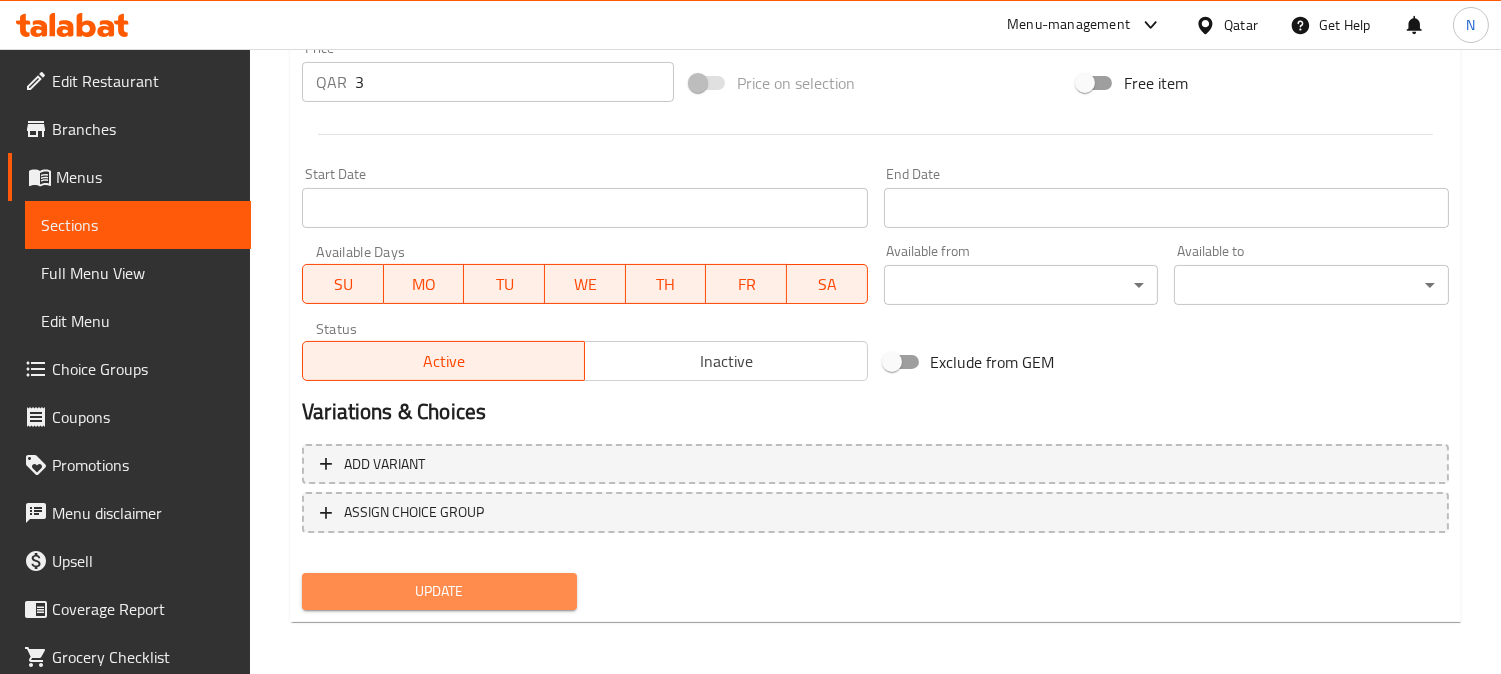 click on "Update" at bounding box center (439, 591) 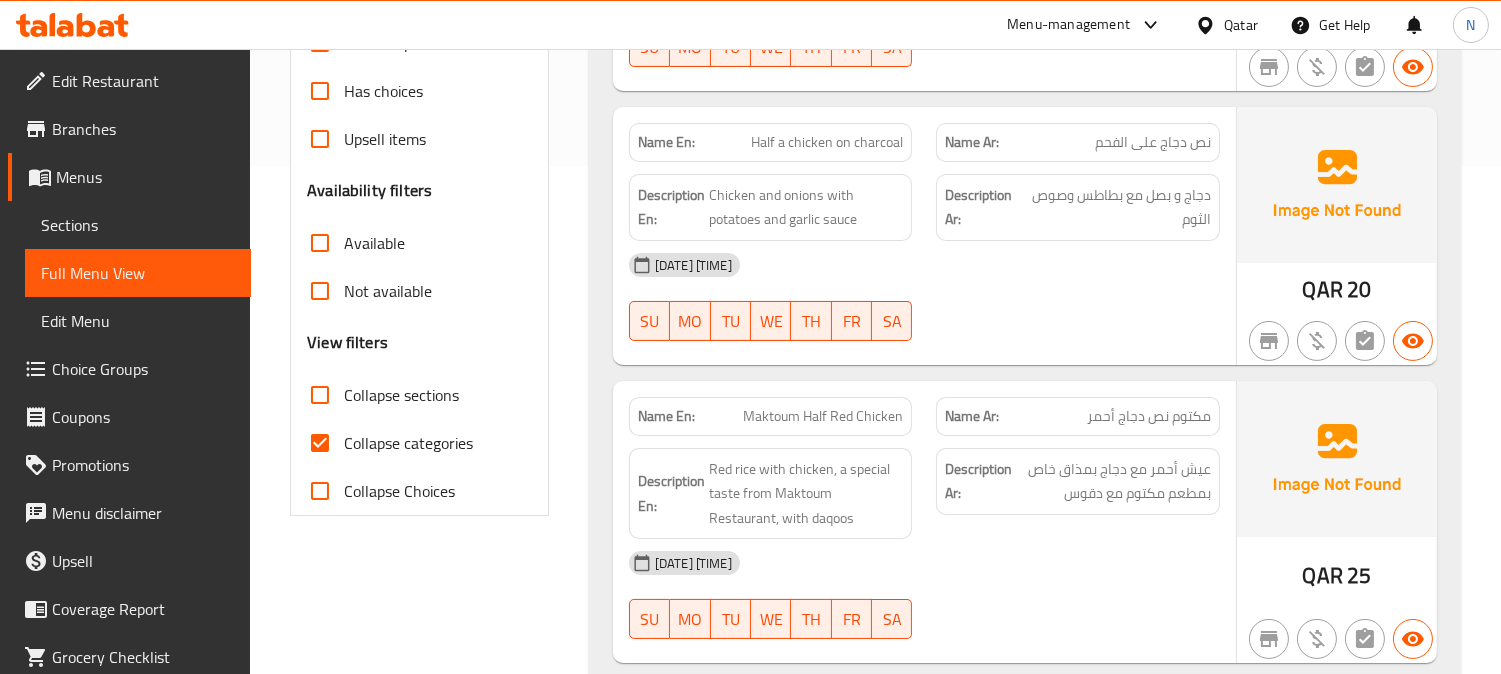 scroll, scrollTop: 555, scrollLeft: 0, axis: vertical 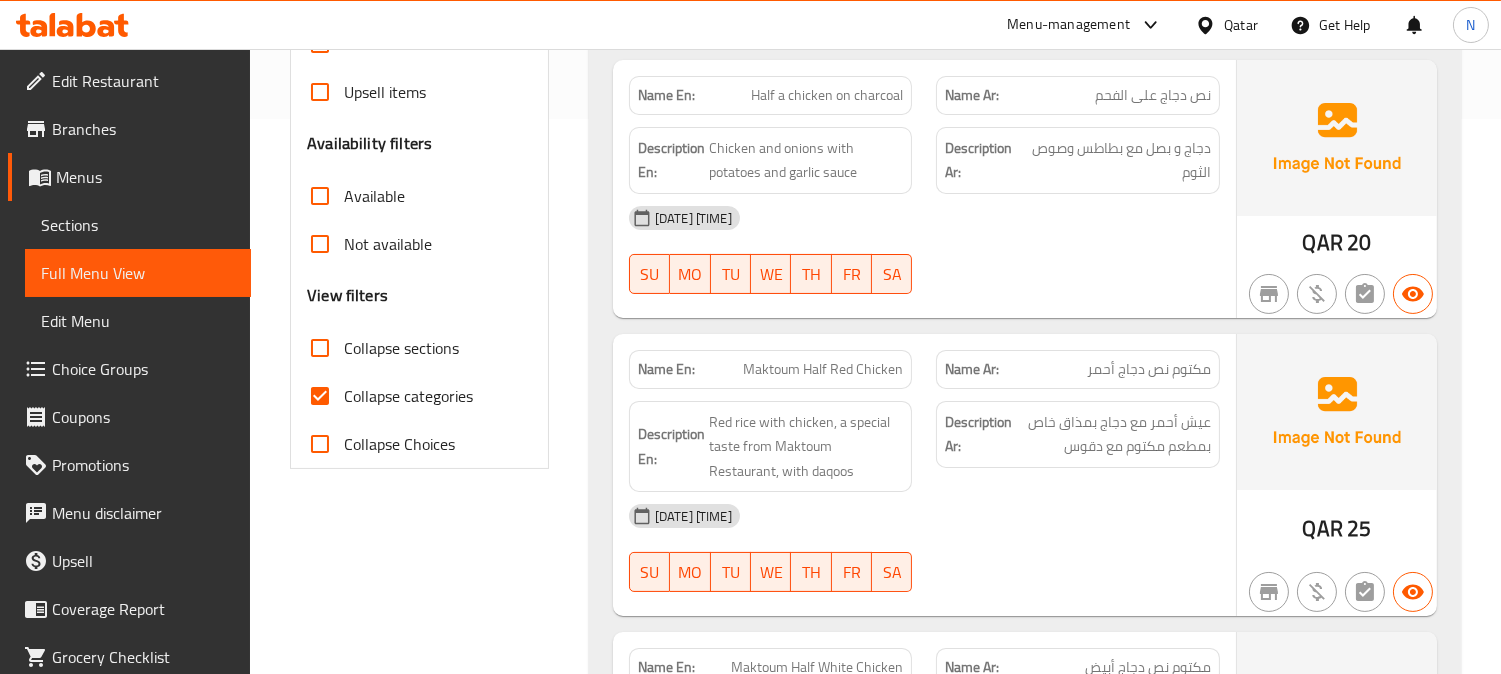 click on "Collapse categories" at bounding box center [320, 396] 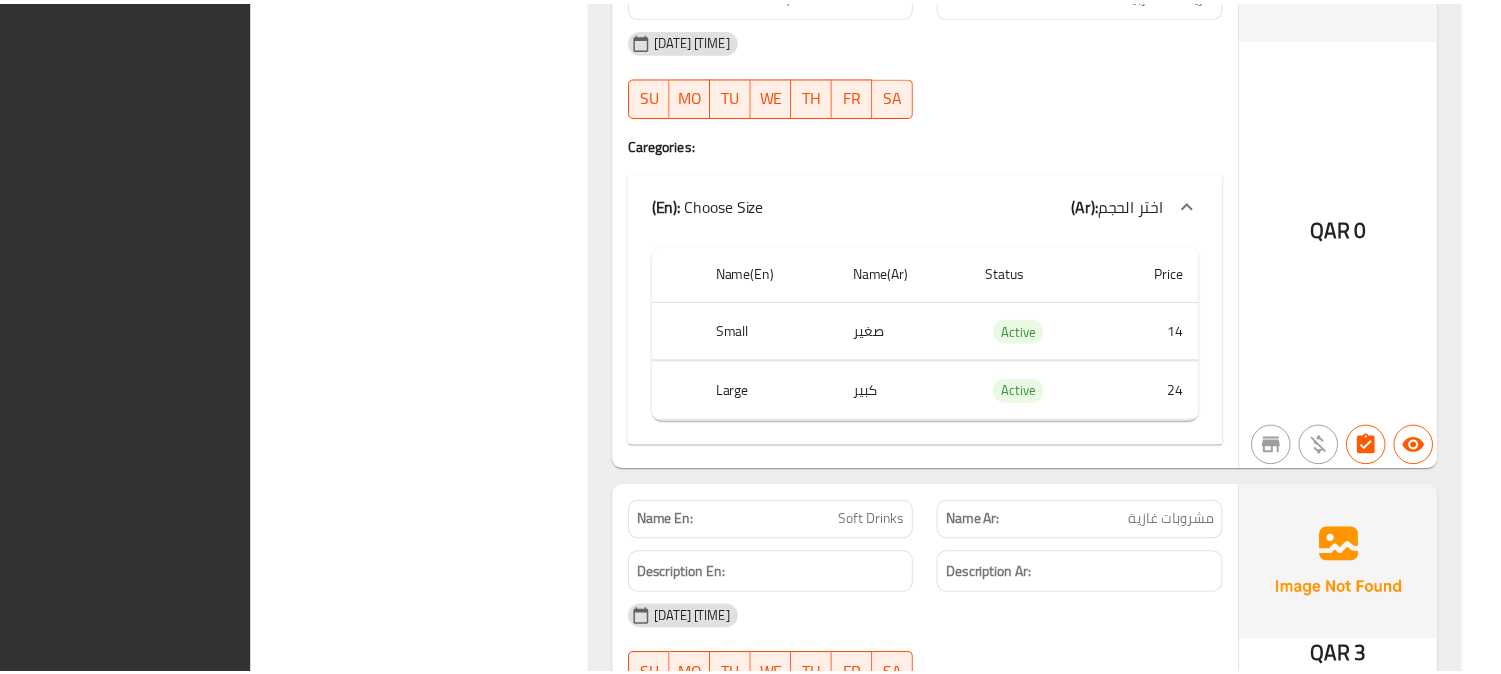 scroll, scrollTop: 8404, scrollLeft: 0, axis: vertical 